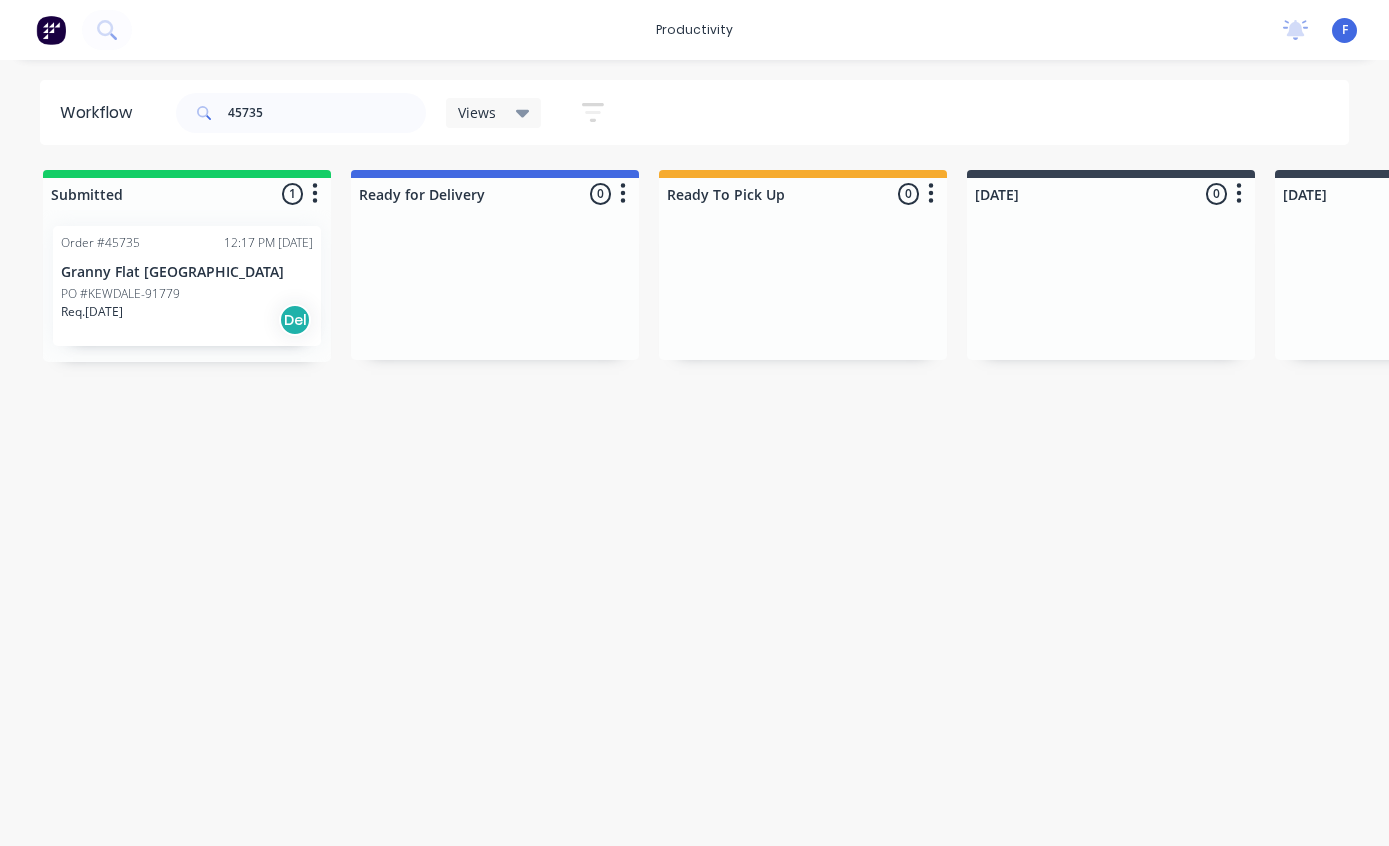 scroll, scrollTop: 40, scrollLeft: 0, axis: vertical 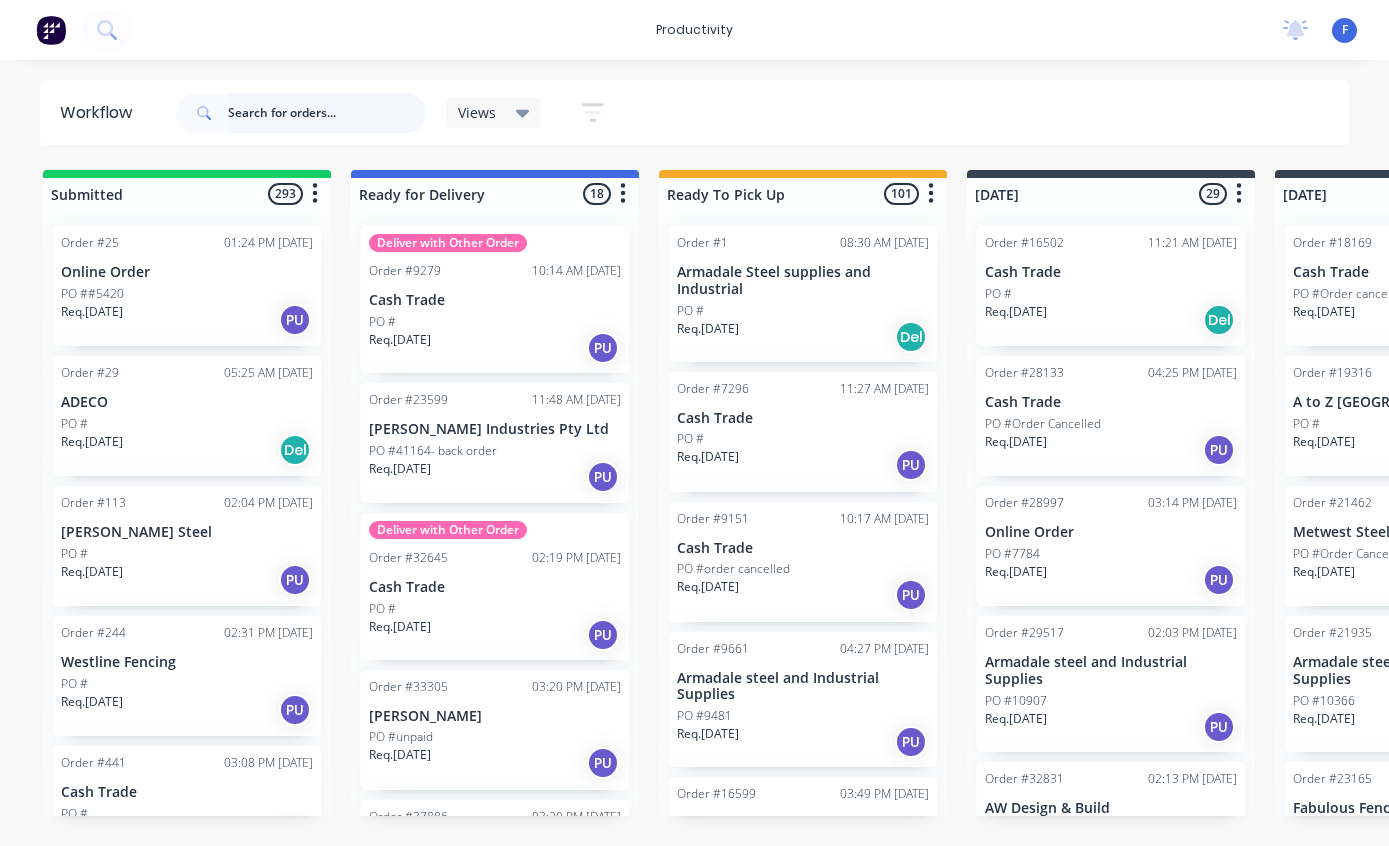 click at bounding box center [327, 113] 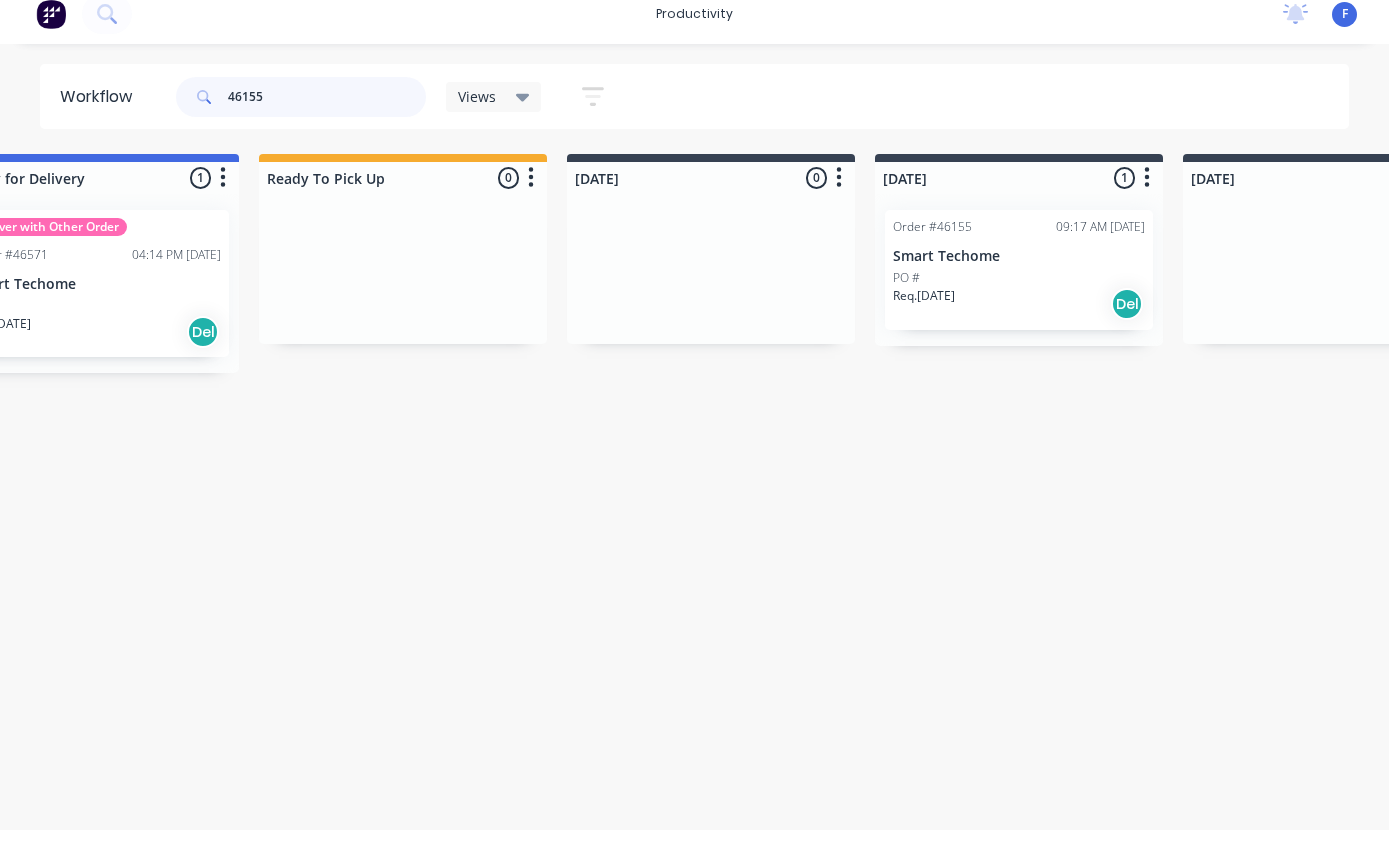 scroll, scrollTop: 40, scrollLeft: 400, axis: both 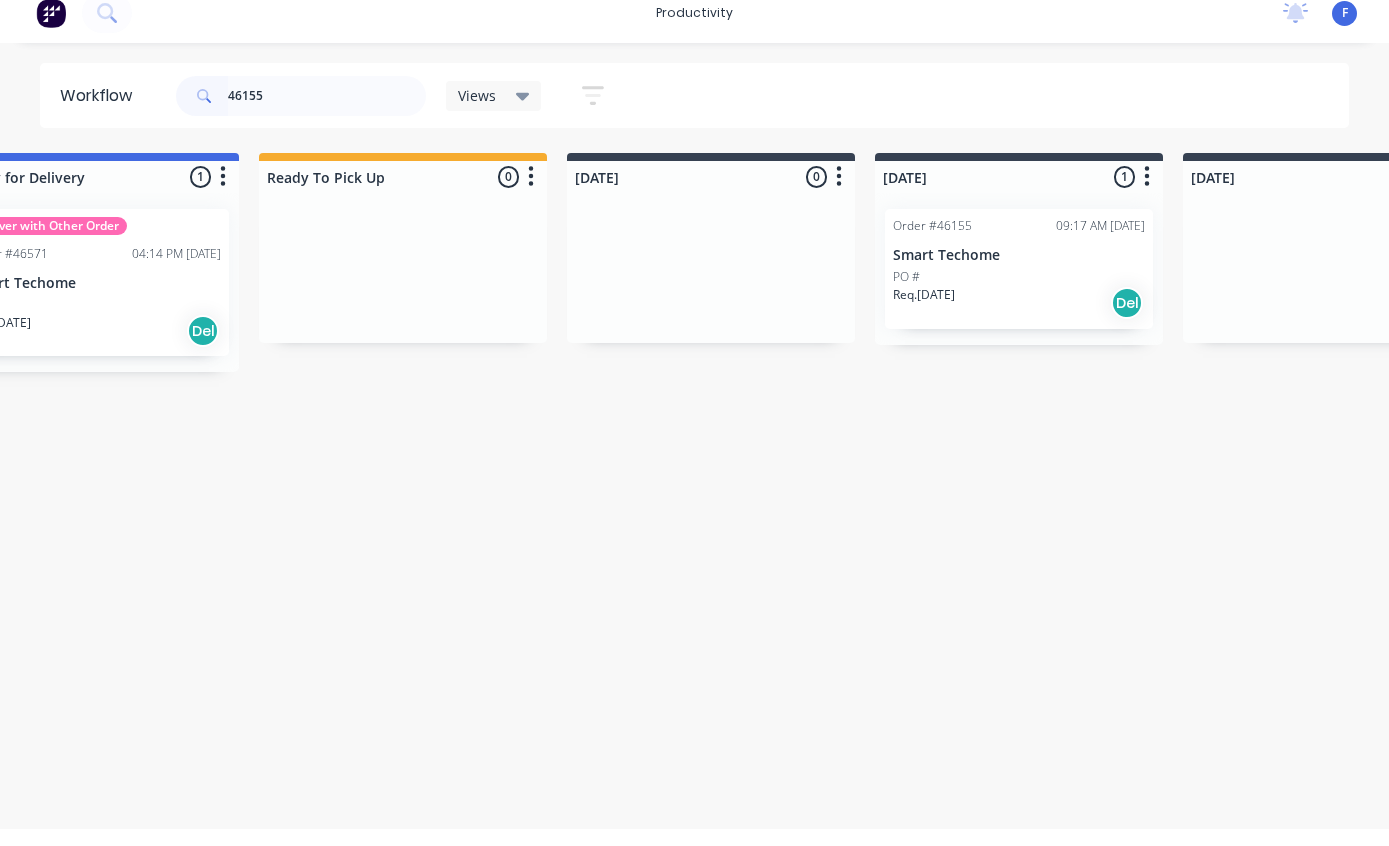 click on "Order #46155 09:17 AM [DATE] Smart Techome PO # Req. [DATE] Del" at bounding box center [1019, 286] 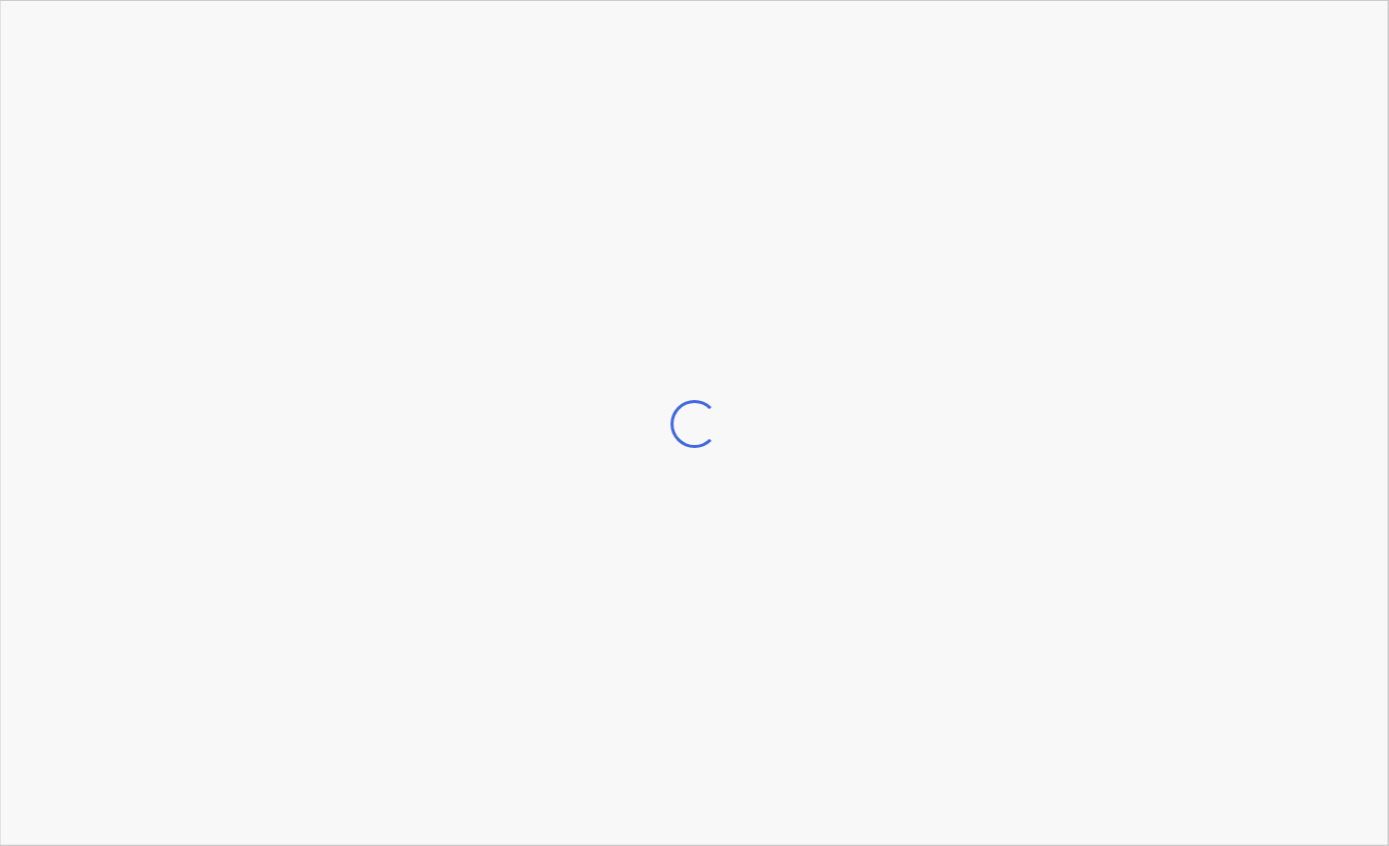 scroll, scrollTop: 40, scrollLeft: 401, axis: both 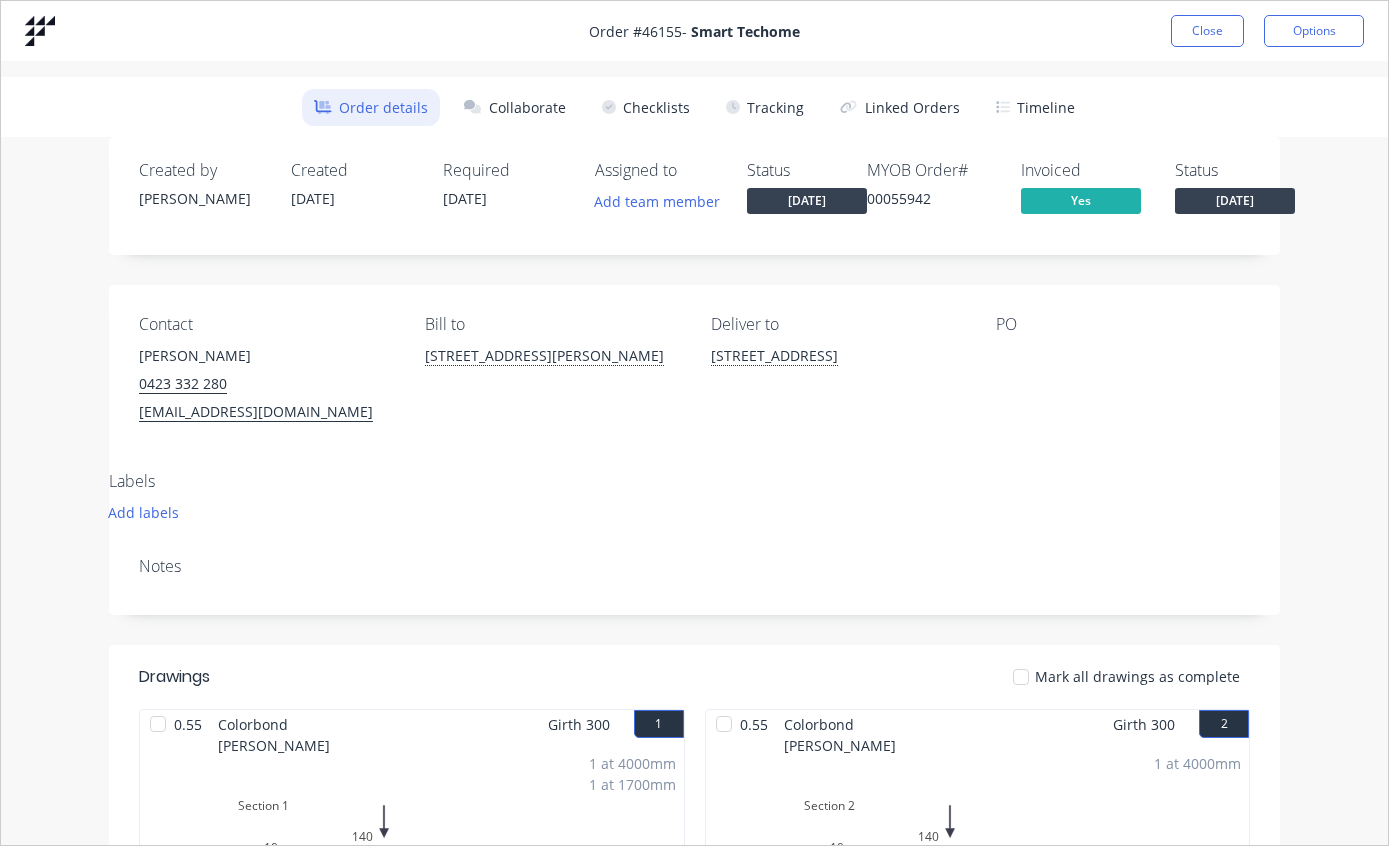 click on "Tracking" at bounding box center [765, 107] 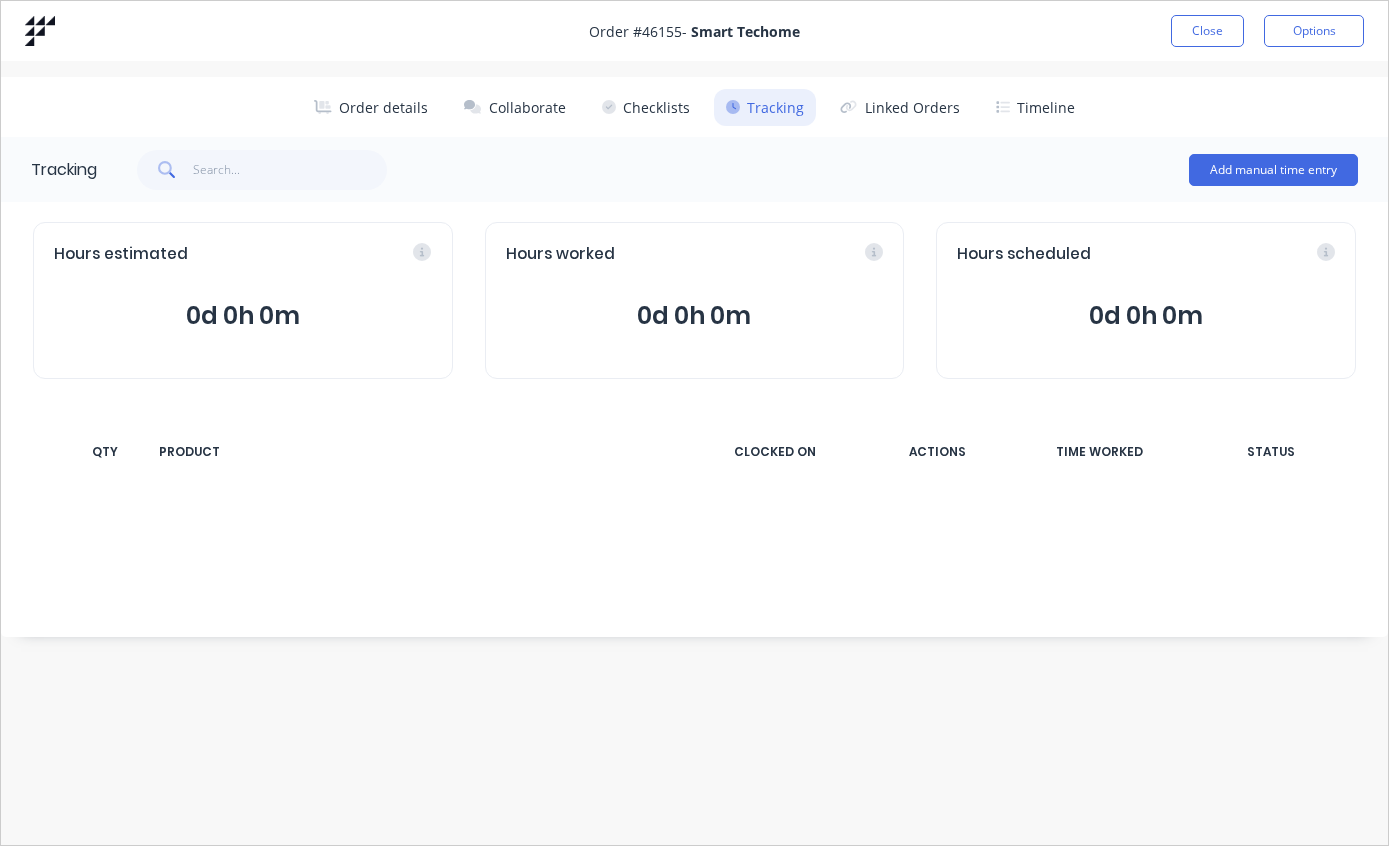 click on "Tracking" at bounding box center [765, 107] 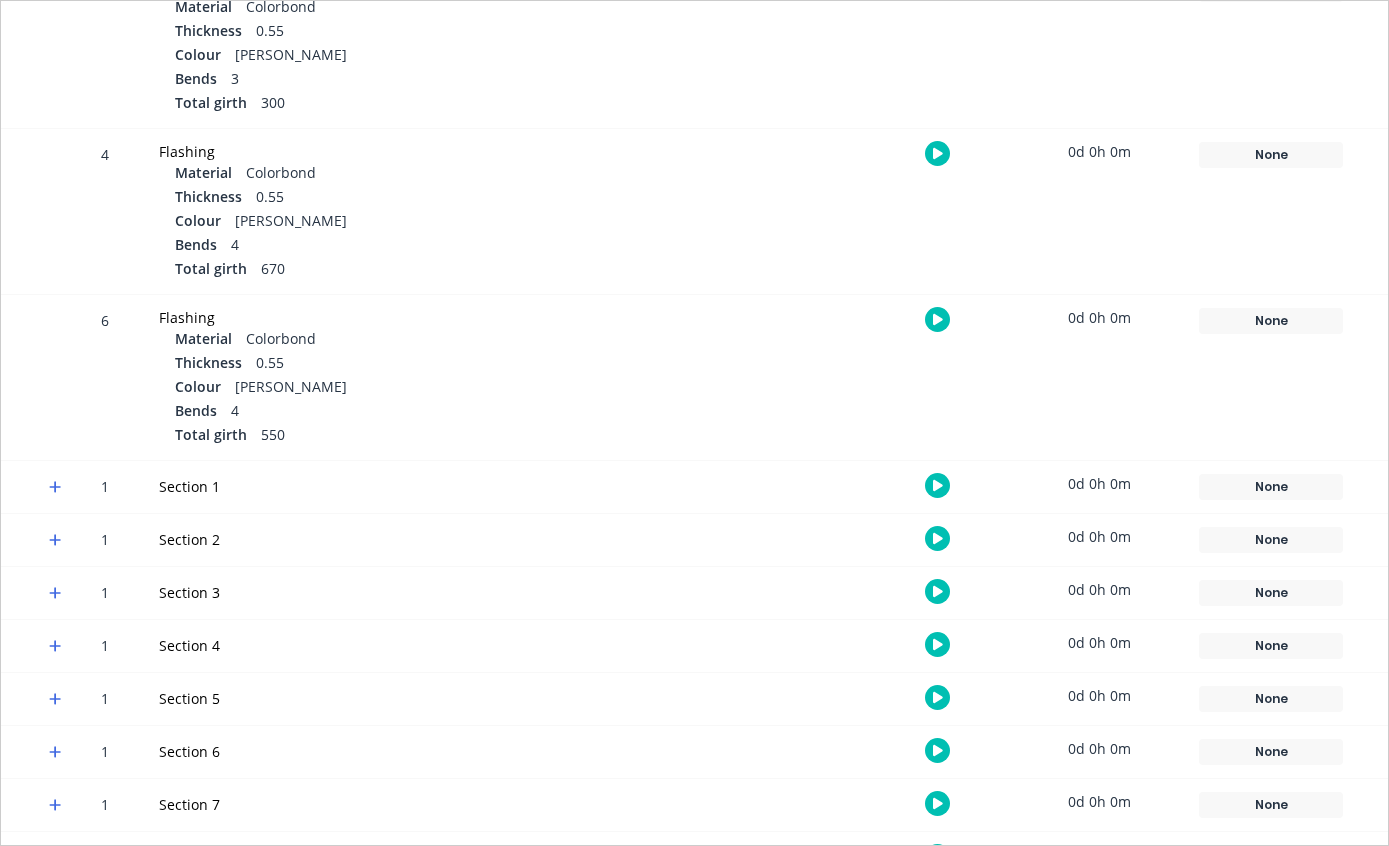scroll, scrollTop: 3715, scrollLeft: 0, axis: vertical 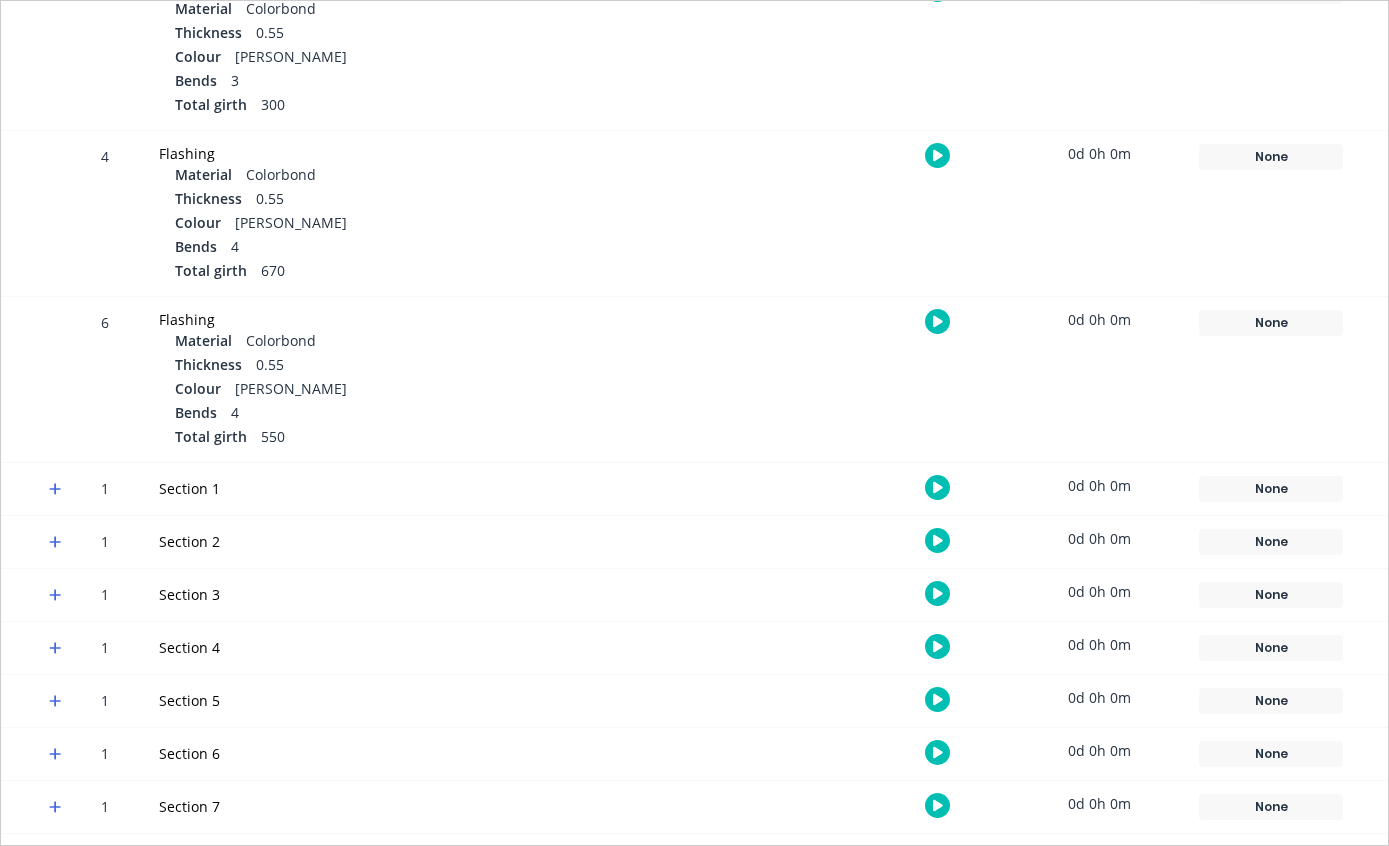 click 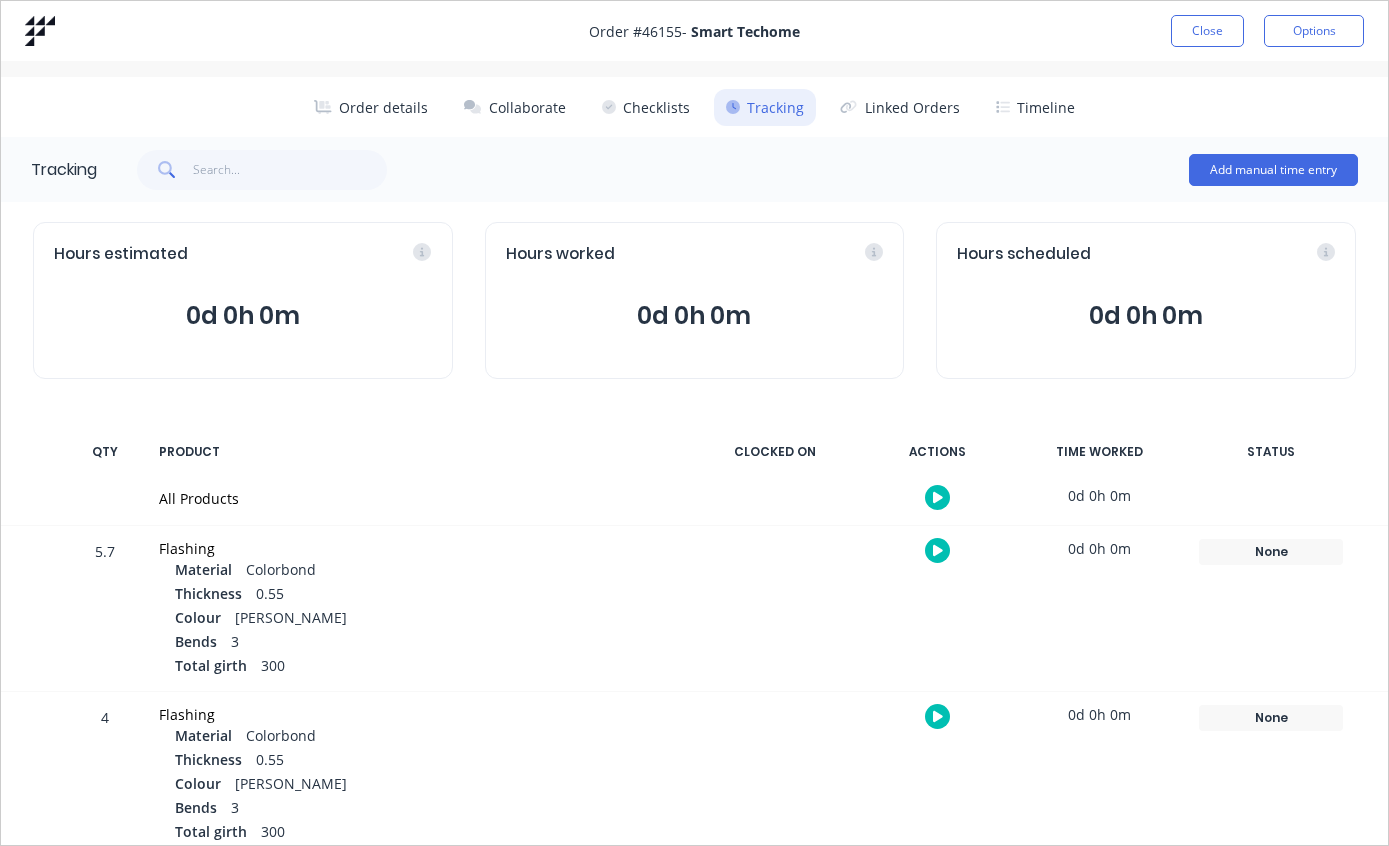 scroll, scrollTop: 0, scrollLeft: 0, axis: both 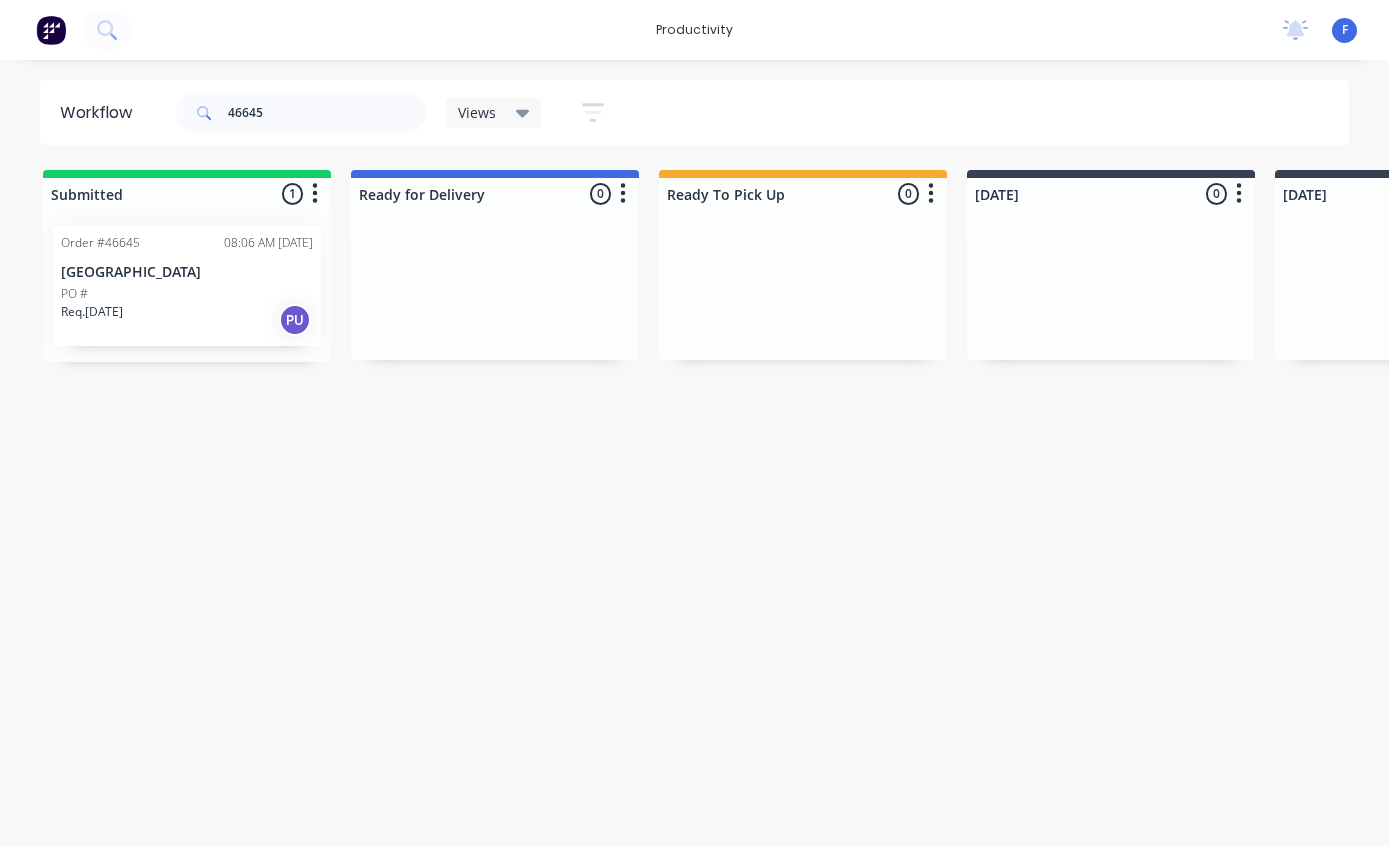 click on "[GEOGRAPHIC_DATA]" at bounding box center [187, 272] 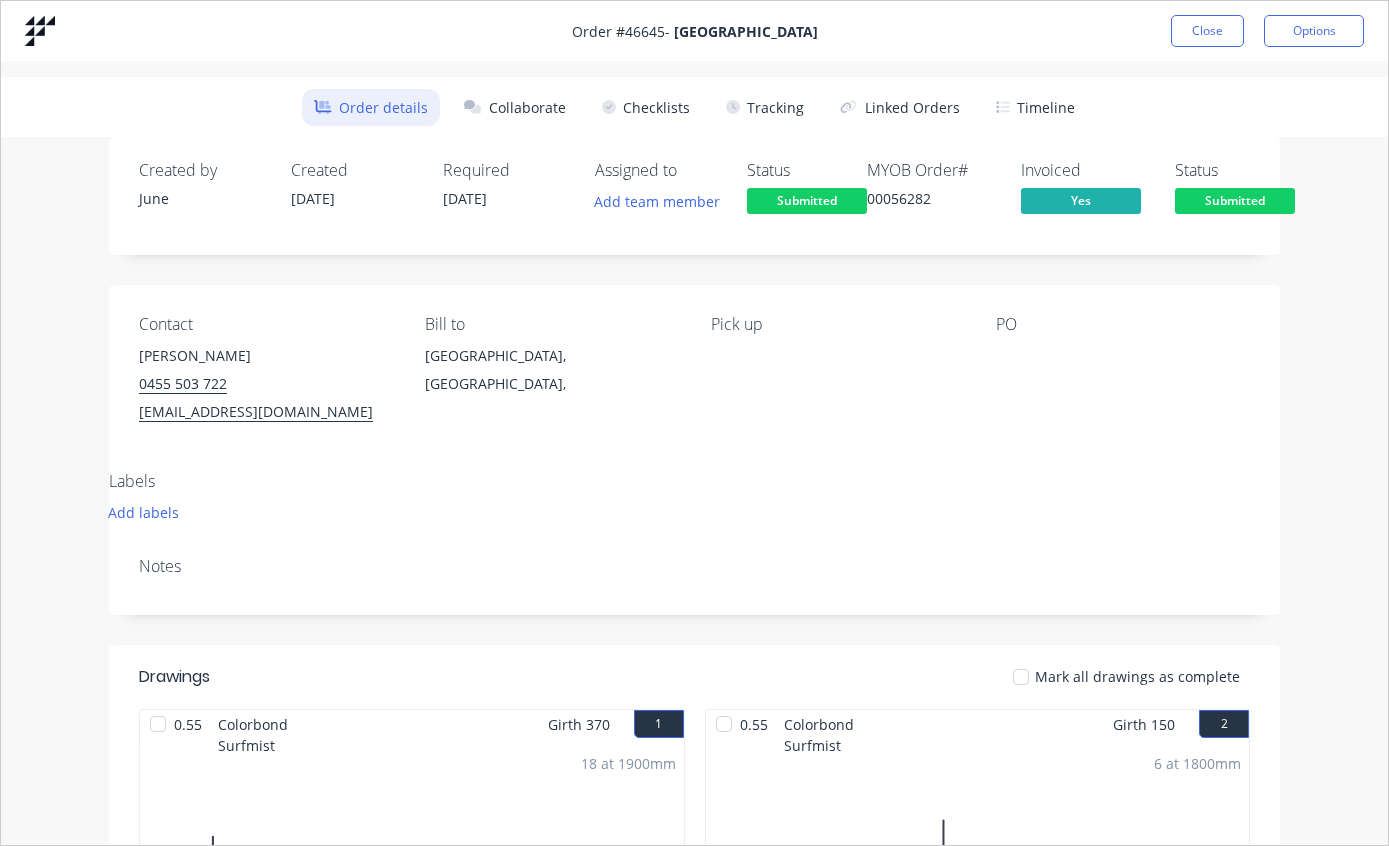 click on "Tracking" at bounding box center (765, 107) 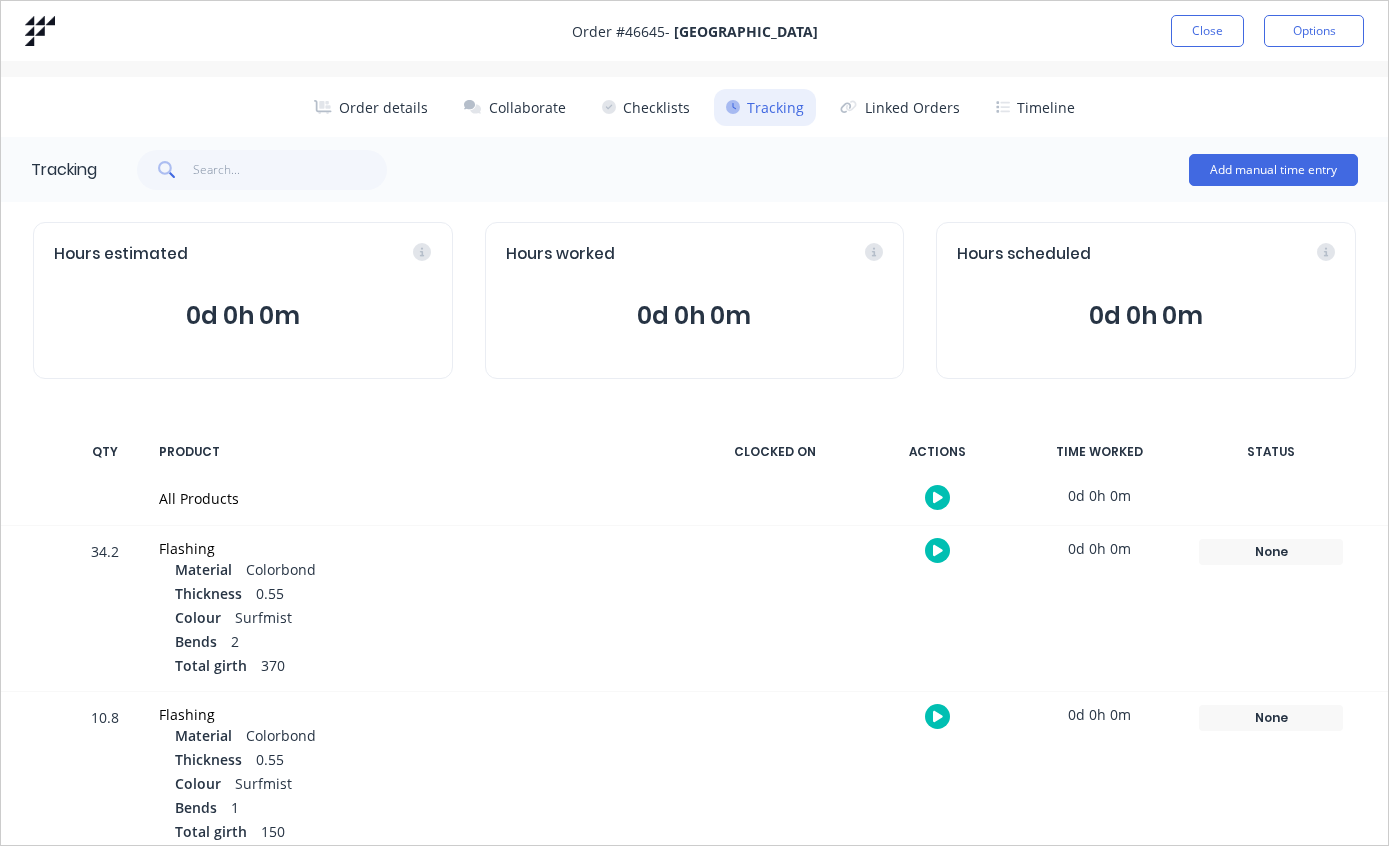 scroll, scrollTop: 0, scrollLeft: 0, axis: both 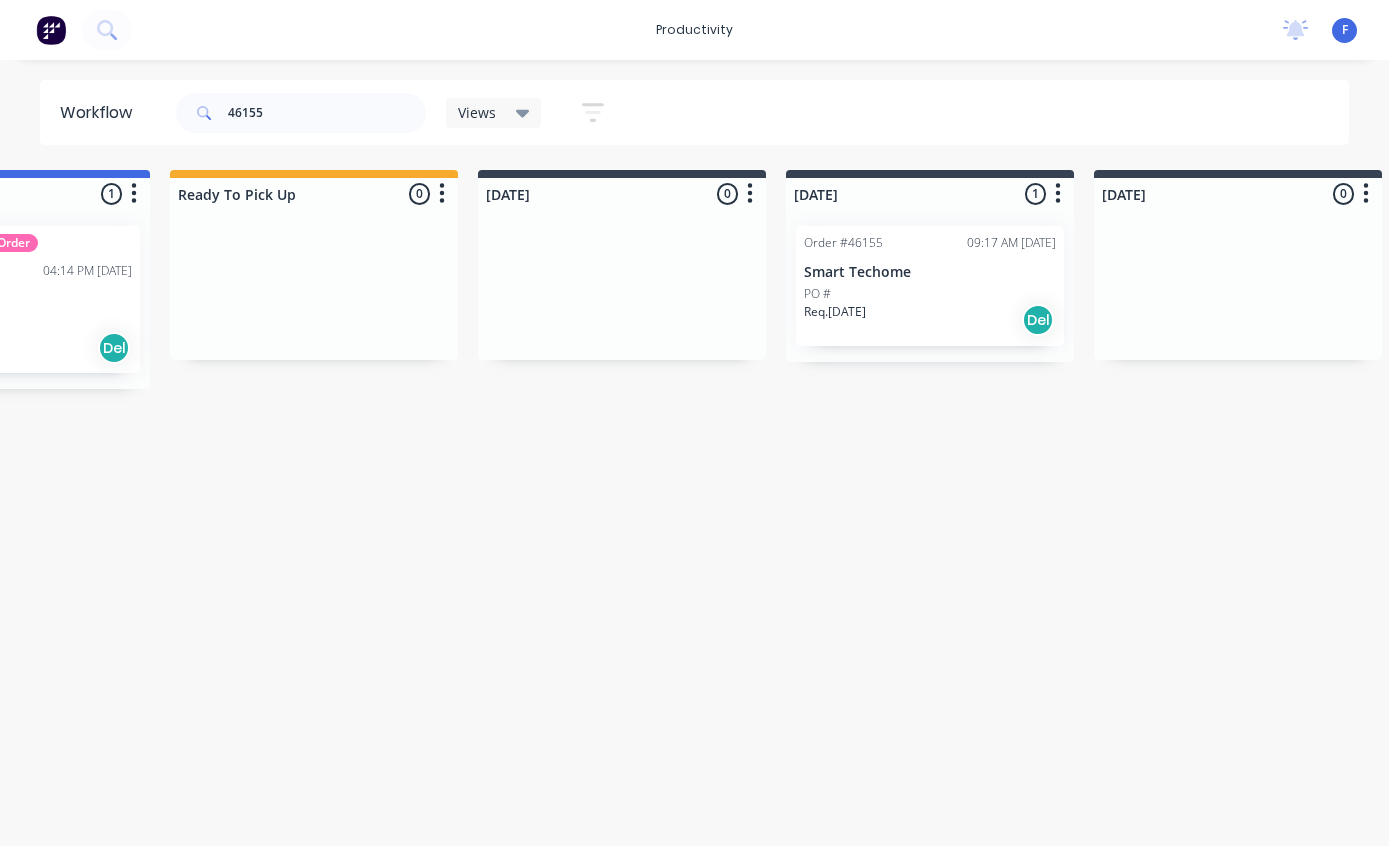 click on "PO #" at bounding box center [930, 294] 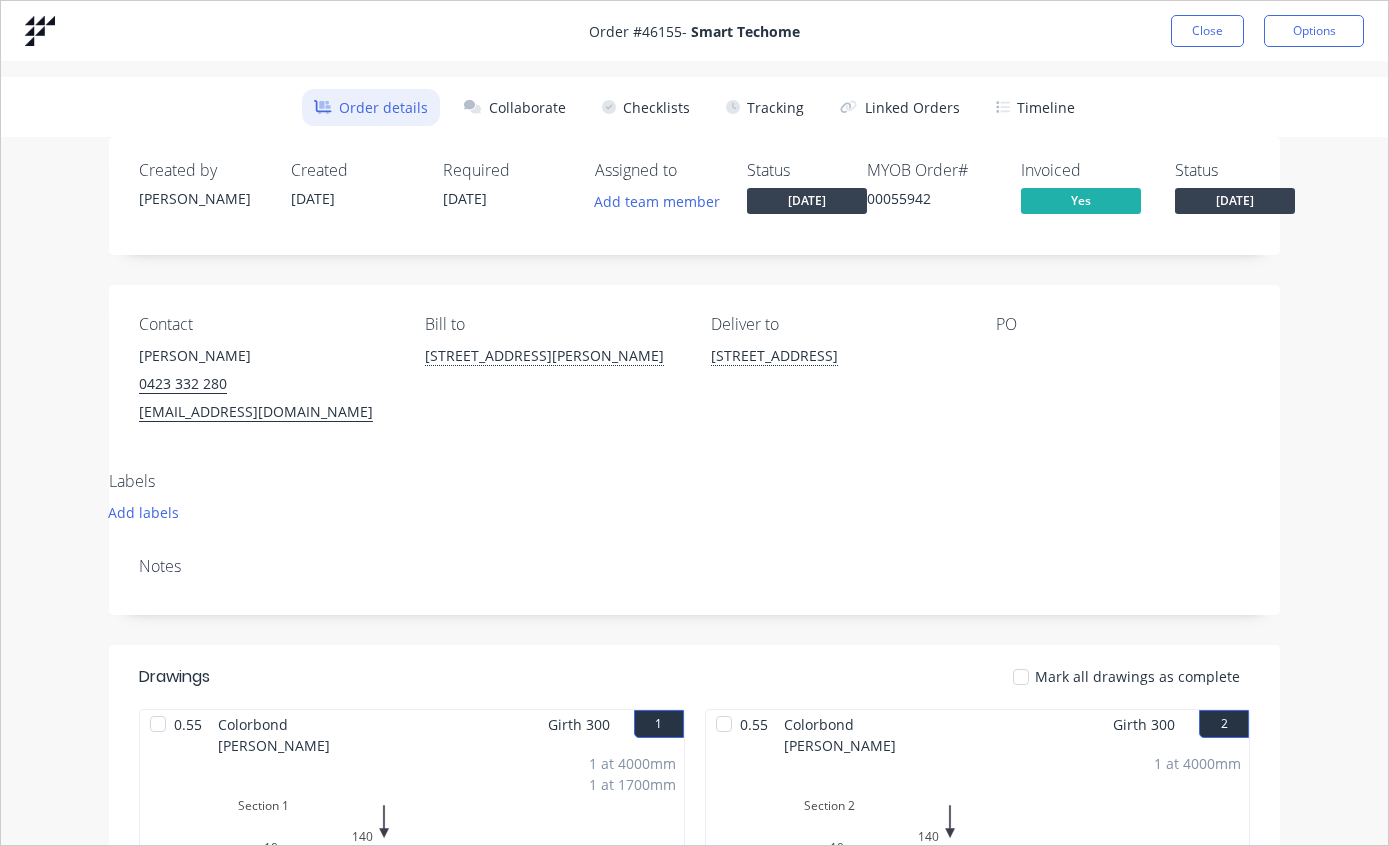 click on "Tracking" at bounding box center (765, 107) 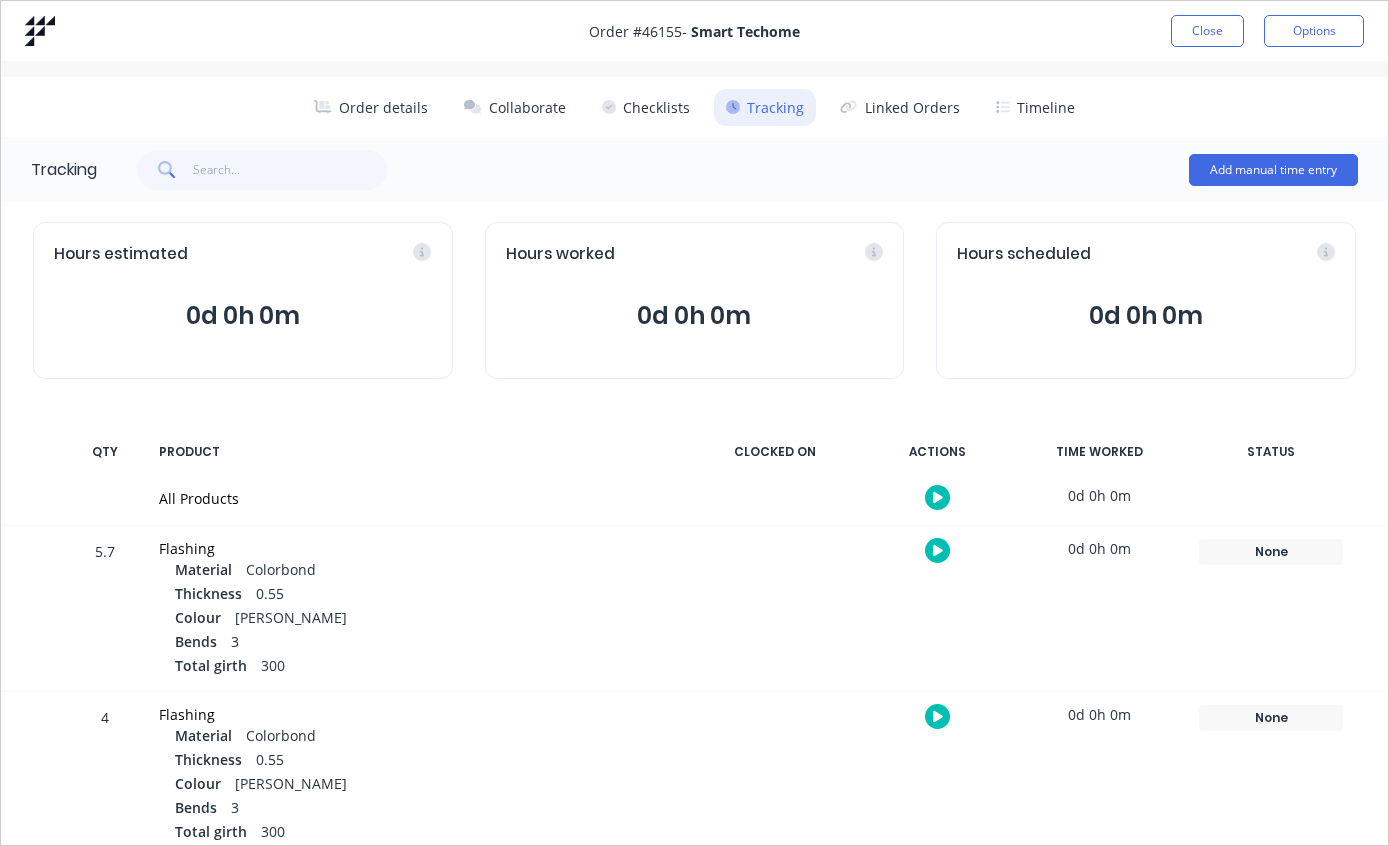 scroll, scrollTop: 0, scrollLeft: 0, axis: both 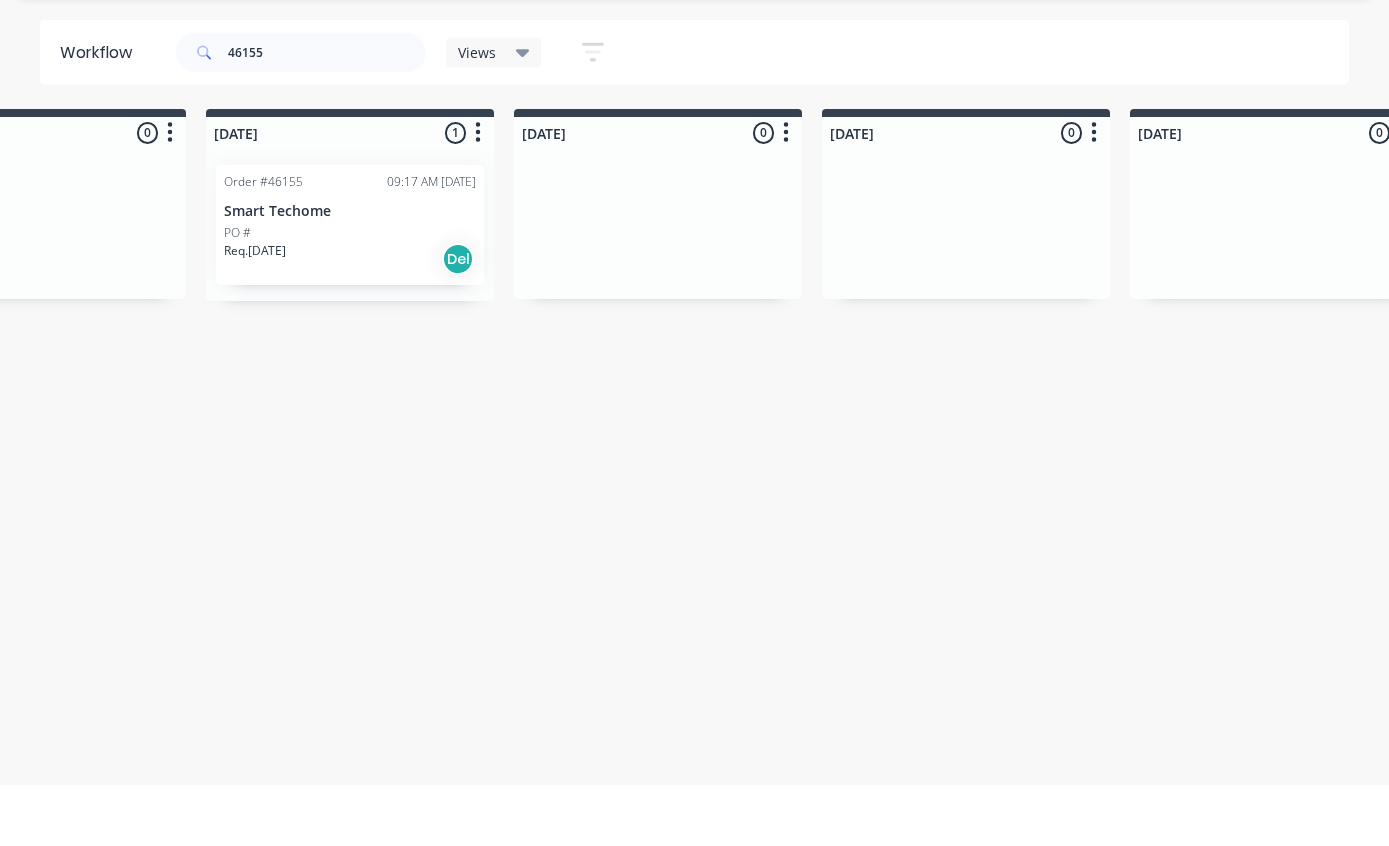click on "Order #46155 09:17 AM [DATE] Smart Techome PO # Req. [DATE] Del" at bounding box center (350, 286) 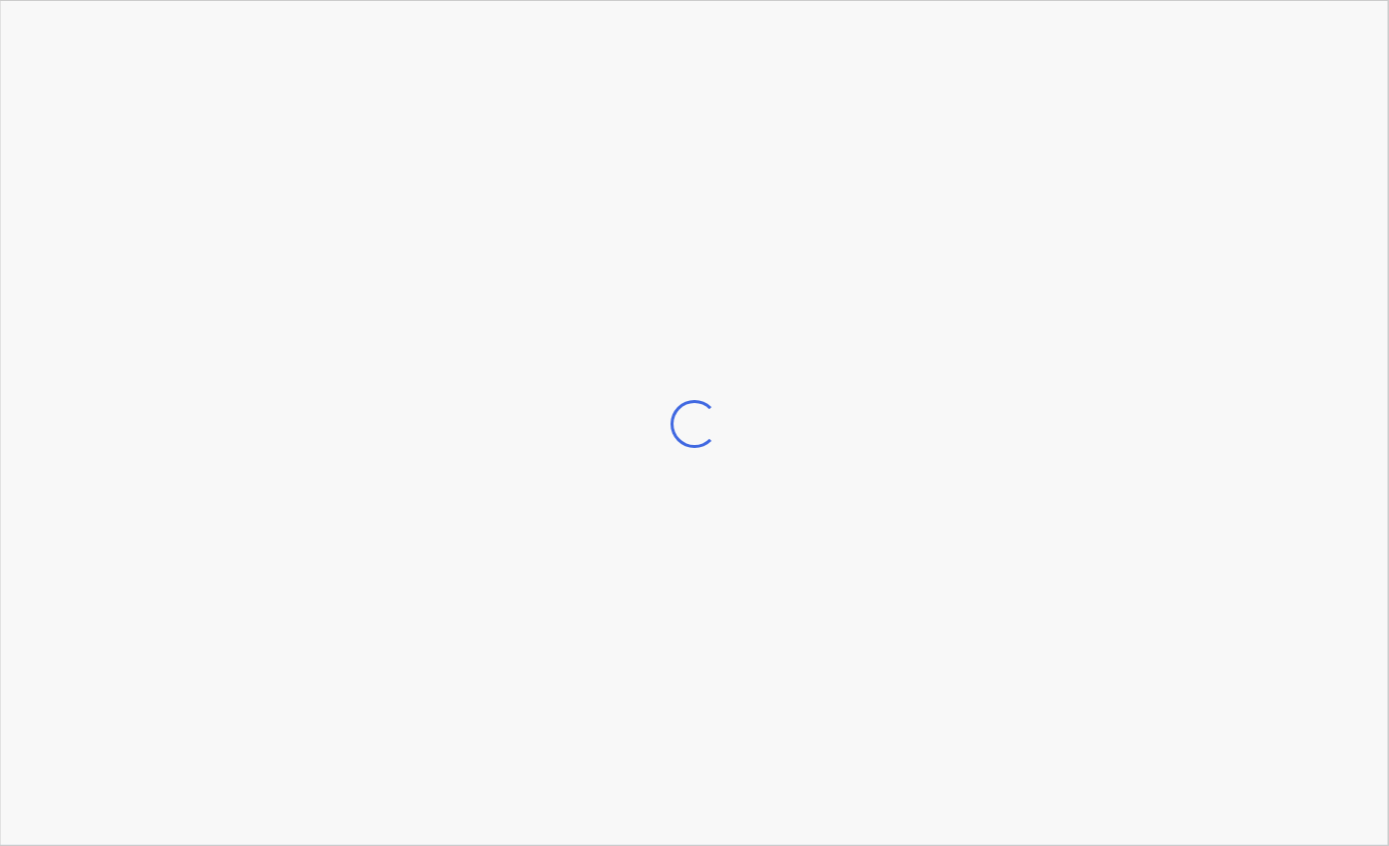 scroll, scrollTop: 40, scrollLeft: 1070, axis: both 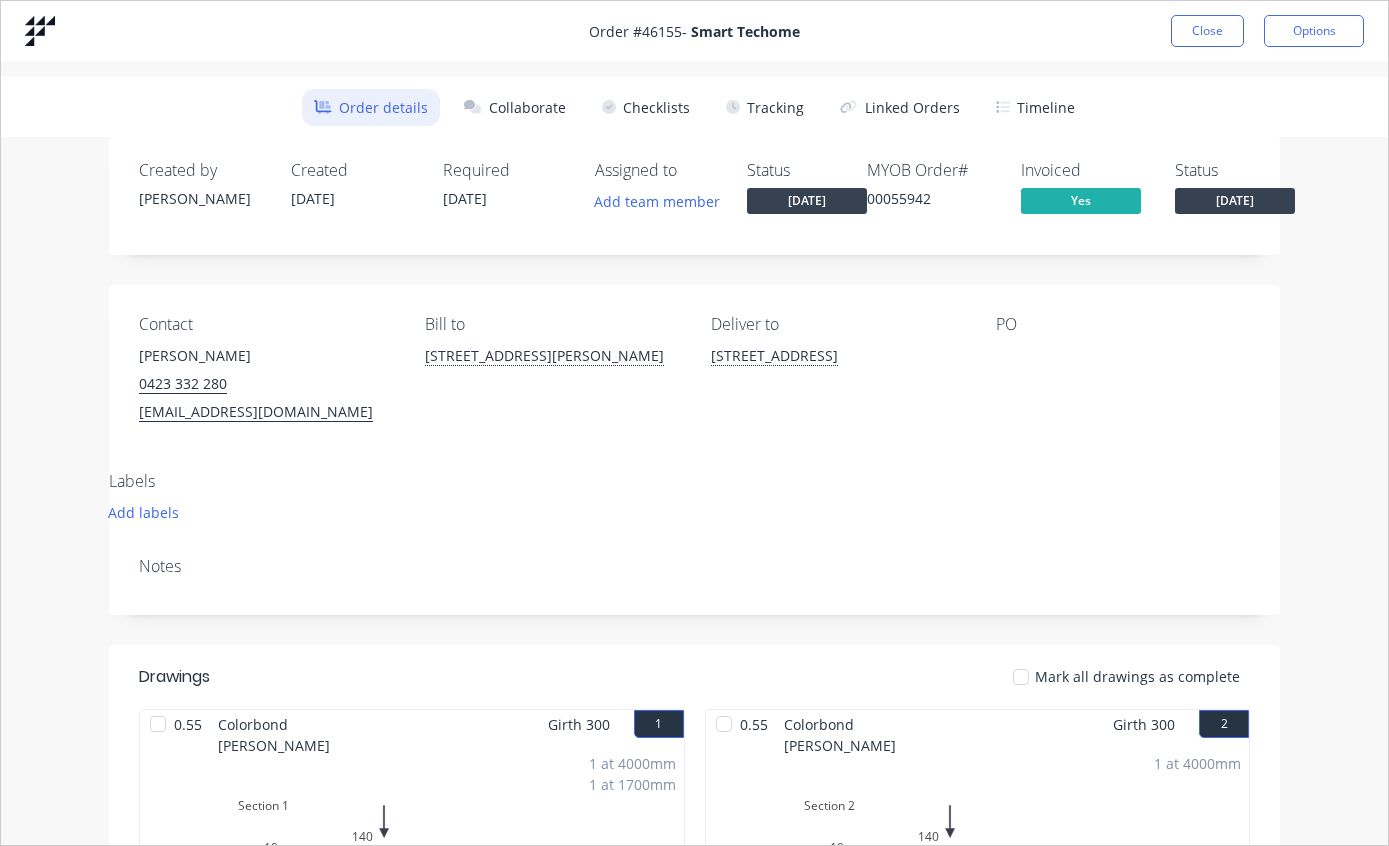 click on "Tracking" at bounding box center [765, 107] 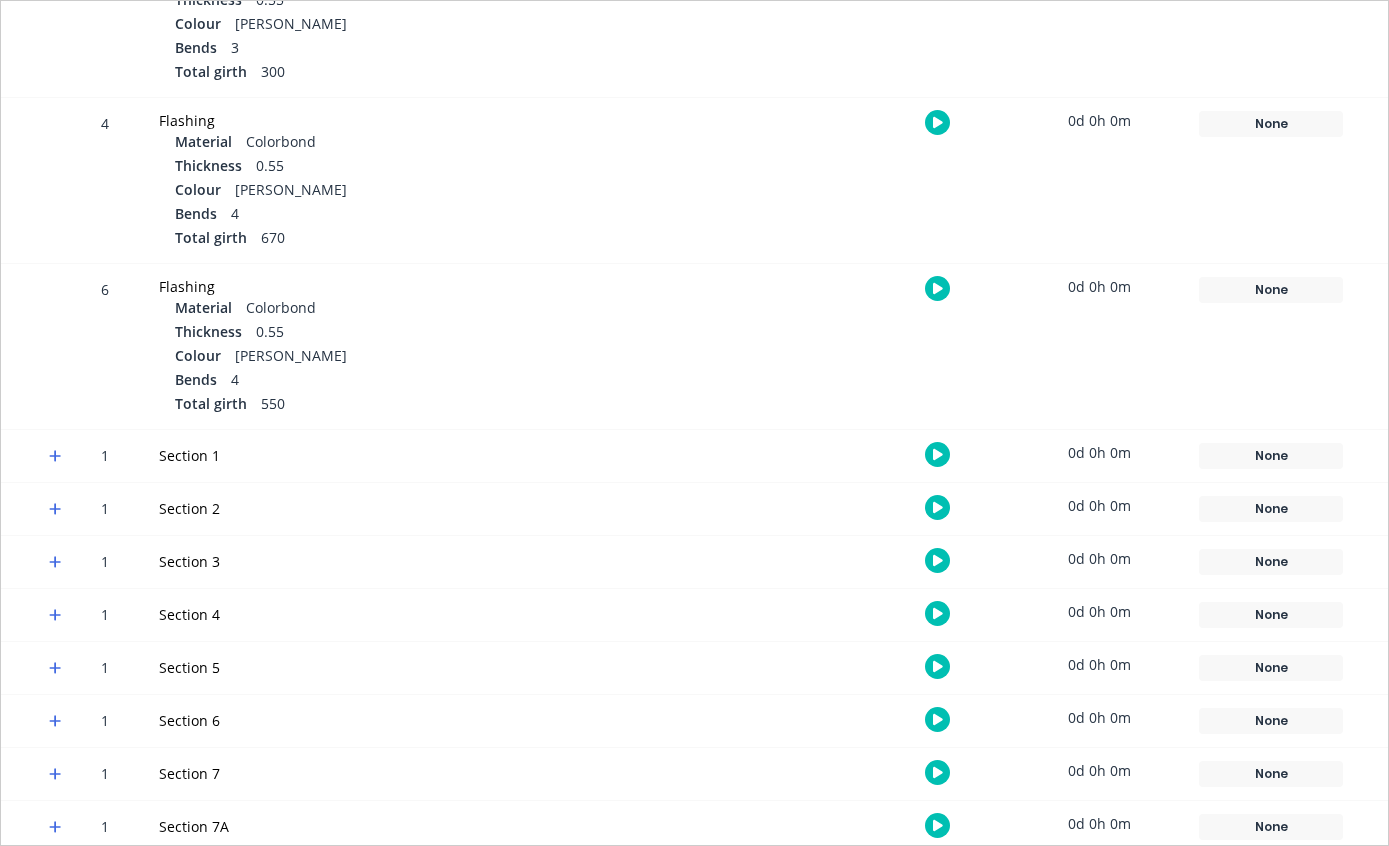 scroll, scrollTop: 3751, scrollLeft: 0, axis: vertical 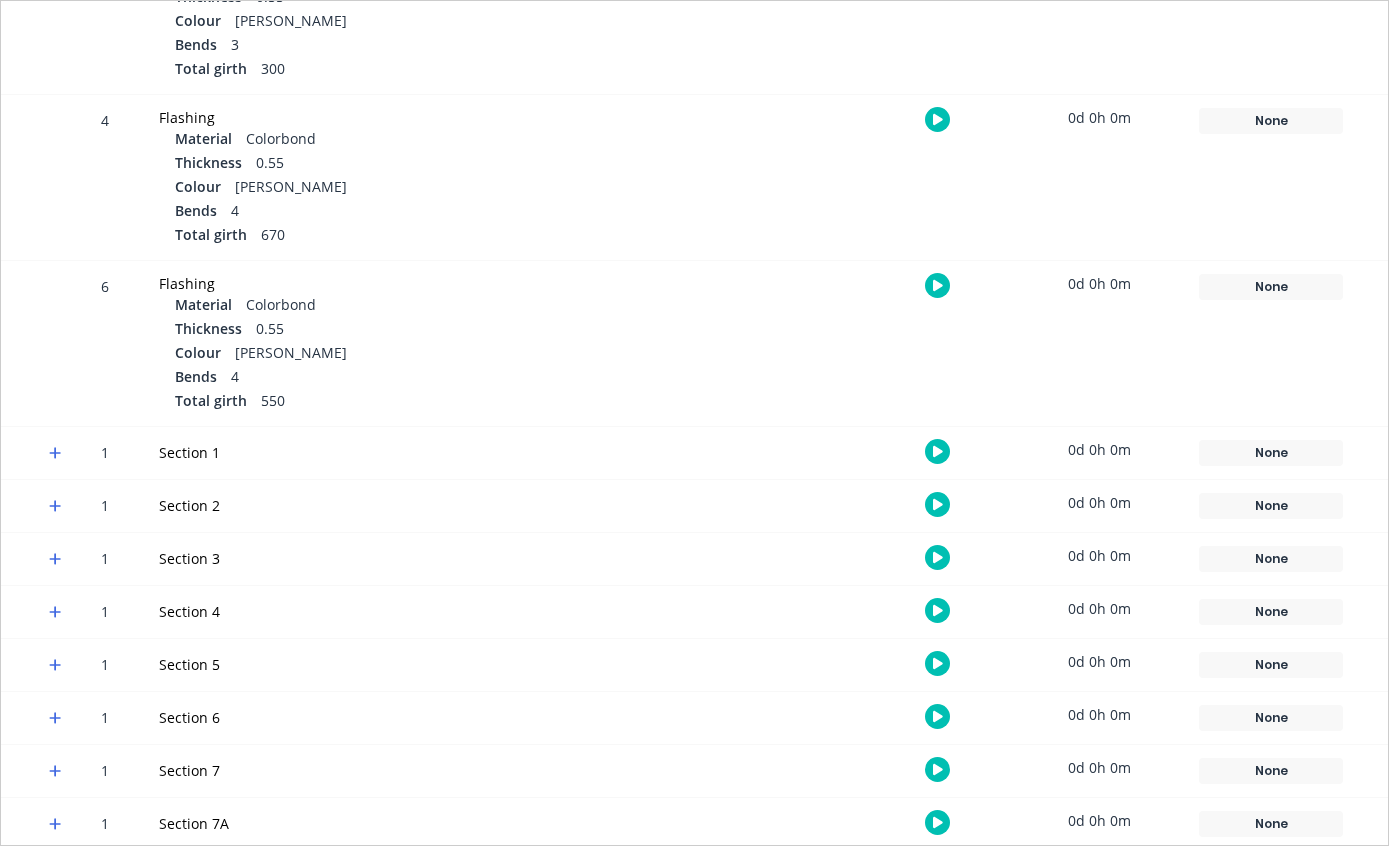 click 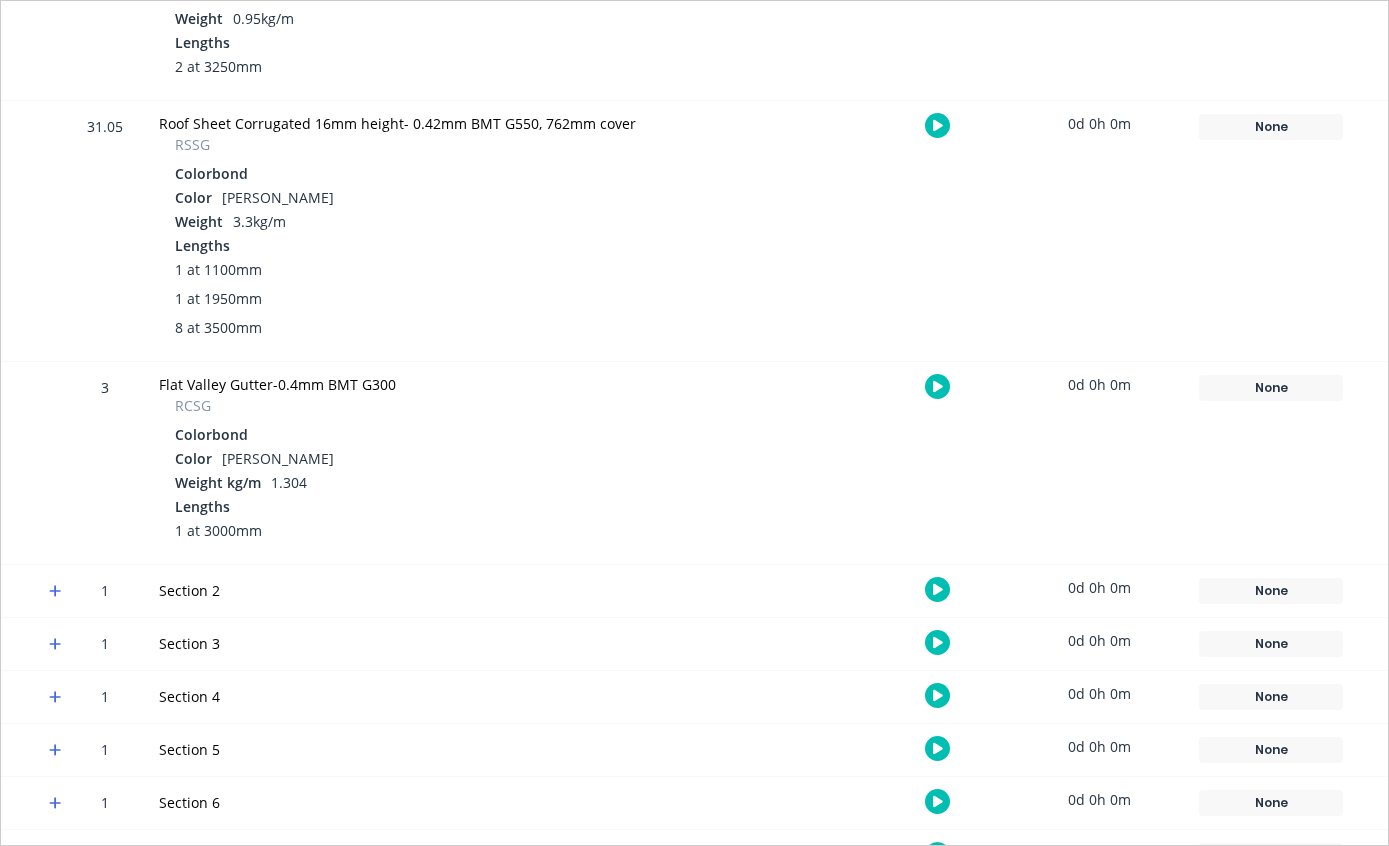 scroll, scrollTop: 4387, scrollLeft: 0, axis: vertical 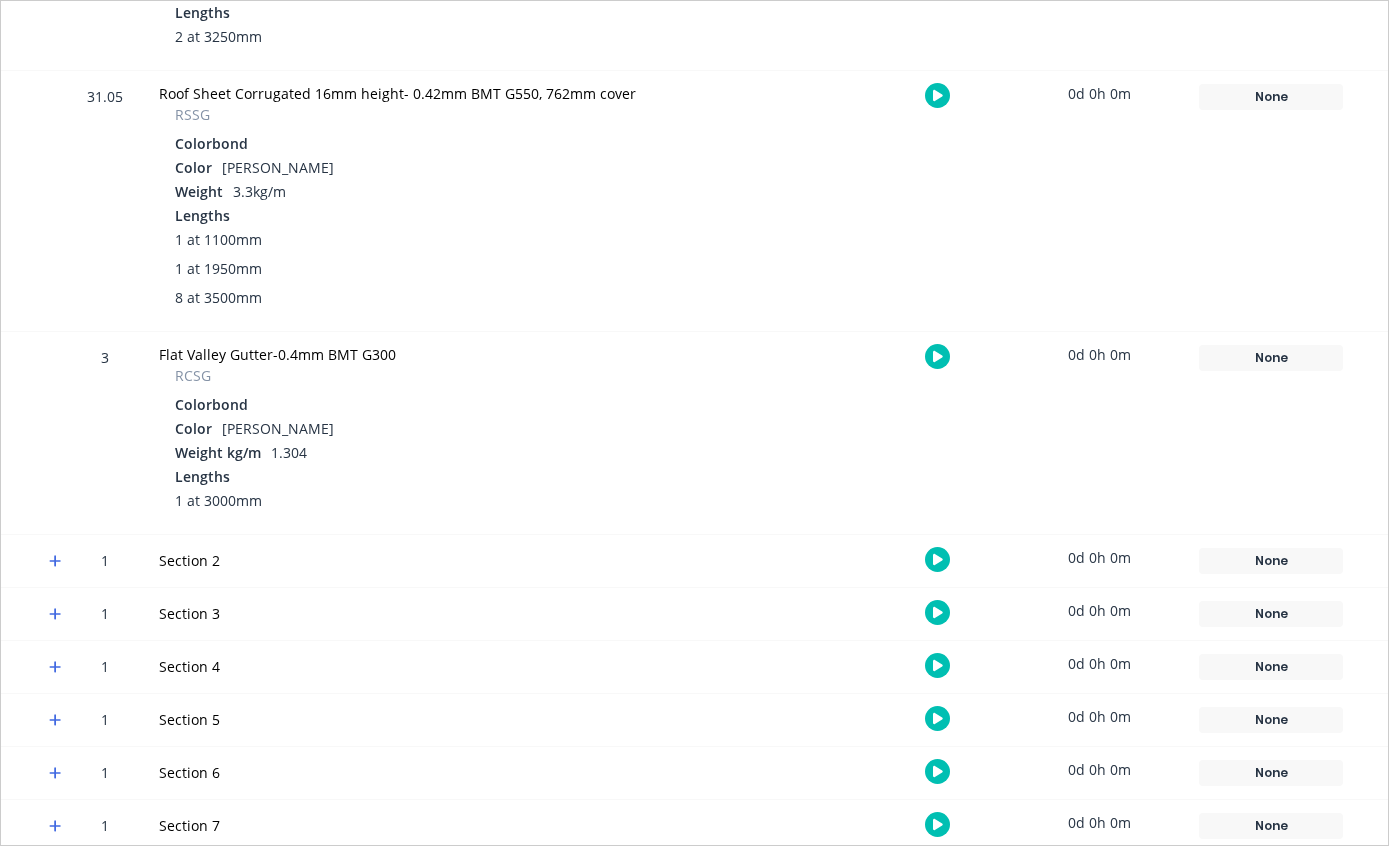click on "Section 2" at bounding box center [417, 560] 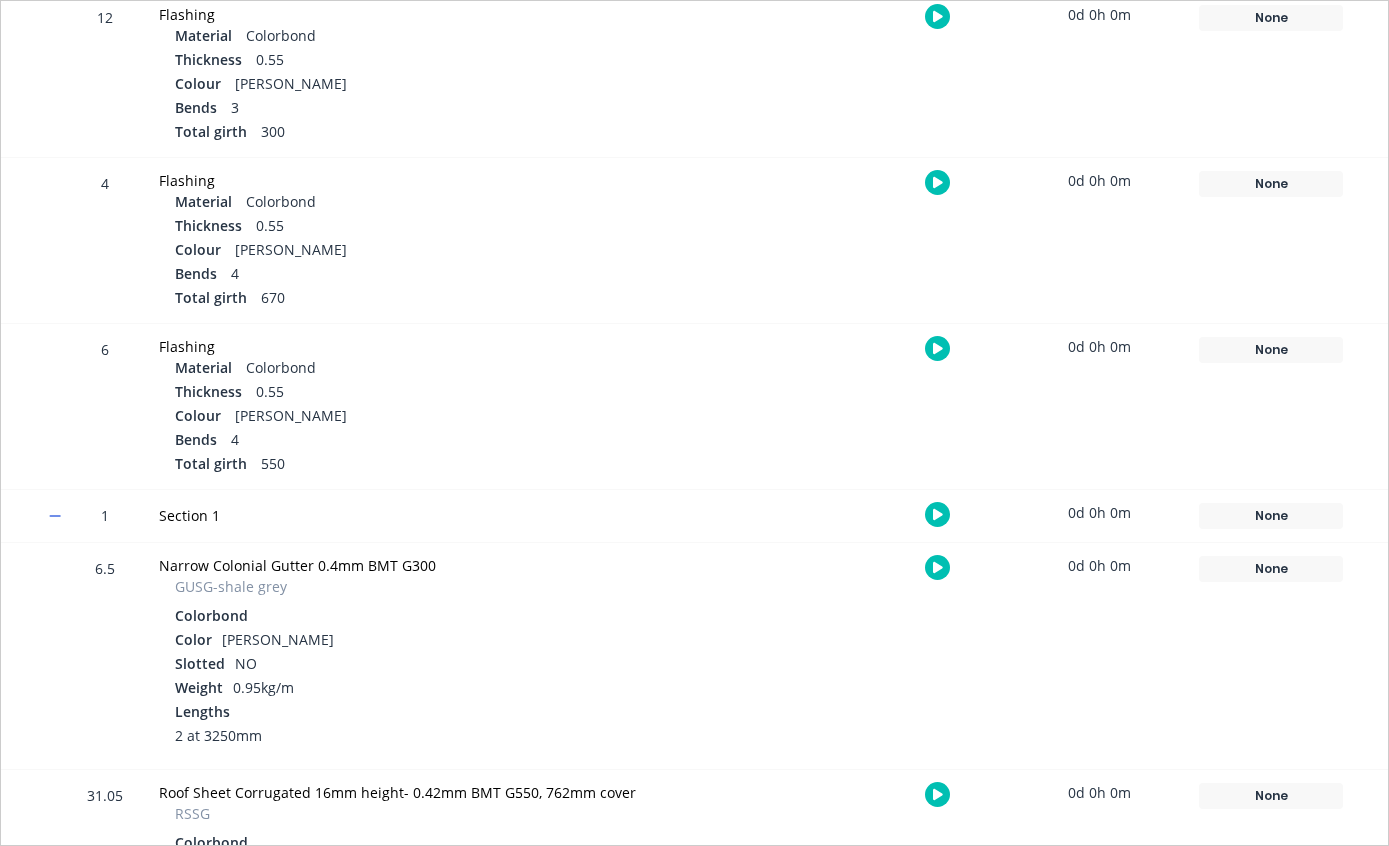 scroll, scrollTop: 3689, scrollLeft: 0, axis: vertical 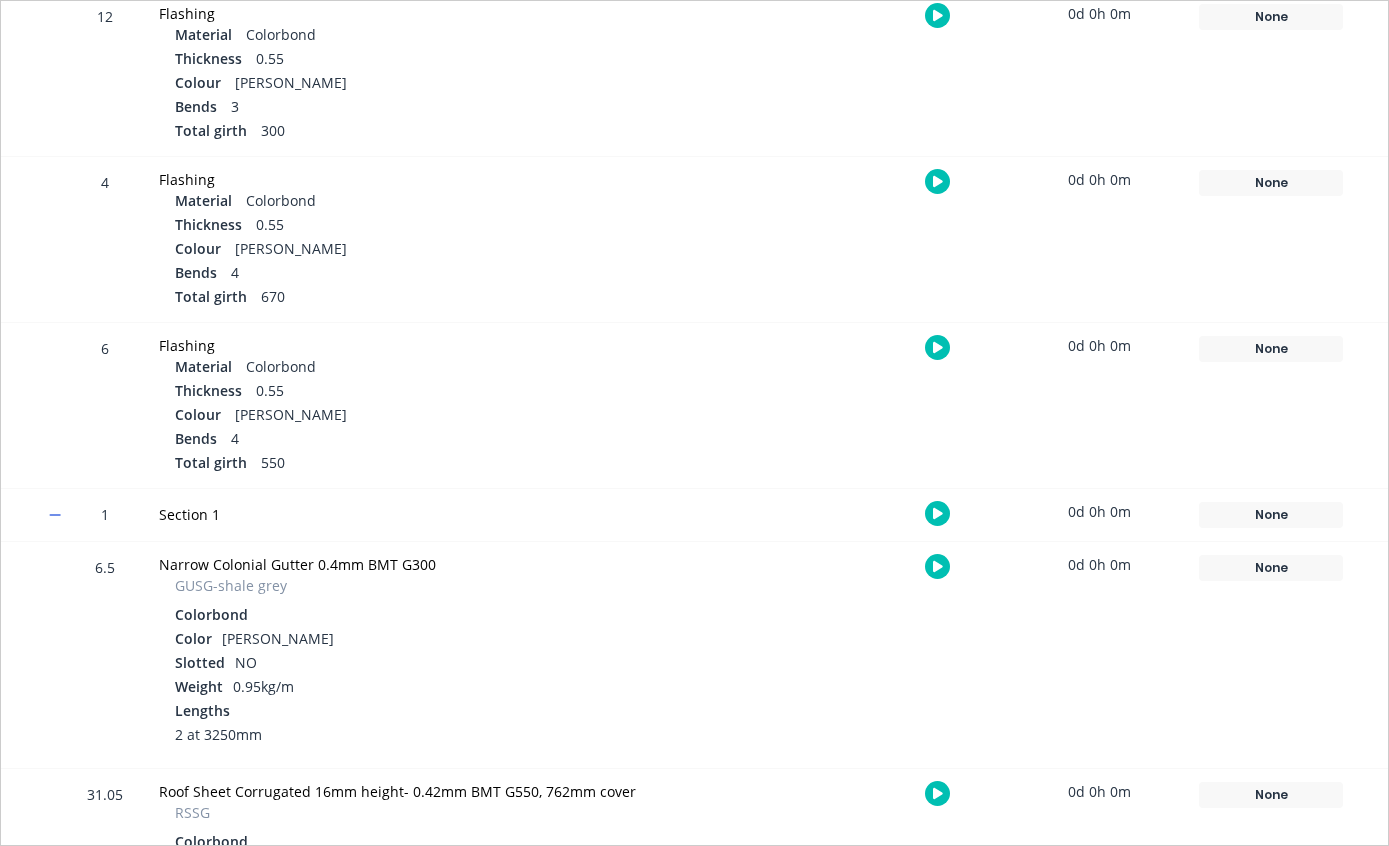 click on "1" at bounding box center (105, 516) 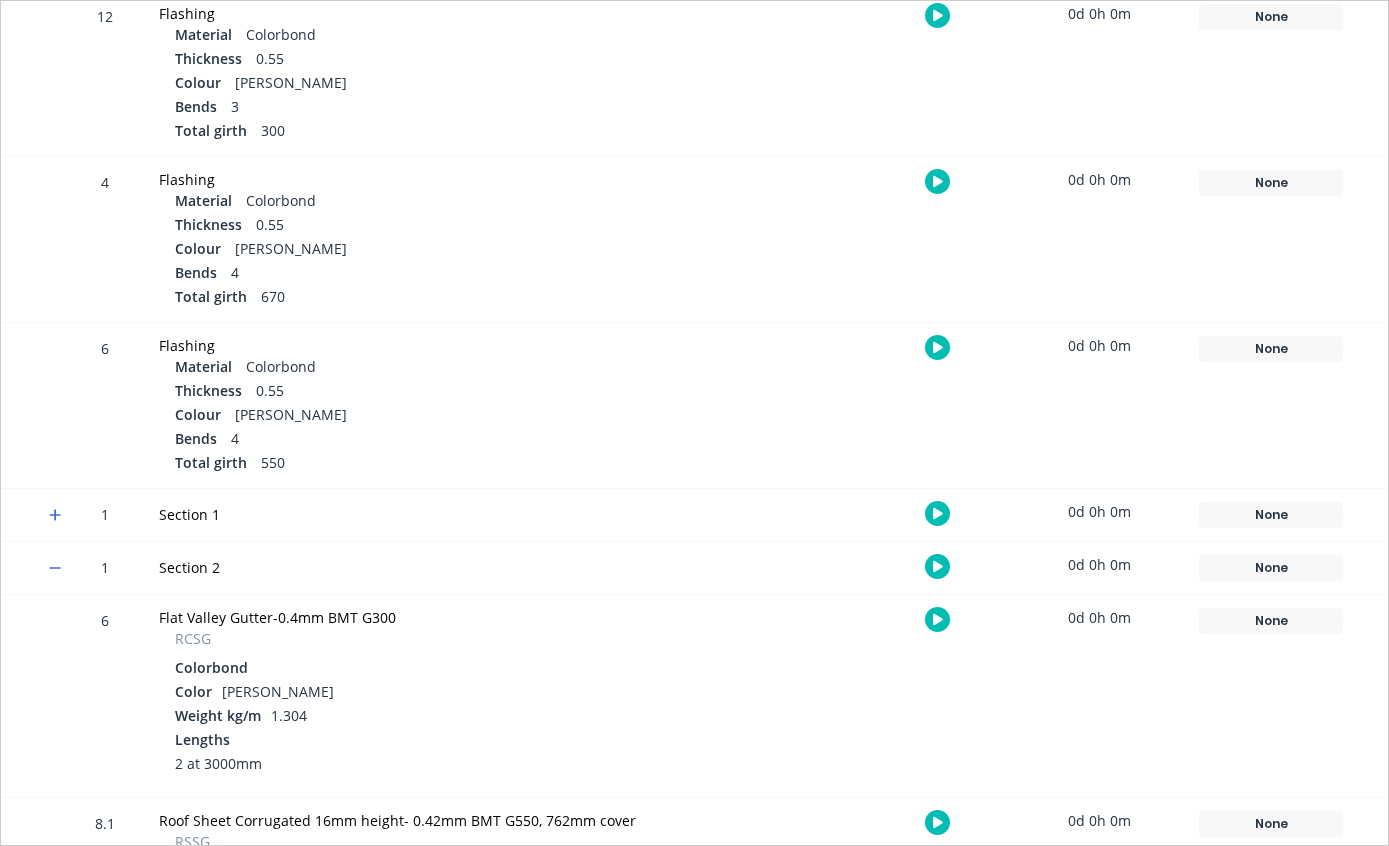 click on "1 Section 2 0d 0h 0m None Create status   None   edit Complete   [DATE]   [DATE]   Ready for Delivery    Ready To Pick Up   Submitted   [DATE]   [DATE]   [DATE]" at bounding box center (694, 568) 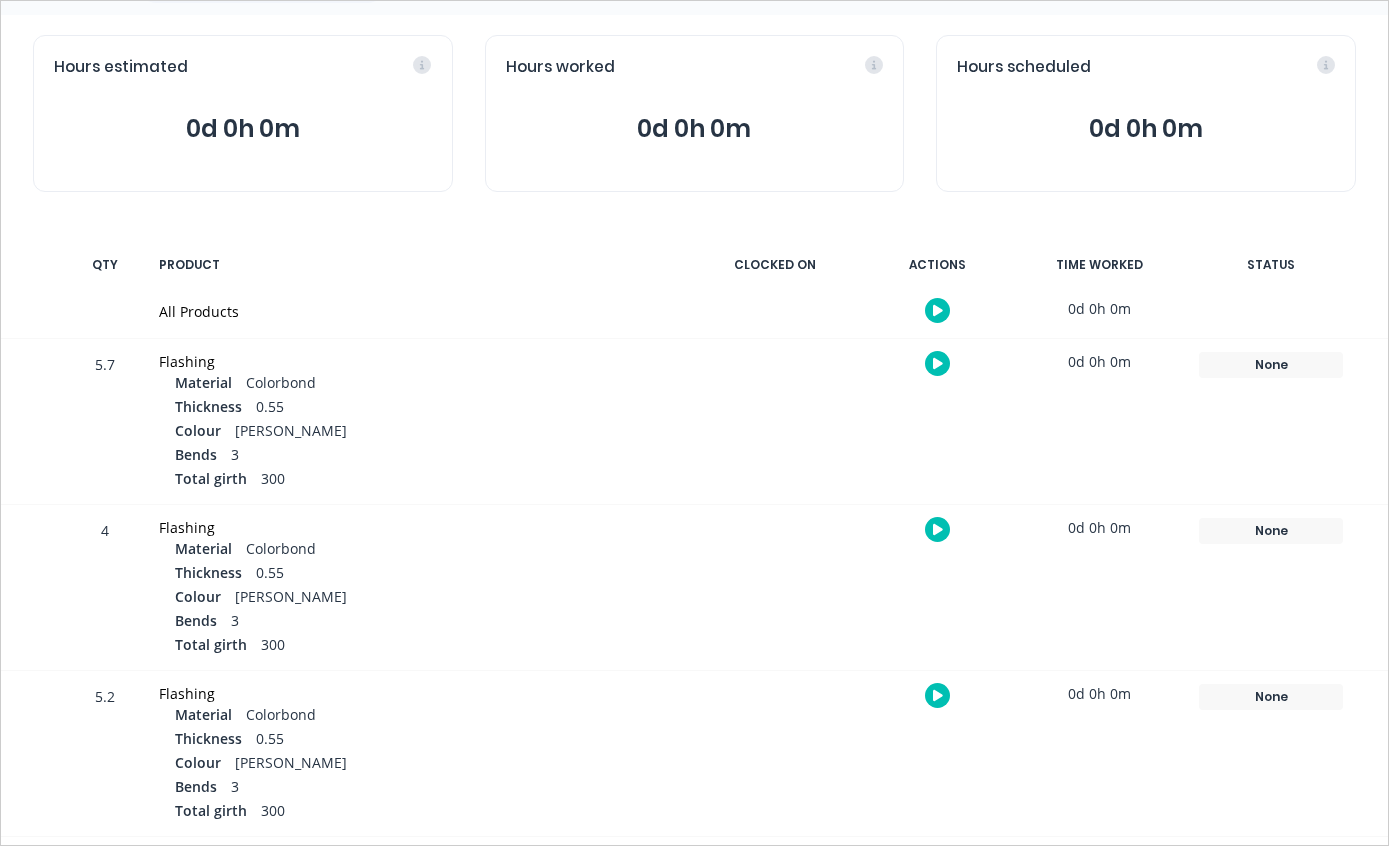 scroll, scrollTop: 190, scrollLeft: 0, axis: vertical 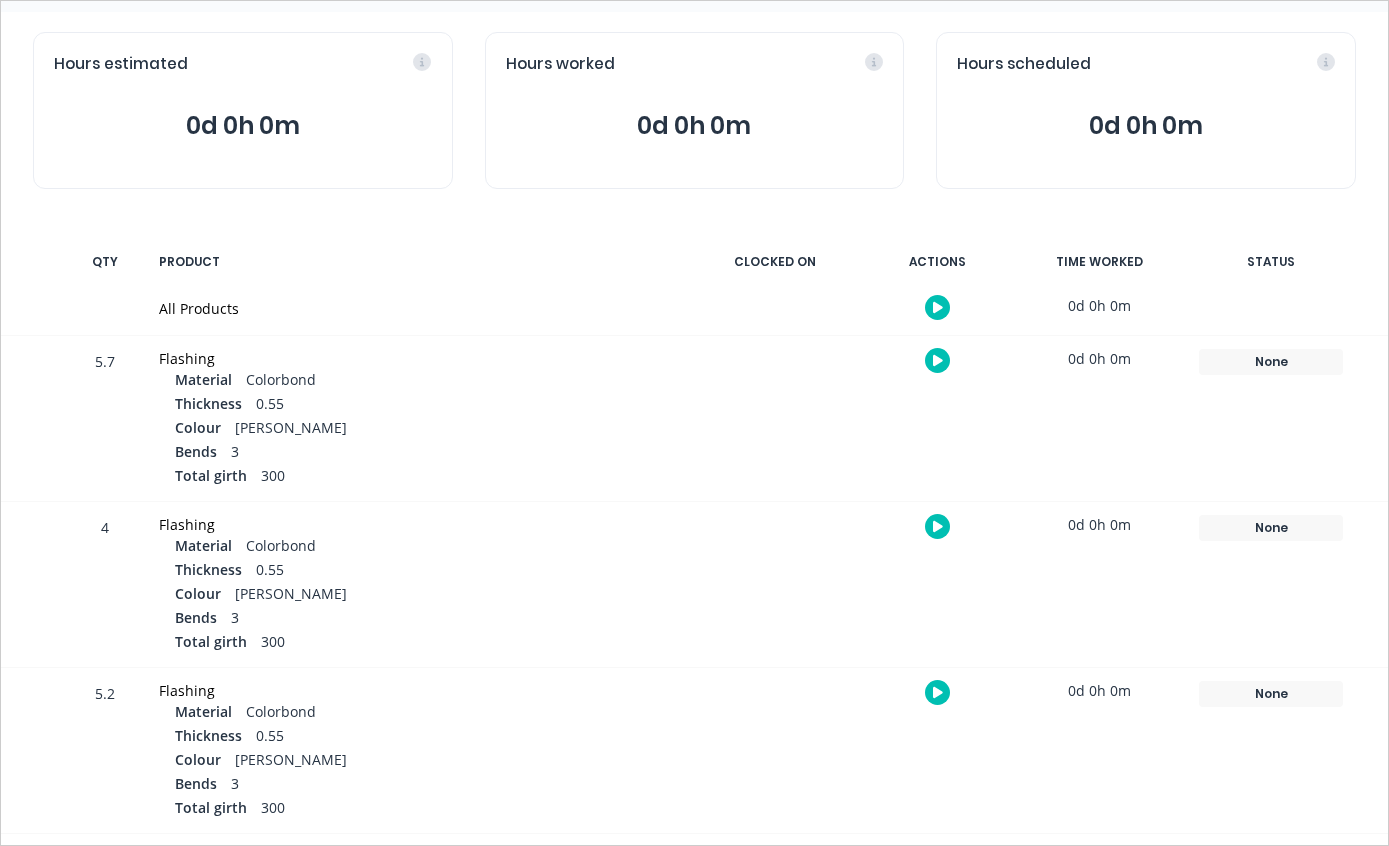 click on "None" at bounding box center (1271, 362) 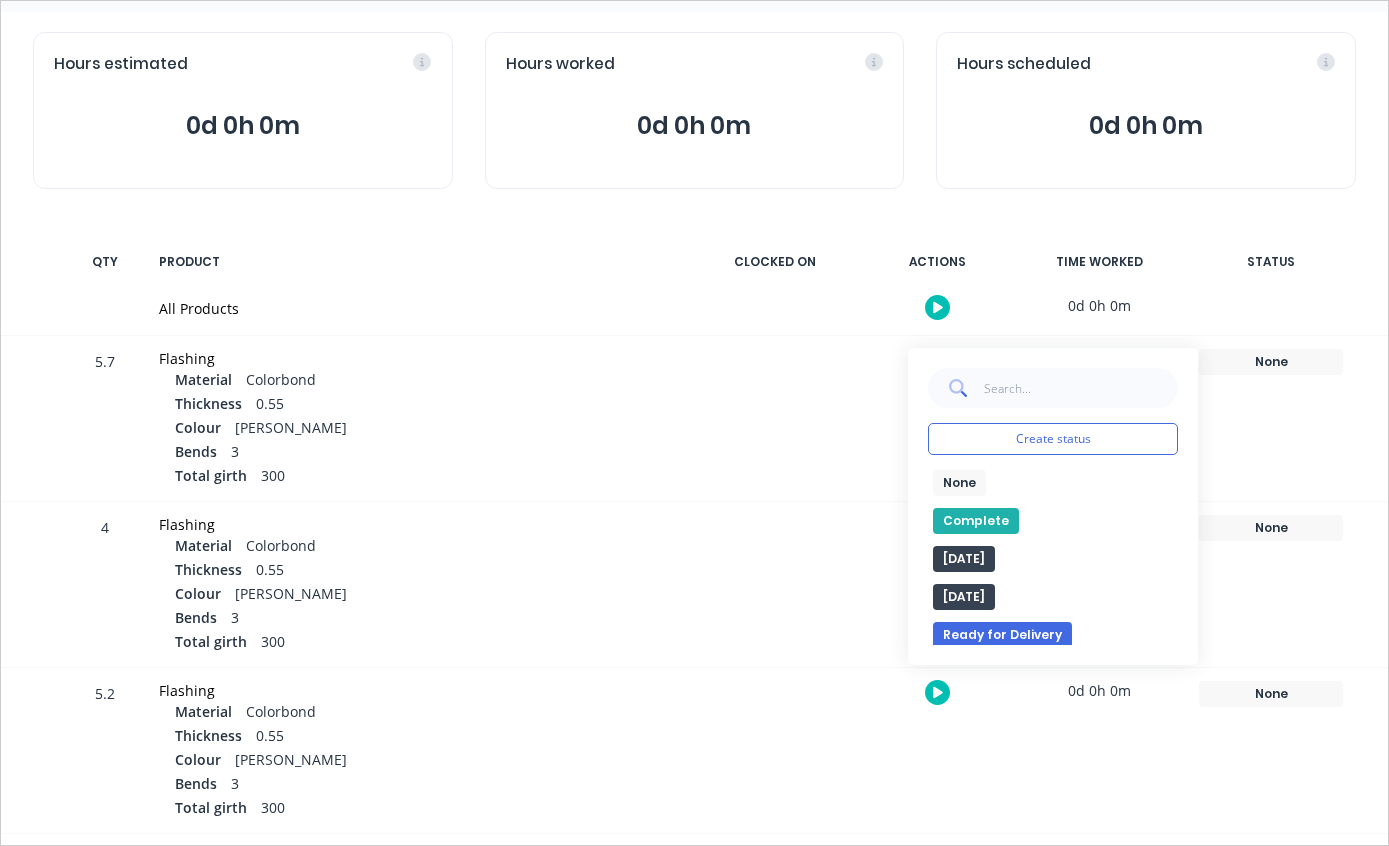 click on "Complete" at bounding box center [976, 521] 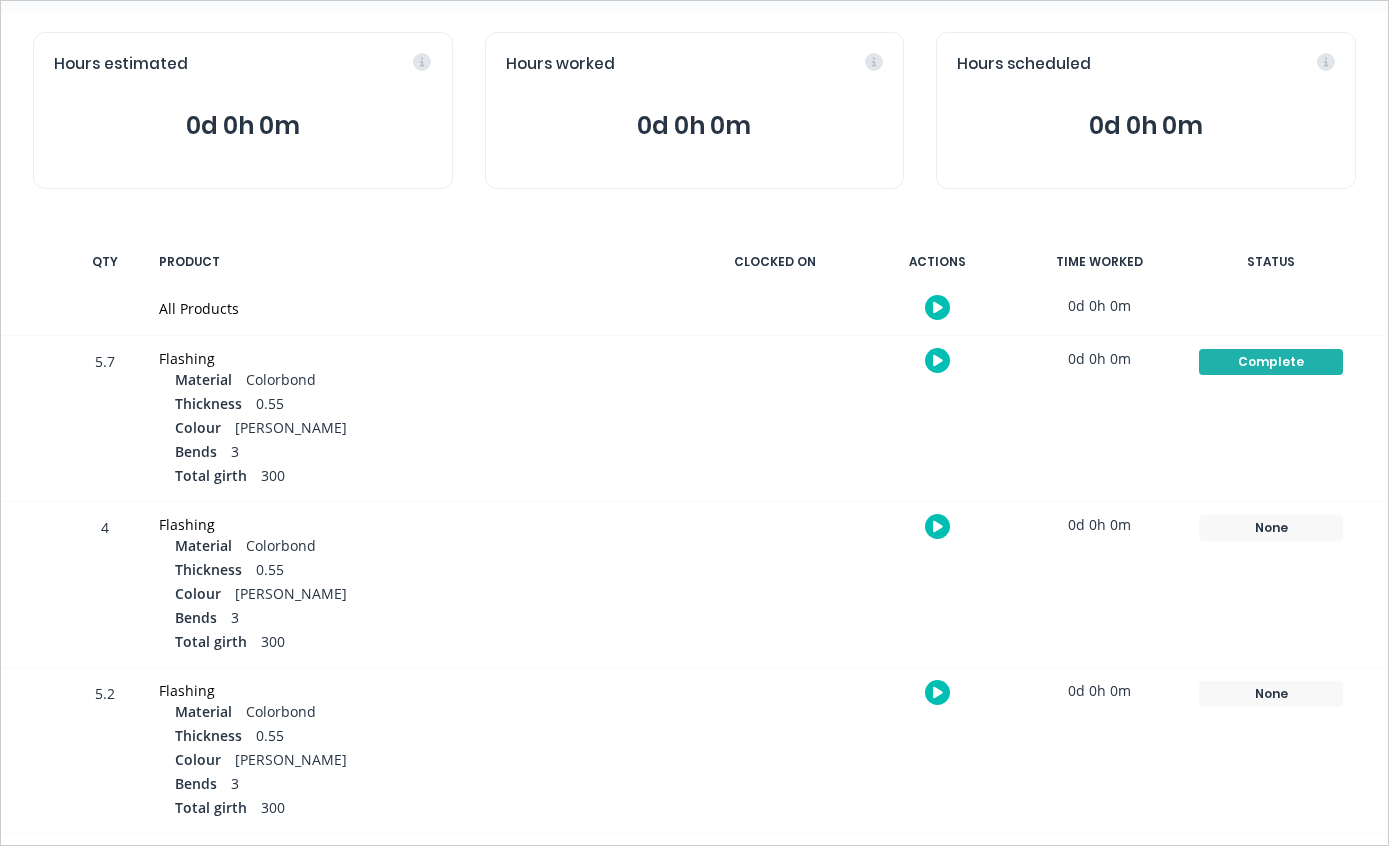click on "None" at bounding box center (1271, 528) 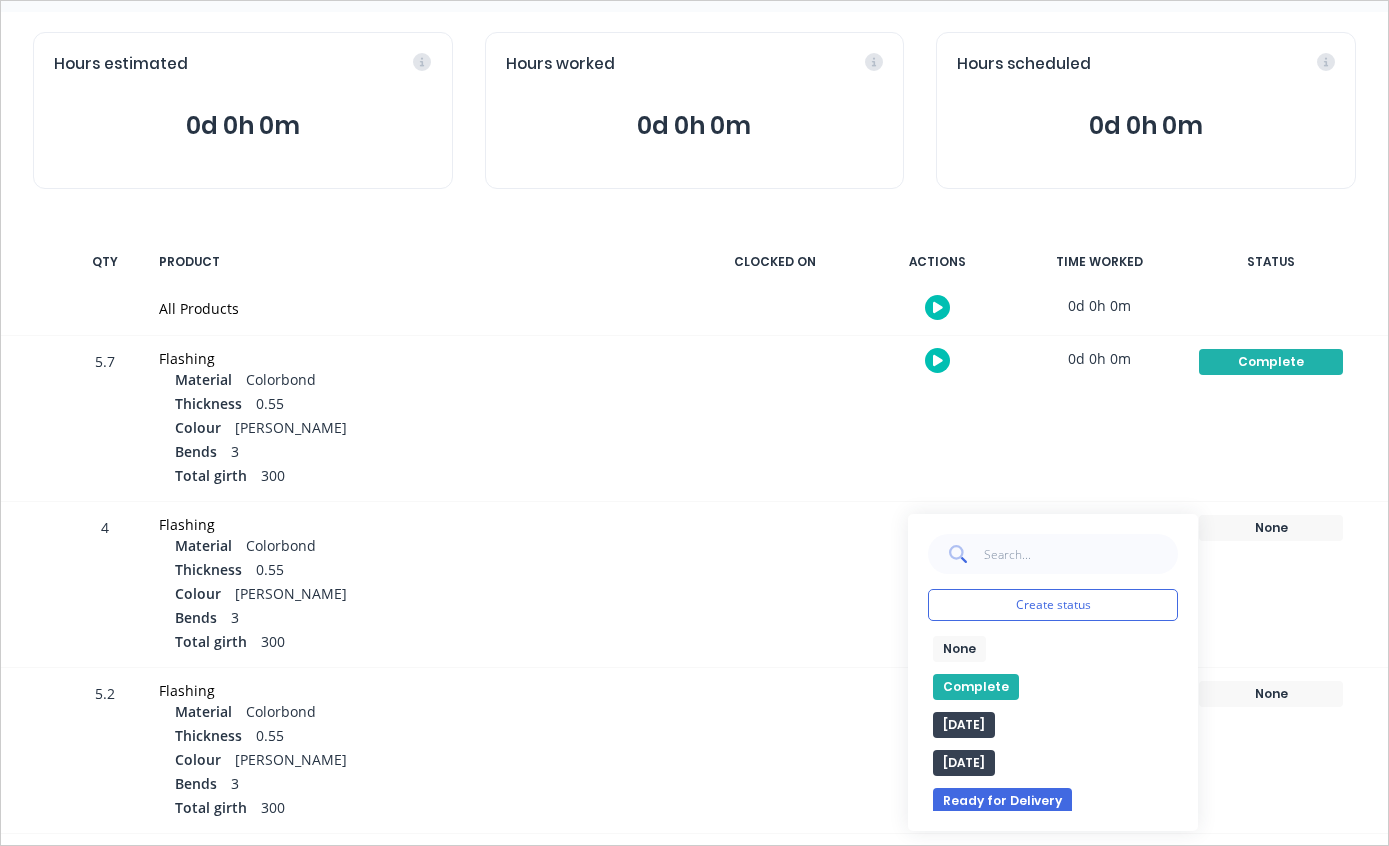 click on "Complete" at bounding box center (976, 687) 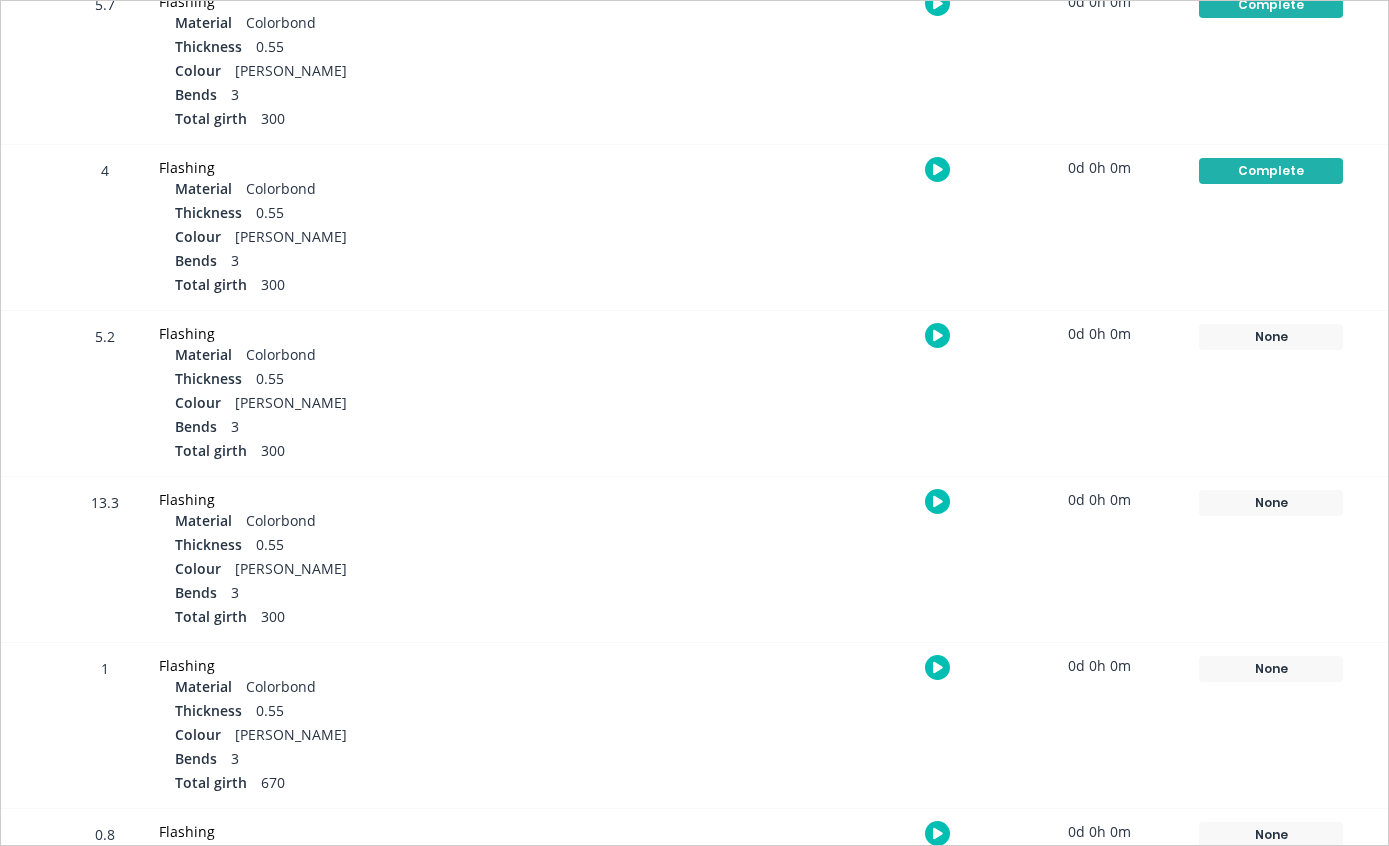 scroll, scrollTop: 597, scrollLeft: 0, axis: vertical 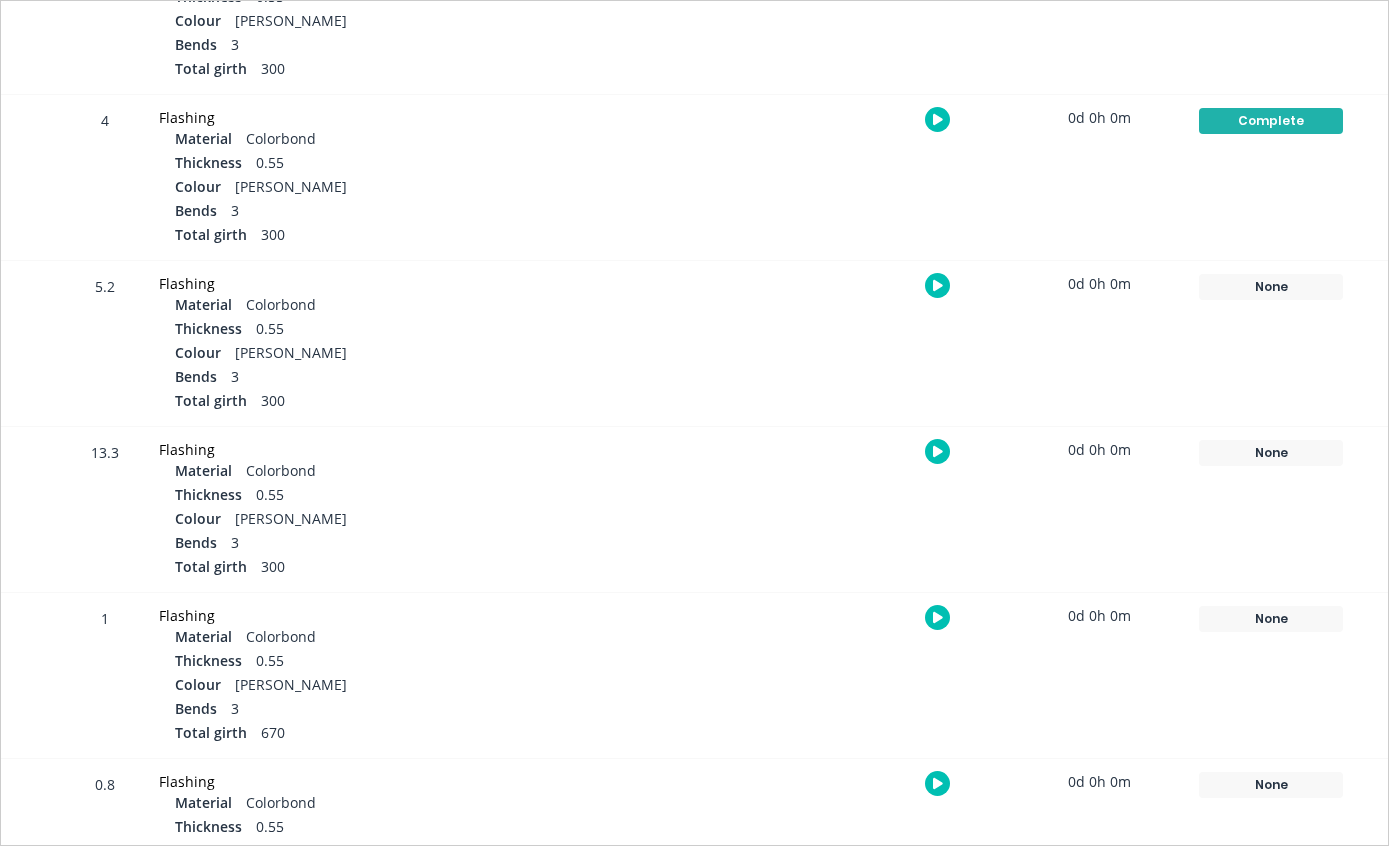 click on "None" at bounding box center [1271, 287] 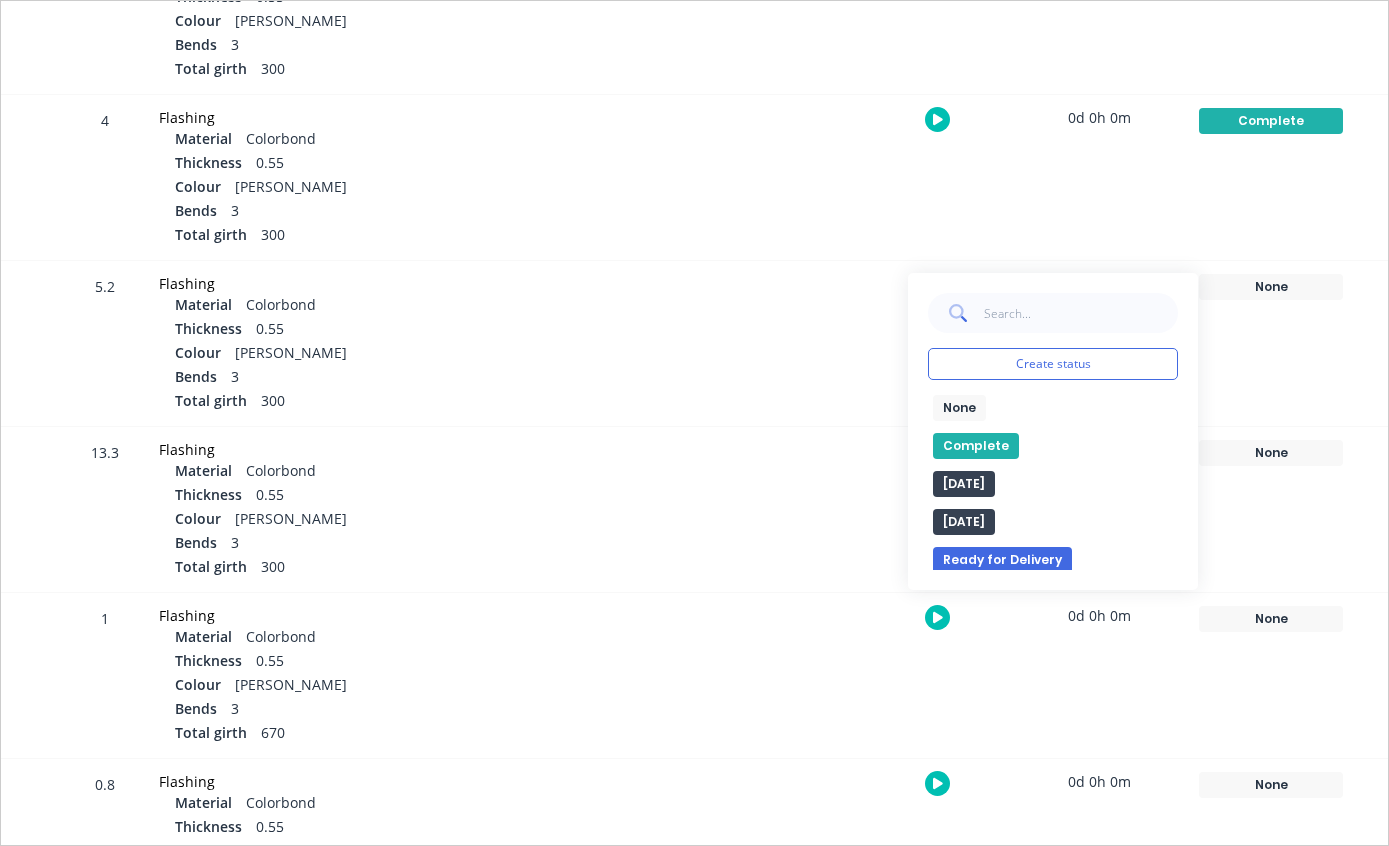 click on "Complete" at bounding box center [976, 446] 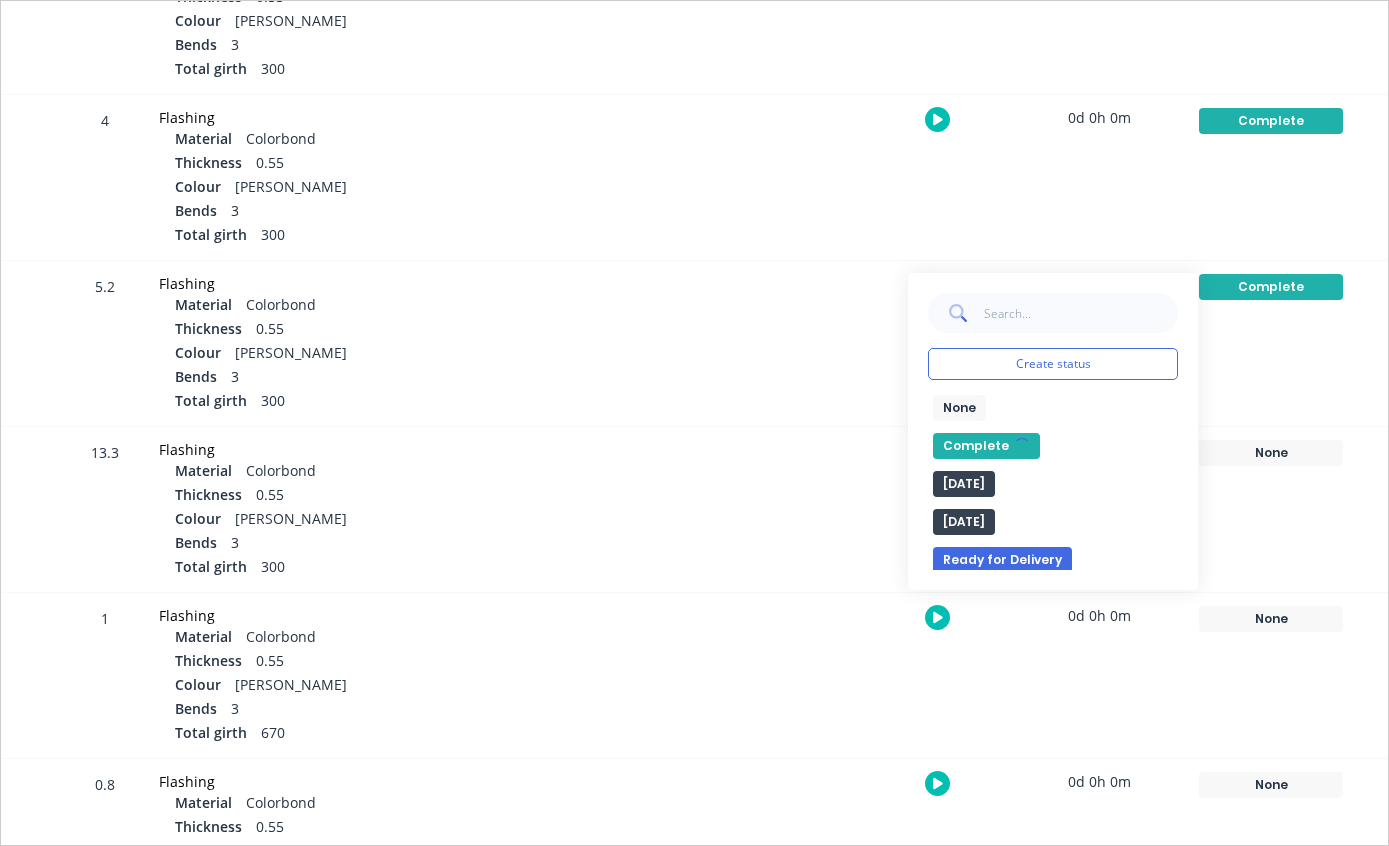 click on "None" at bounding box center [1271, 453] 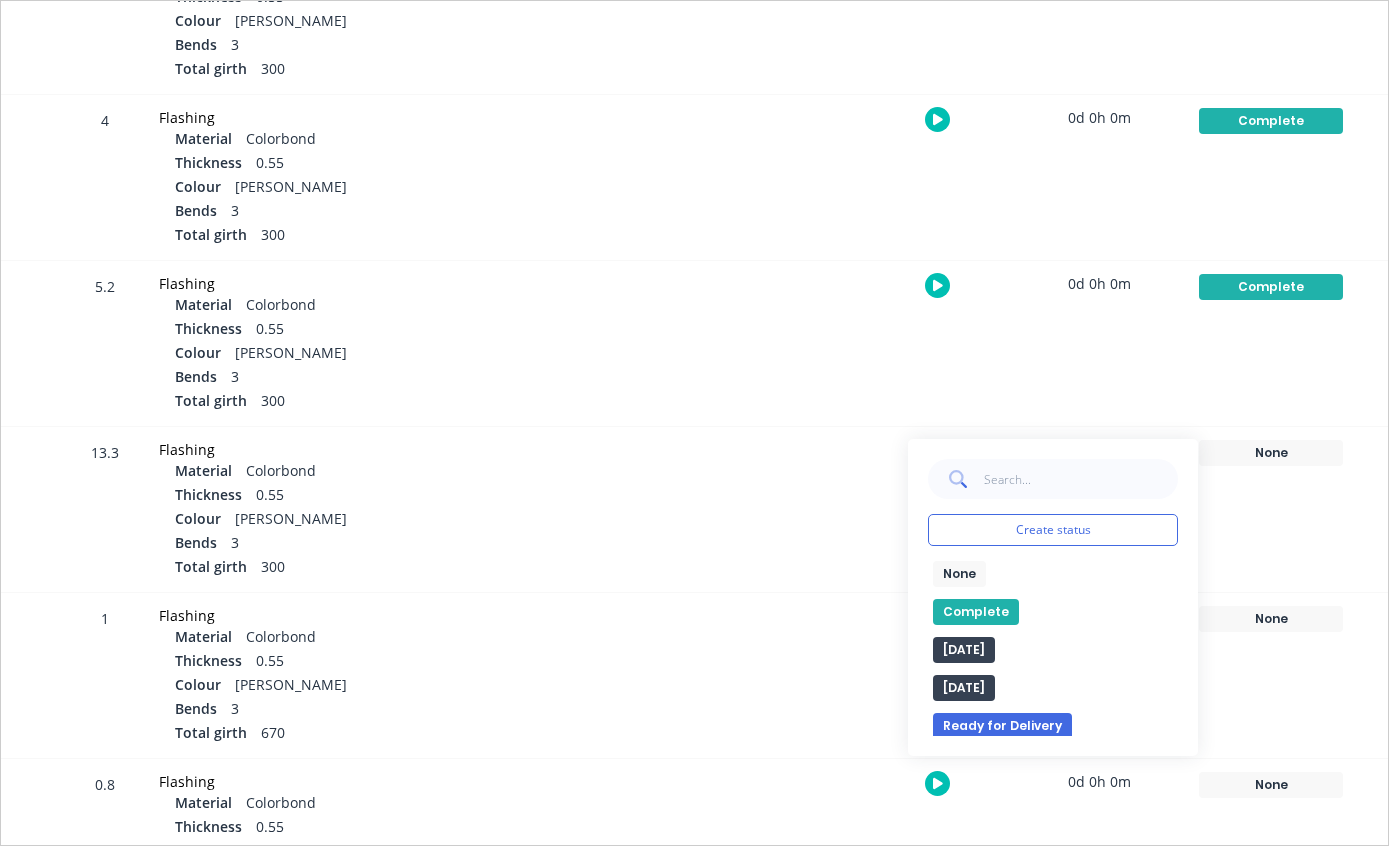 click on "Complete" at bounding box center [976, 612] 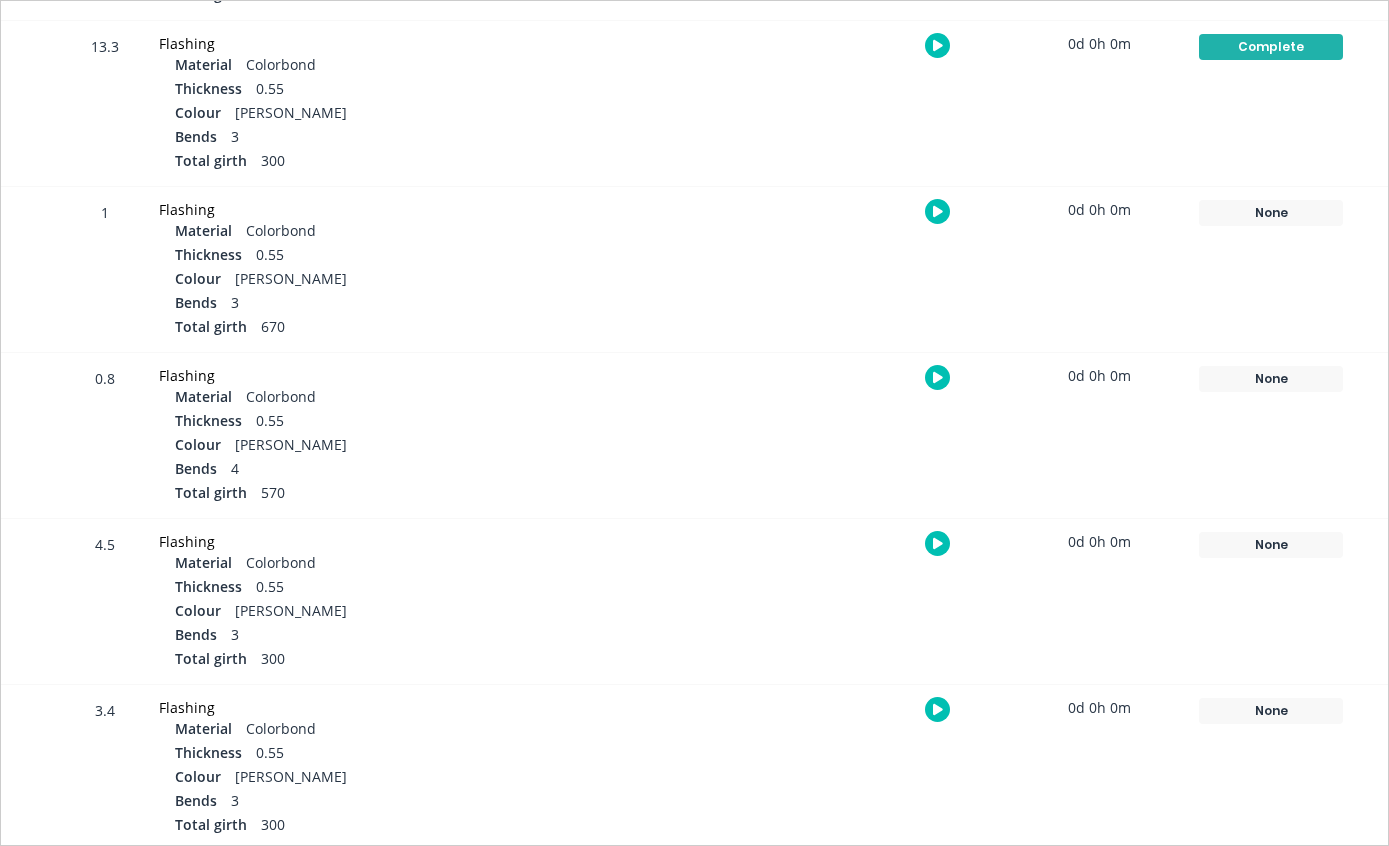 scroll, scrollTop: 1003, scrollLeft: 0, axis: vertical 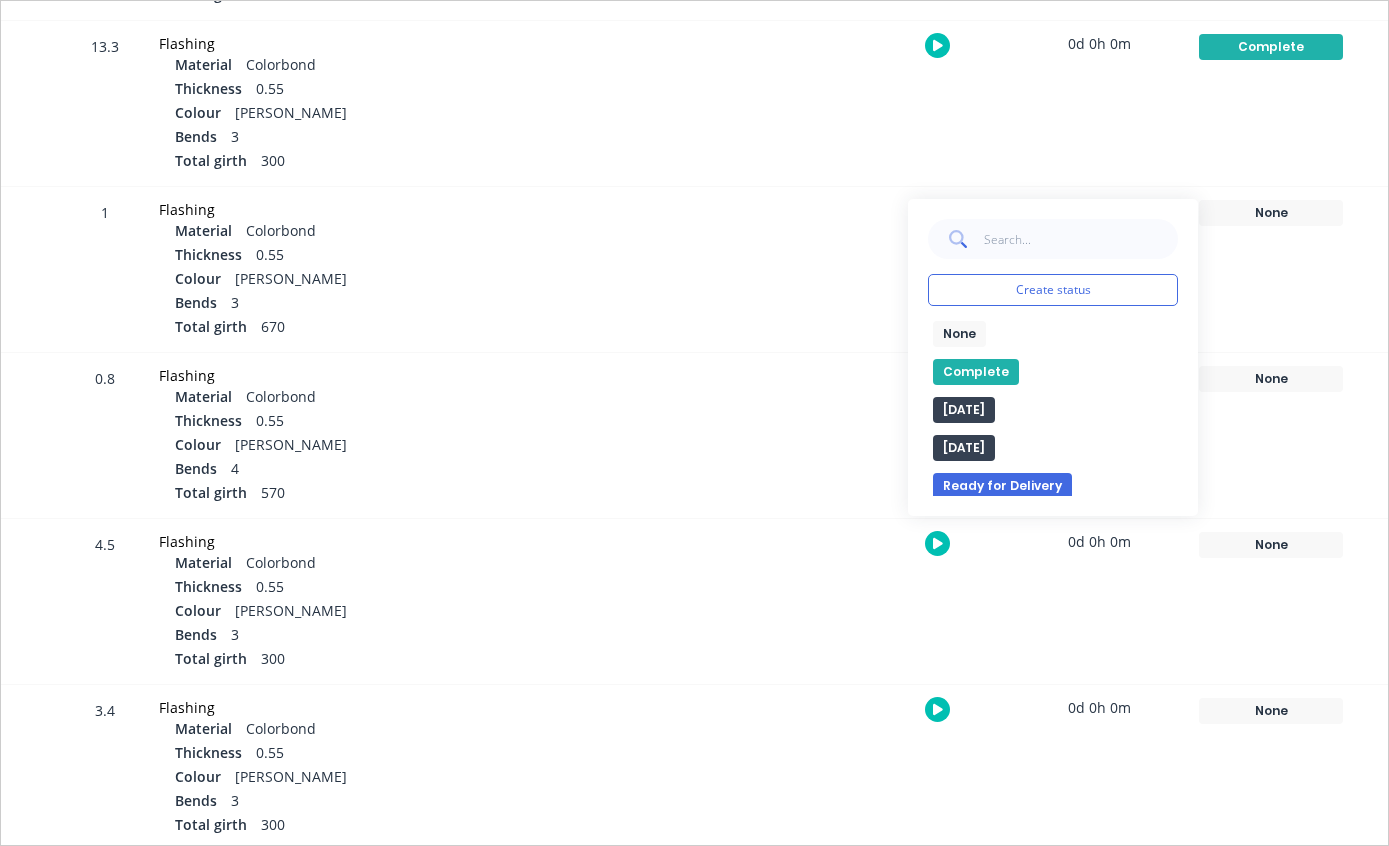 click on "Complete" at bounding box center (976, 372) 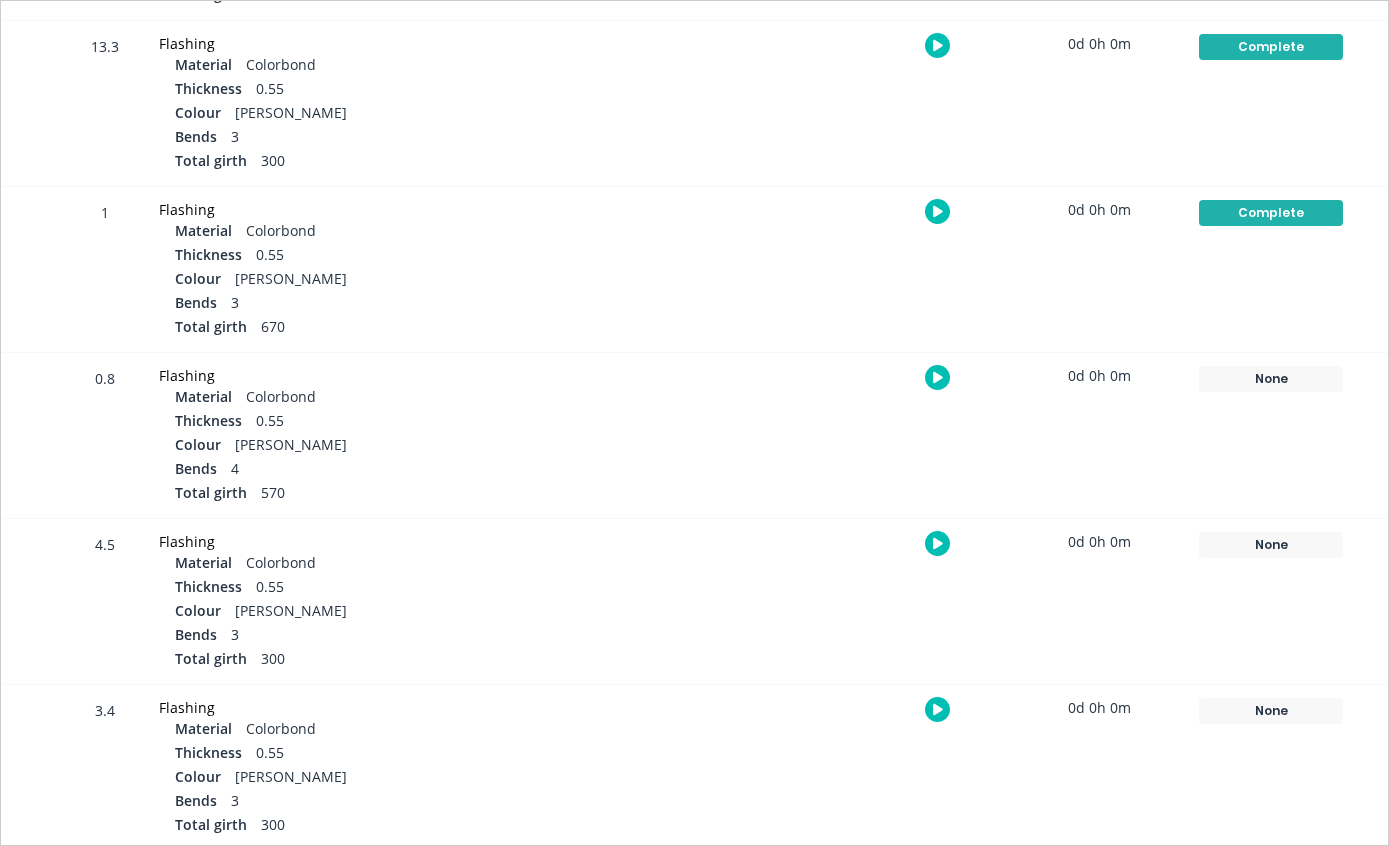 click on "None" at bounding box center (1271, 379) 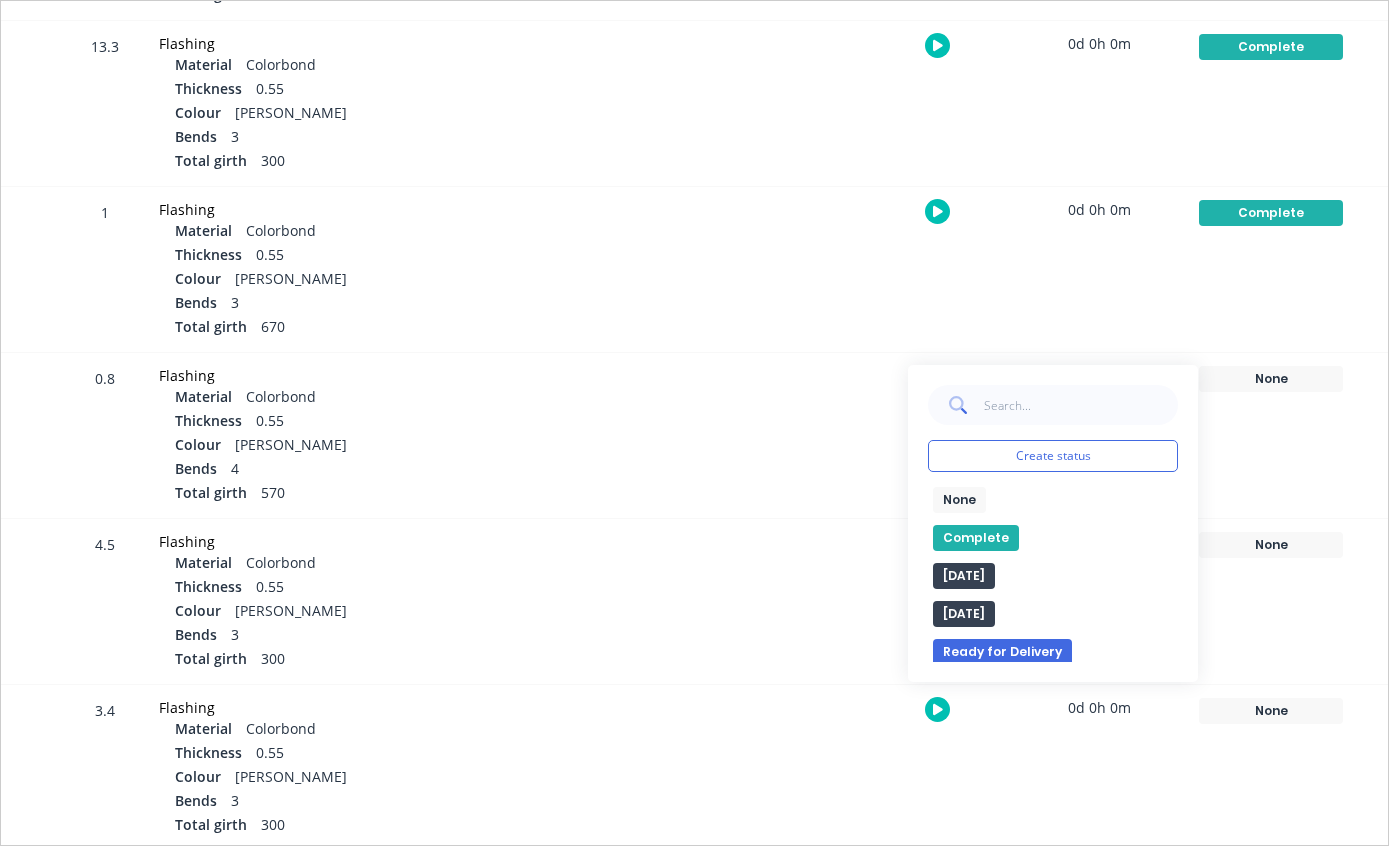 click on "Complete" at bounding box center [976, 538] 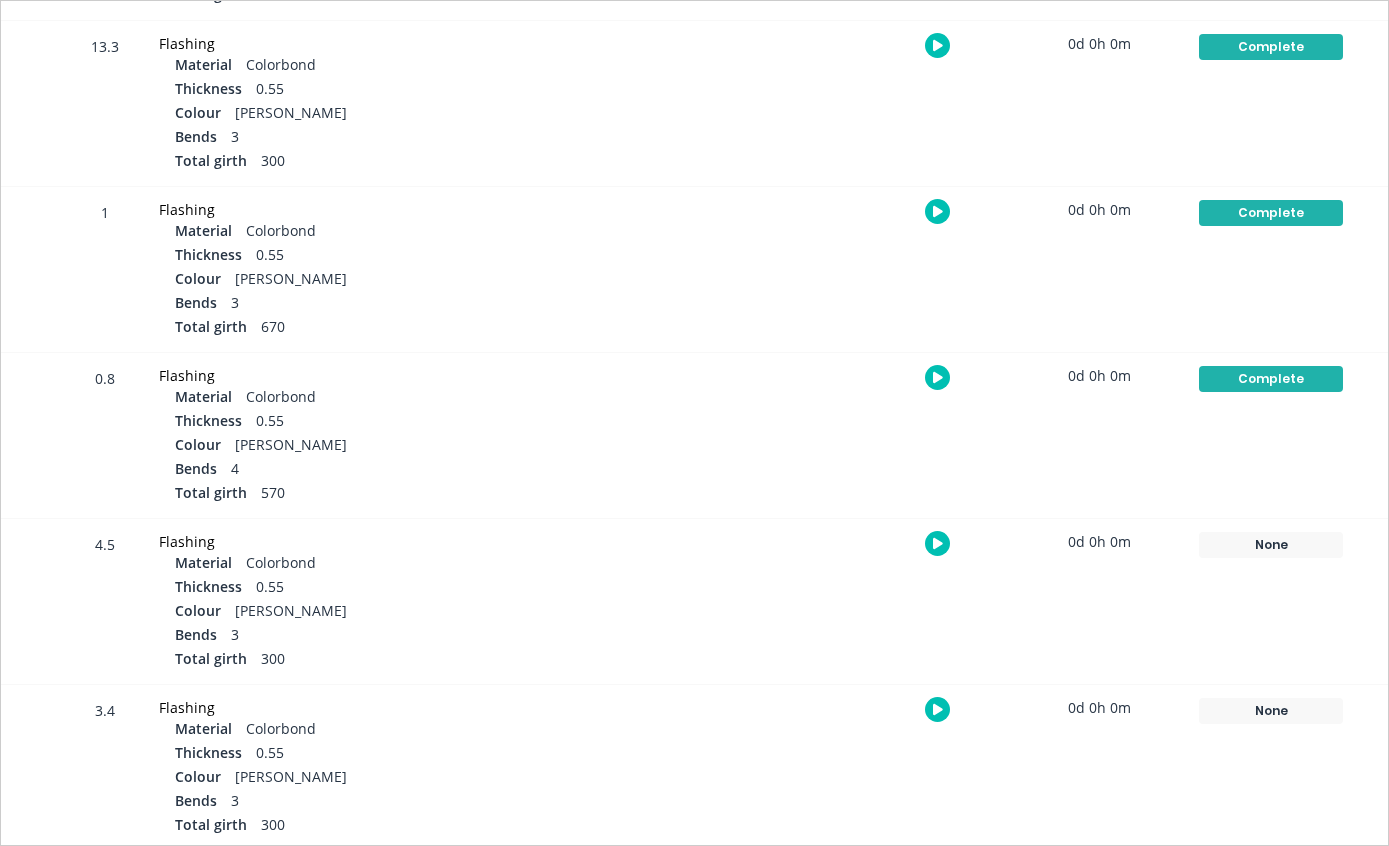 click on "None" at bounding box center (1271, 545) 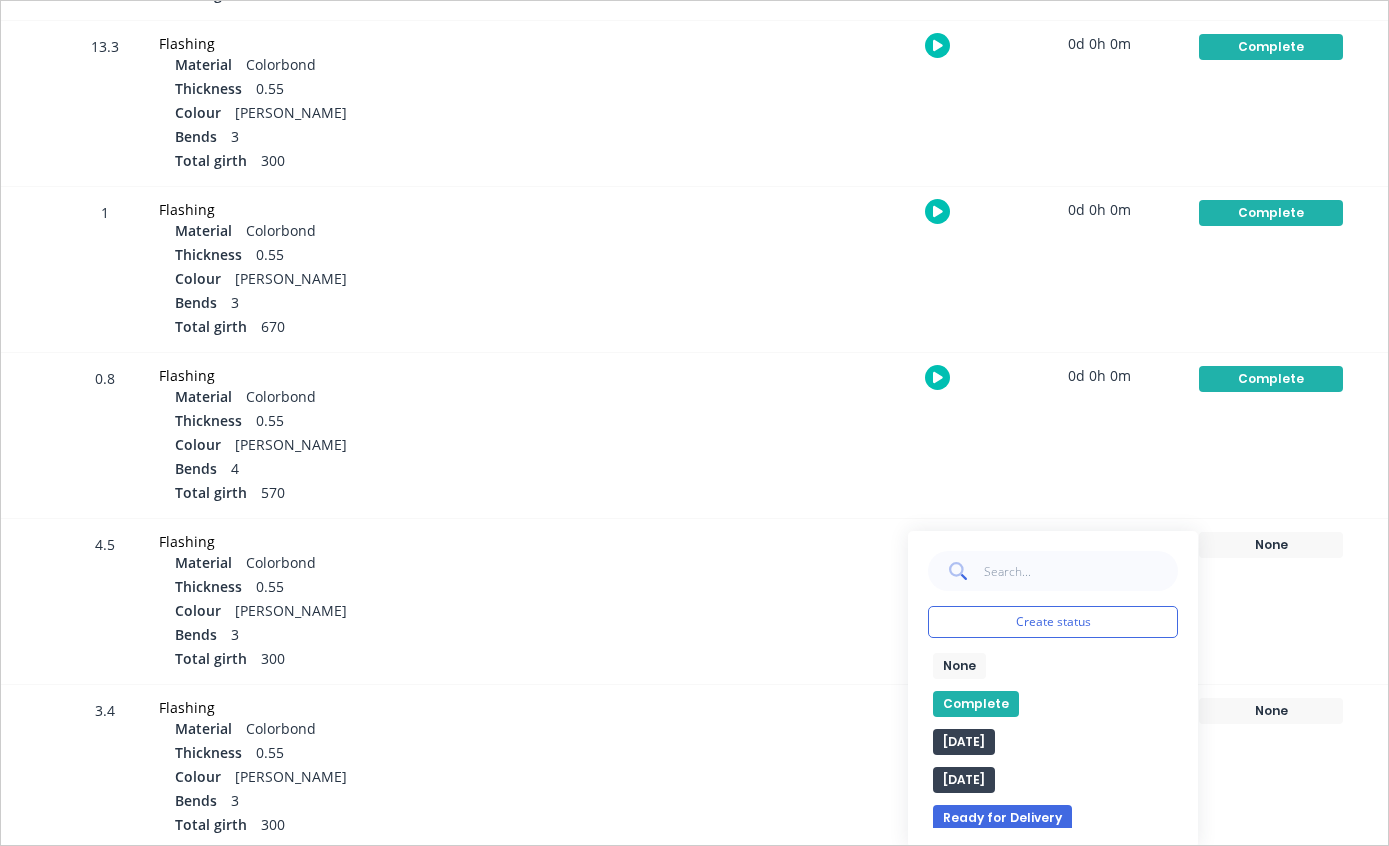 click on "Complete" at bounding box center [976, 704] 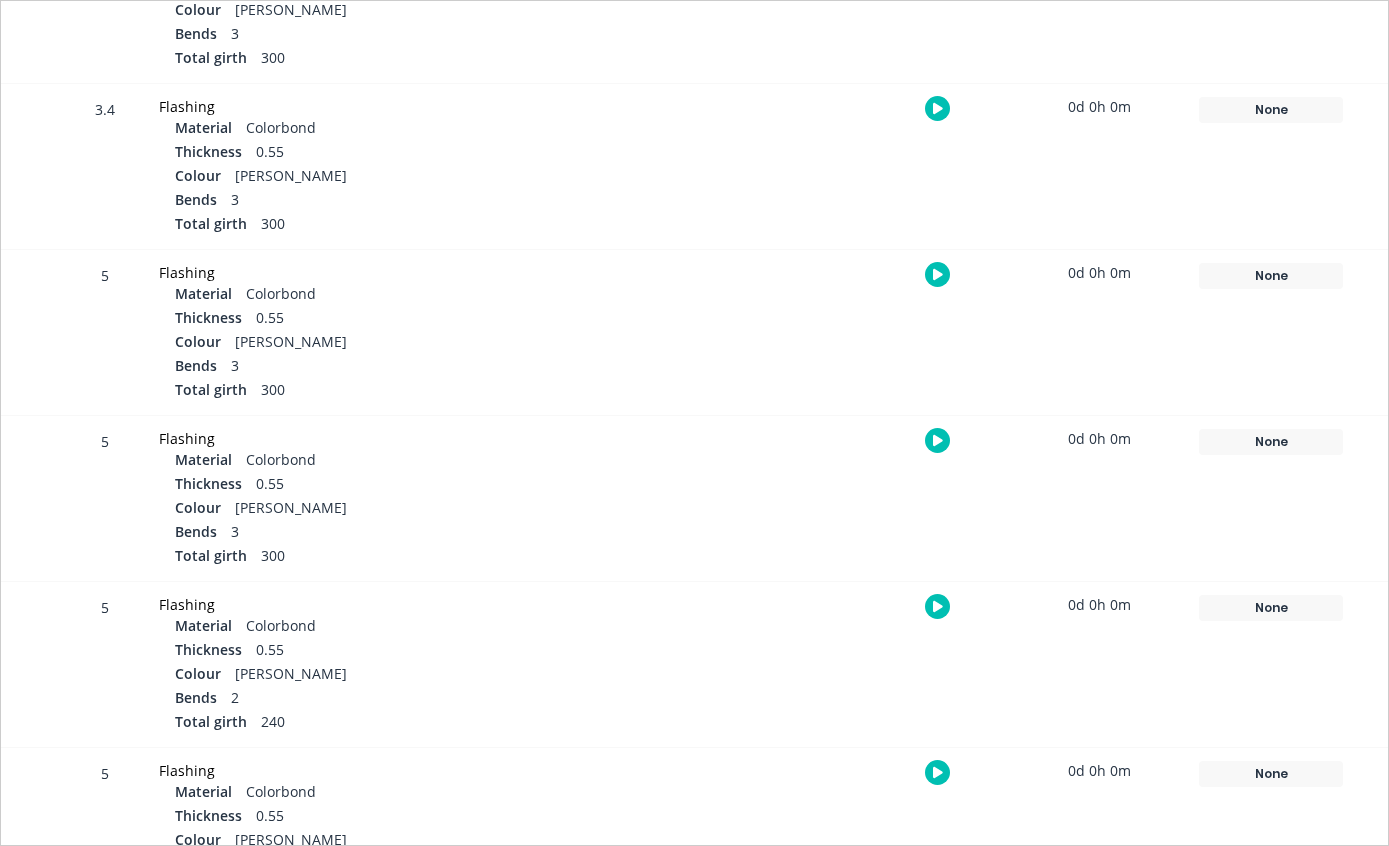 scroll, scrollTop: 1603, scrollLeft: 0, axis: vertical 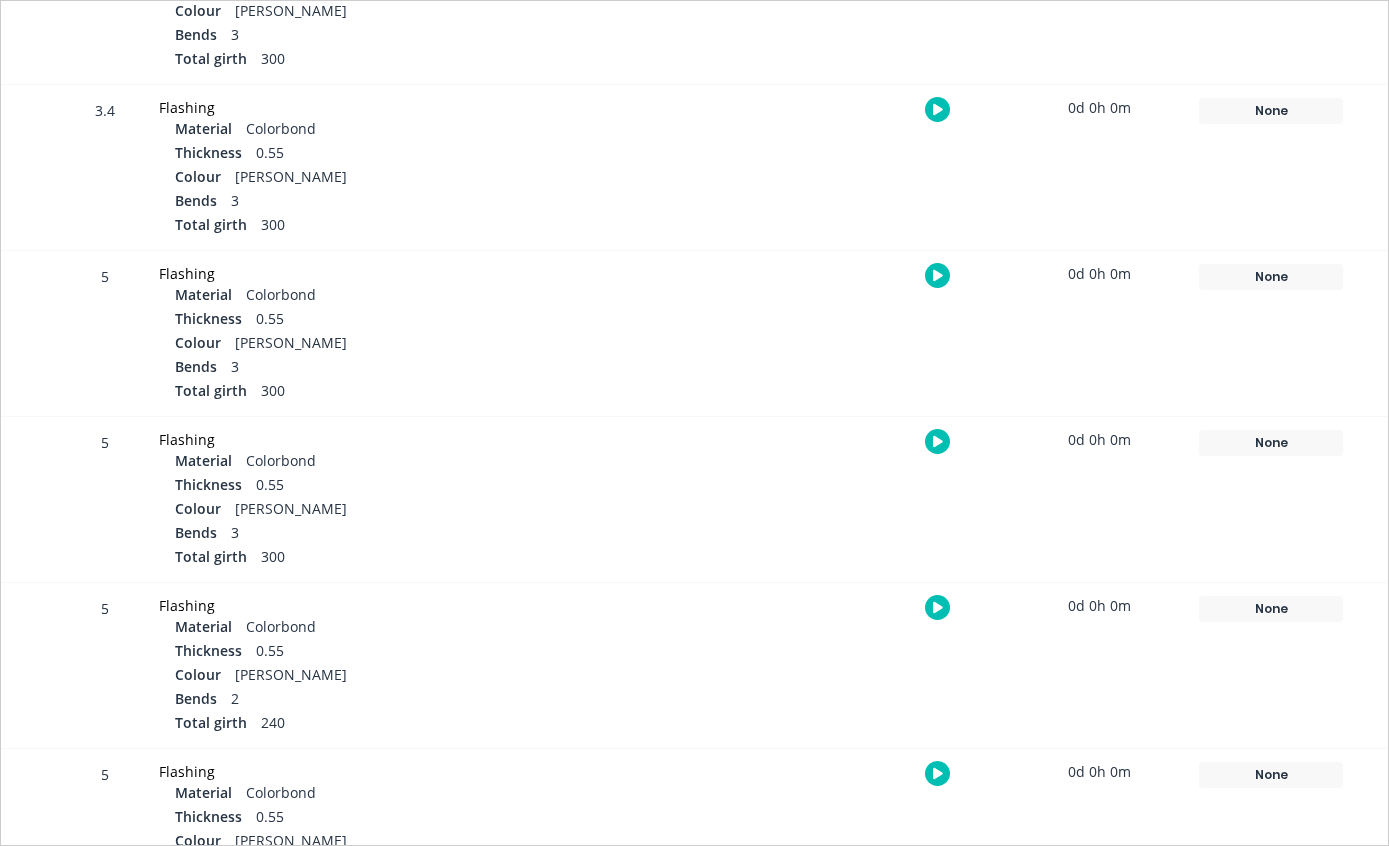 click on "None" at bounding box center [1271, 111] 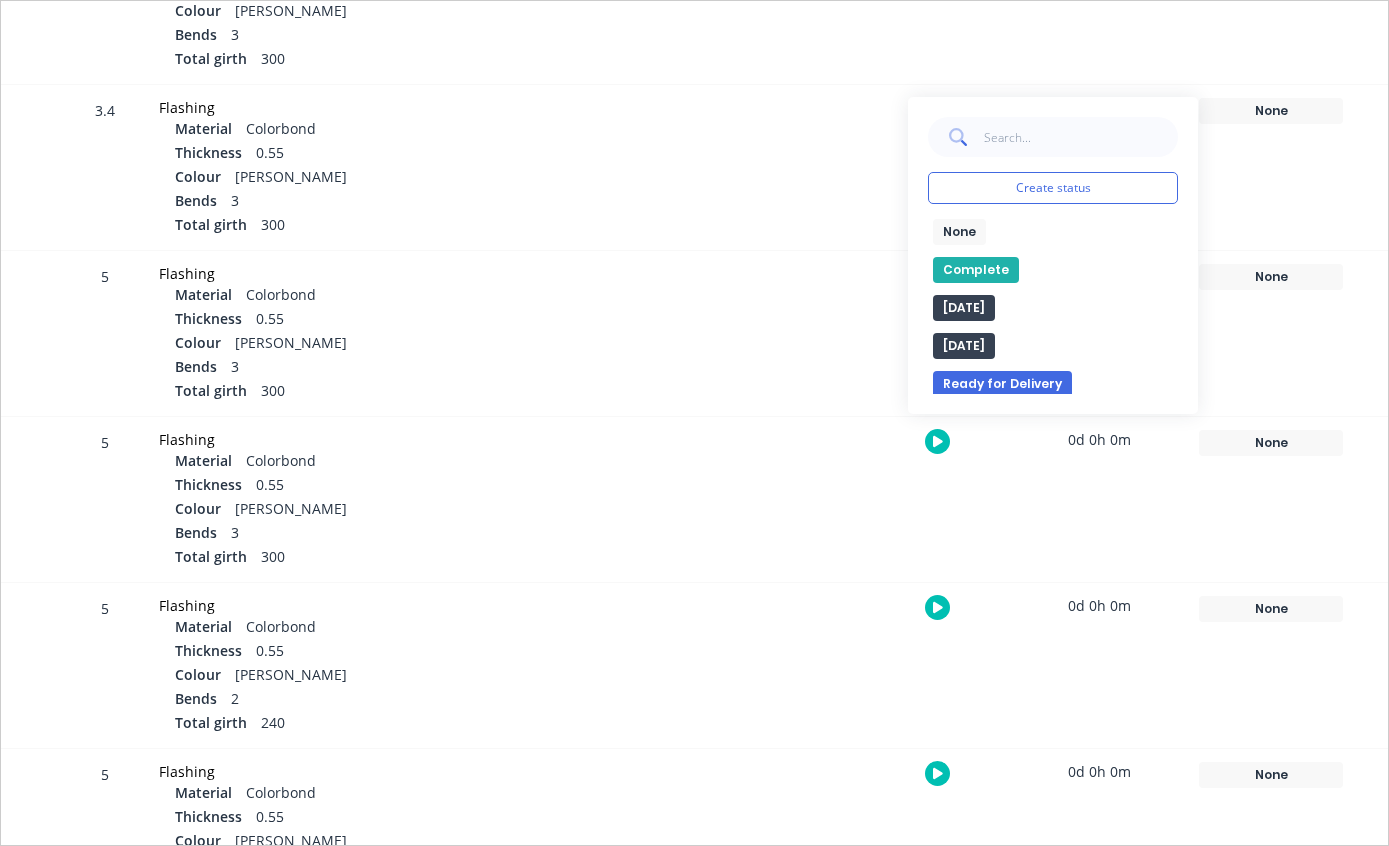 click on "Complete" at bounding box center [976, 270] 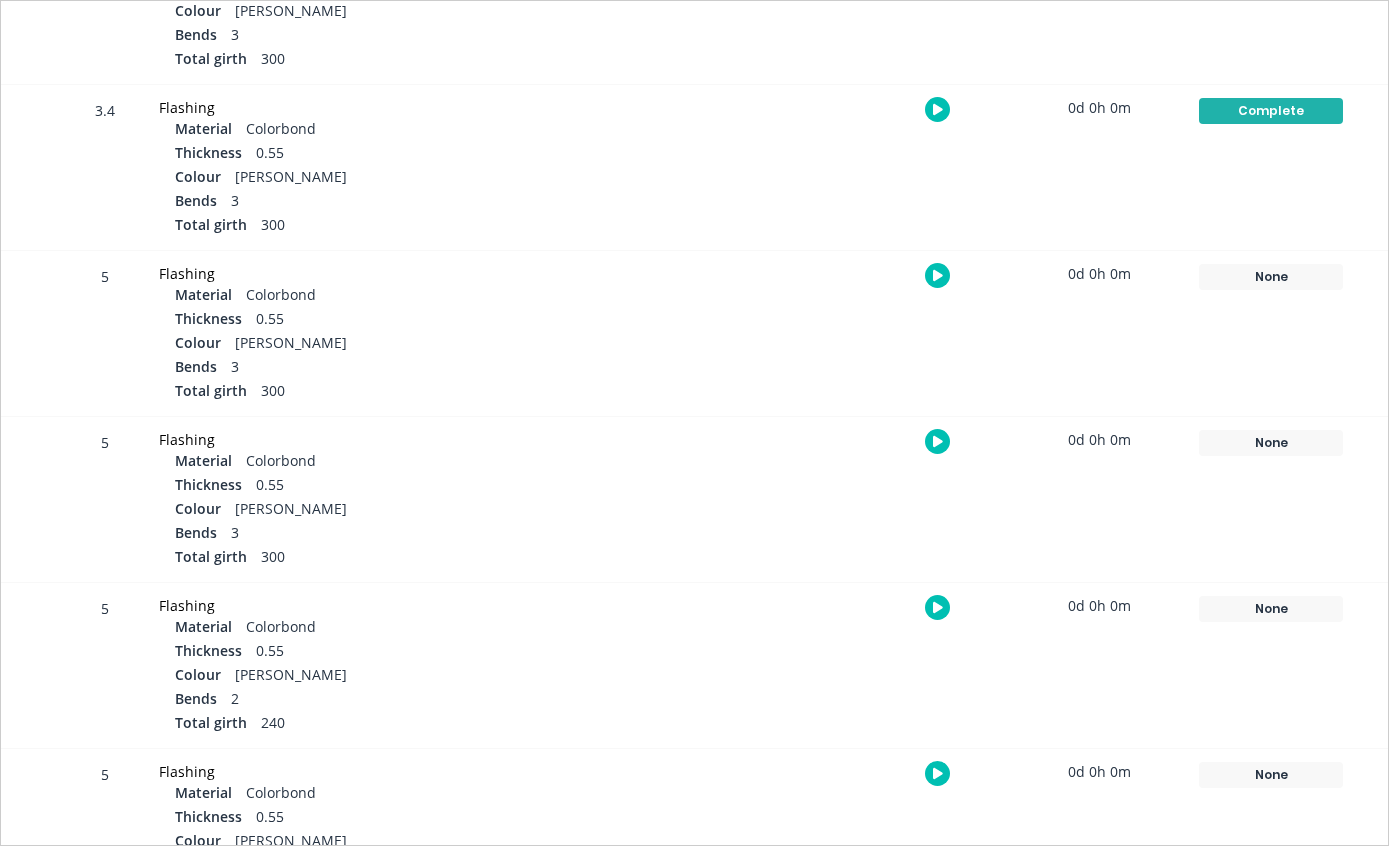 click on "None" at bounding box center [1271, 277] 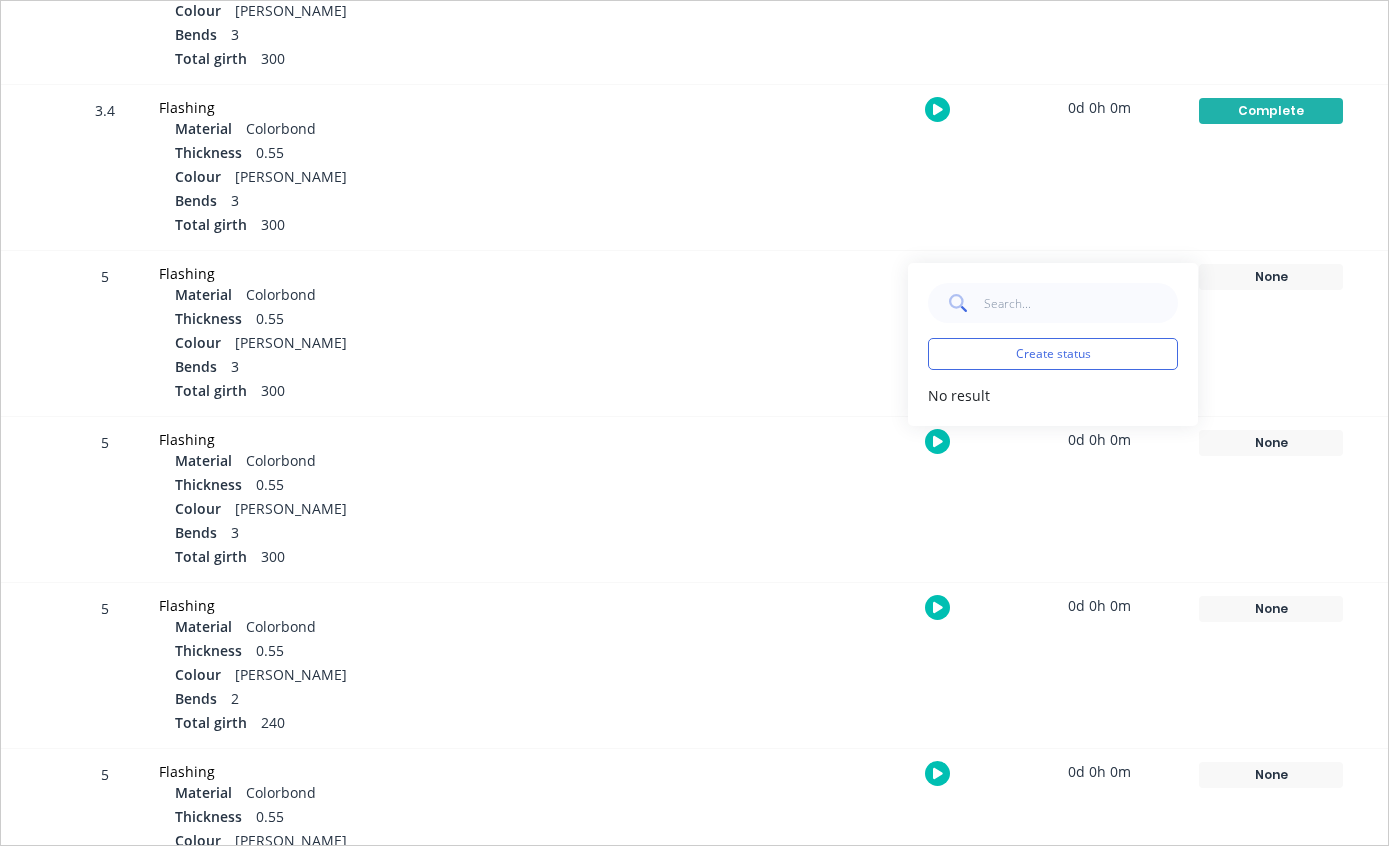 click on "None" at bounding box center [1271, 277] 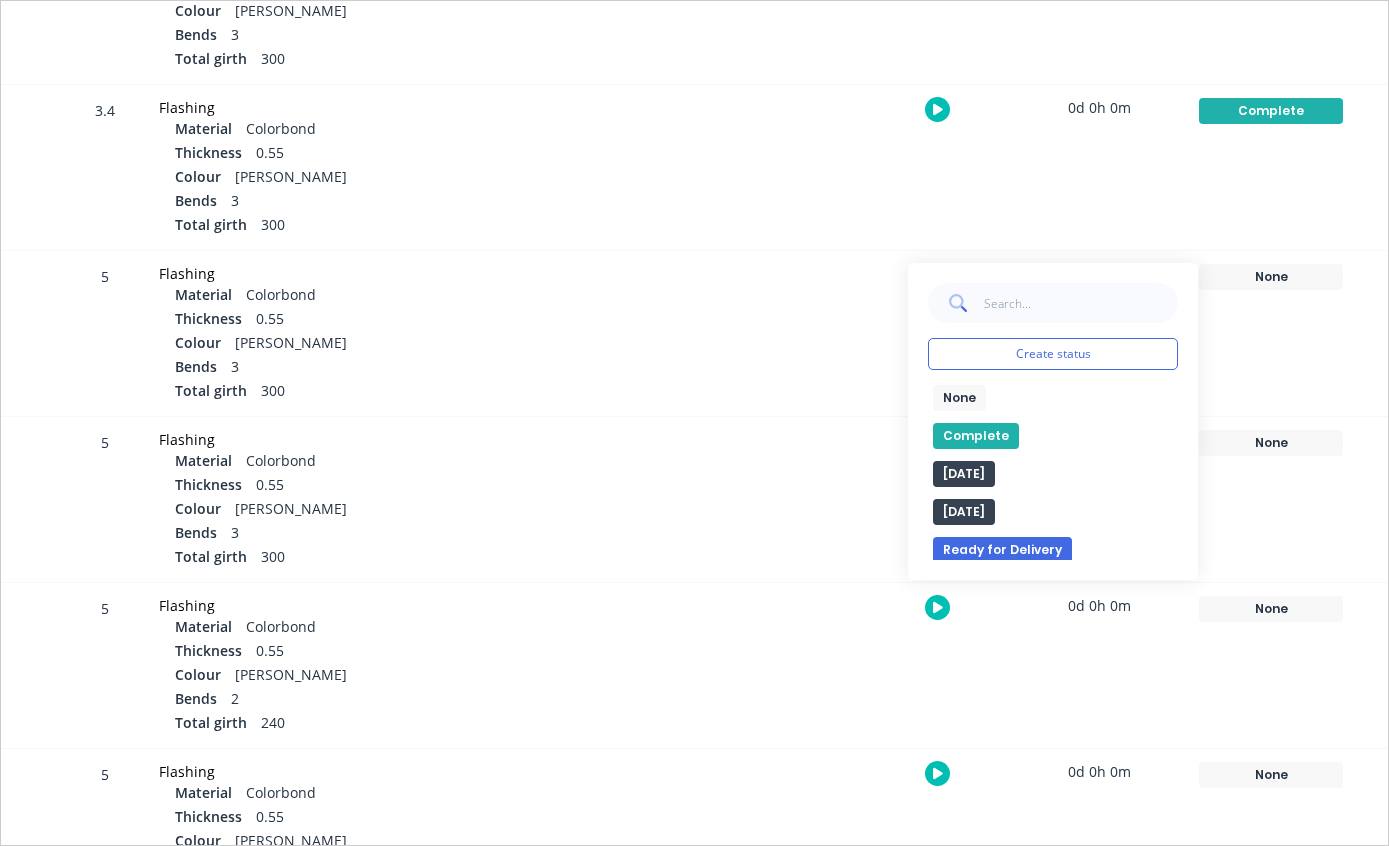click on "Complete" at bounding box center [976, 436] 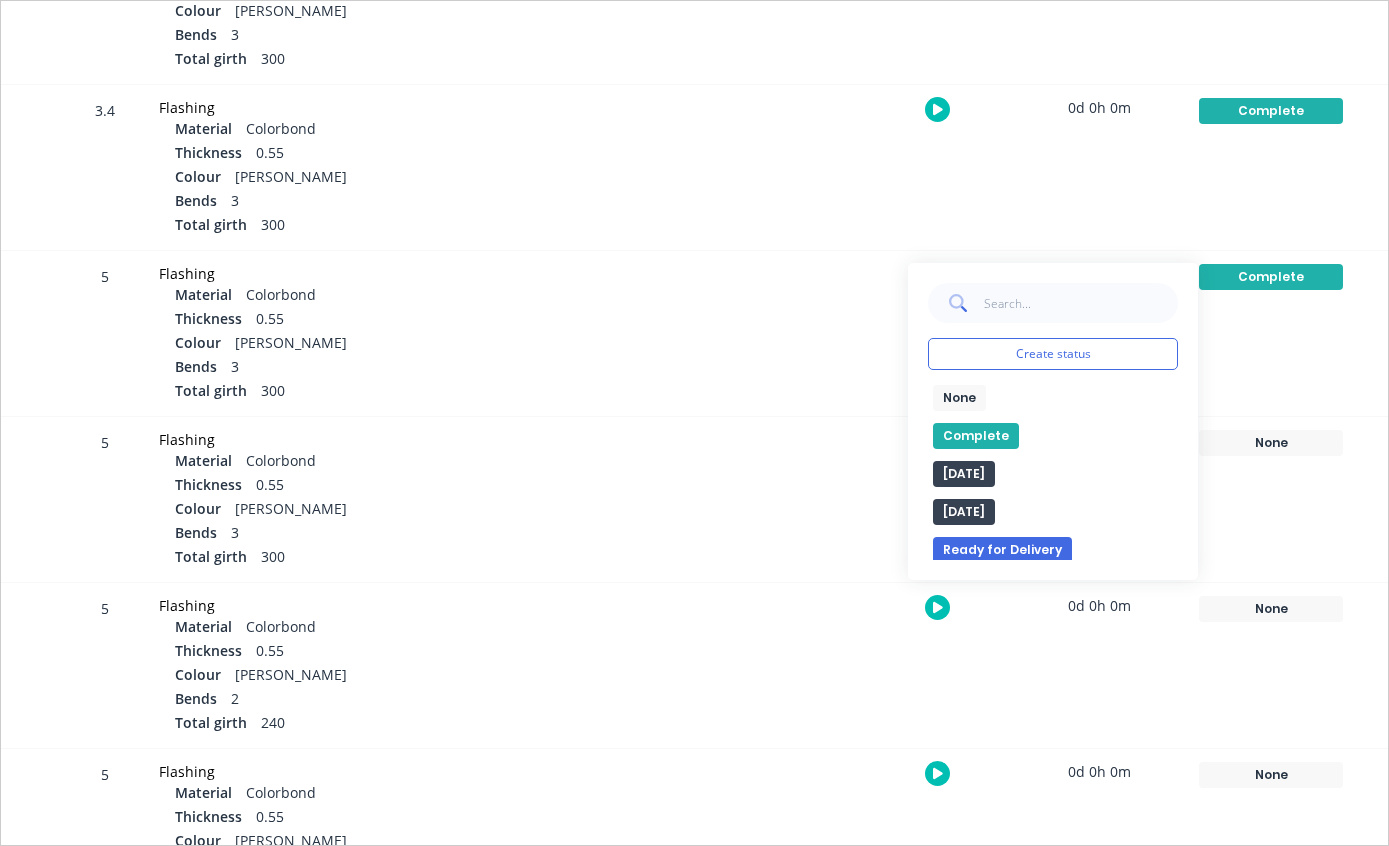 click on "None" at bounding box center [1271, 443] 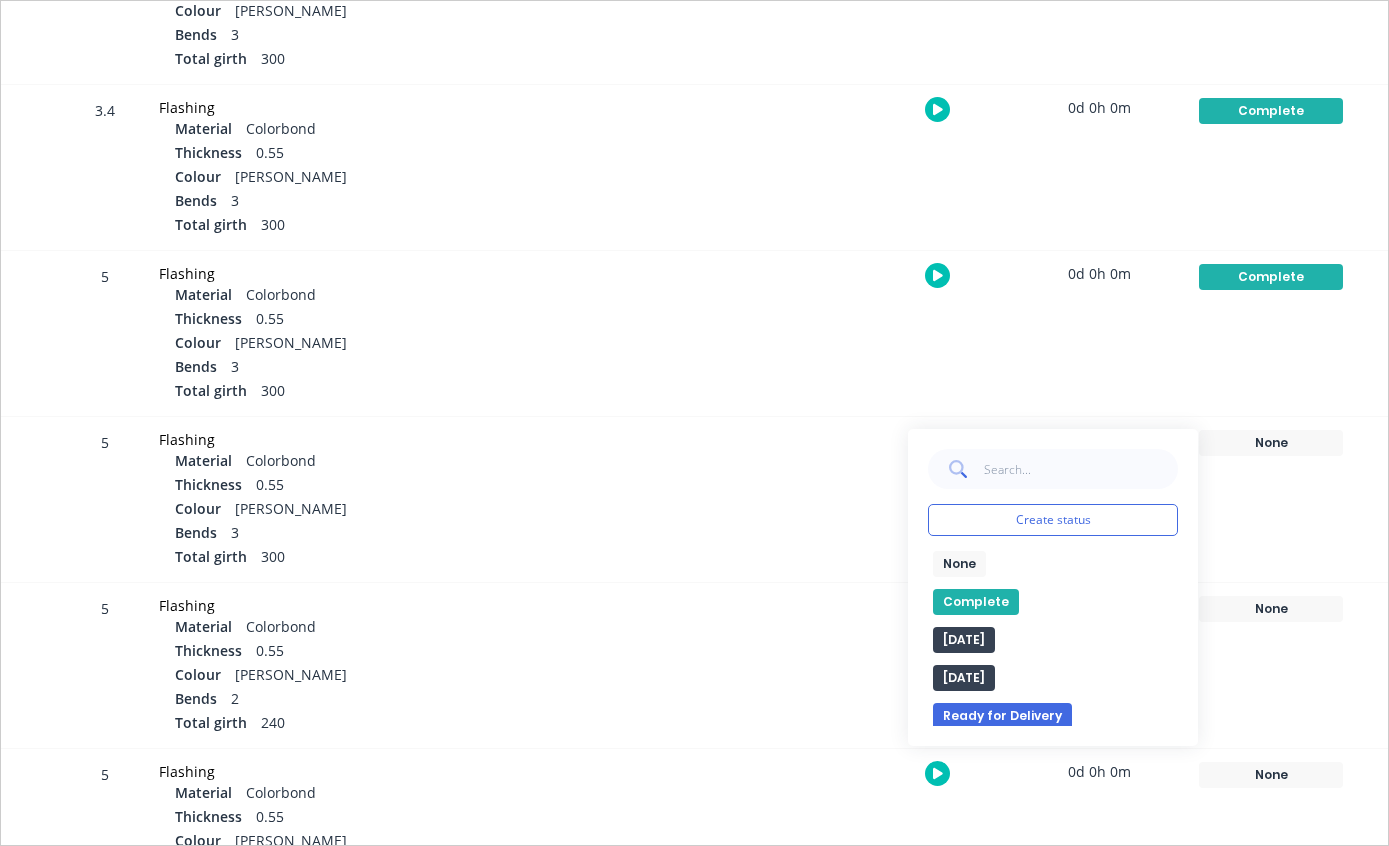 click on "Complete" at bounding box center (976, 602) 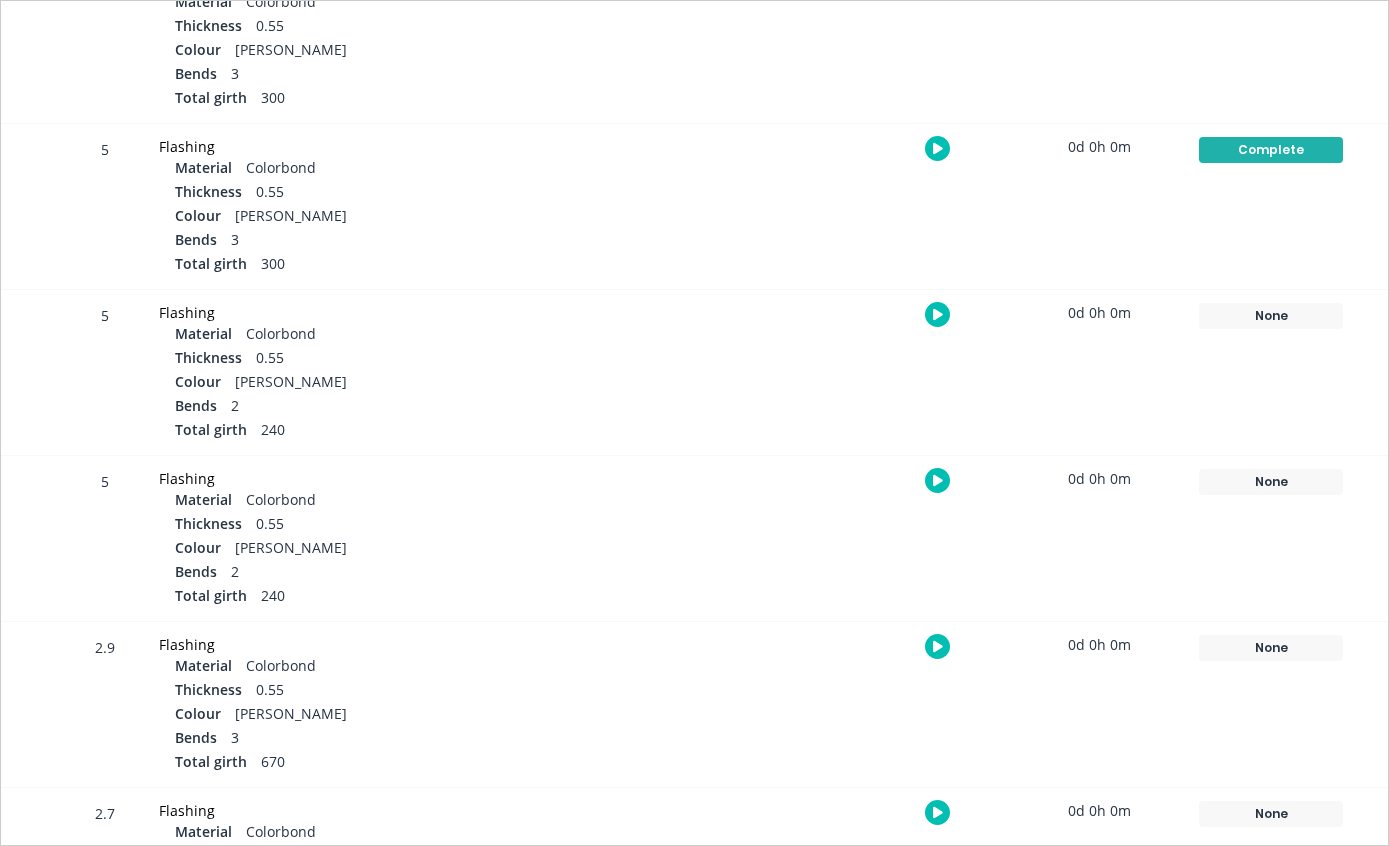 scroll, scrollTop: 1980, scrollLeft: 0, axis: vertical 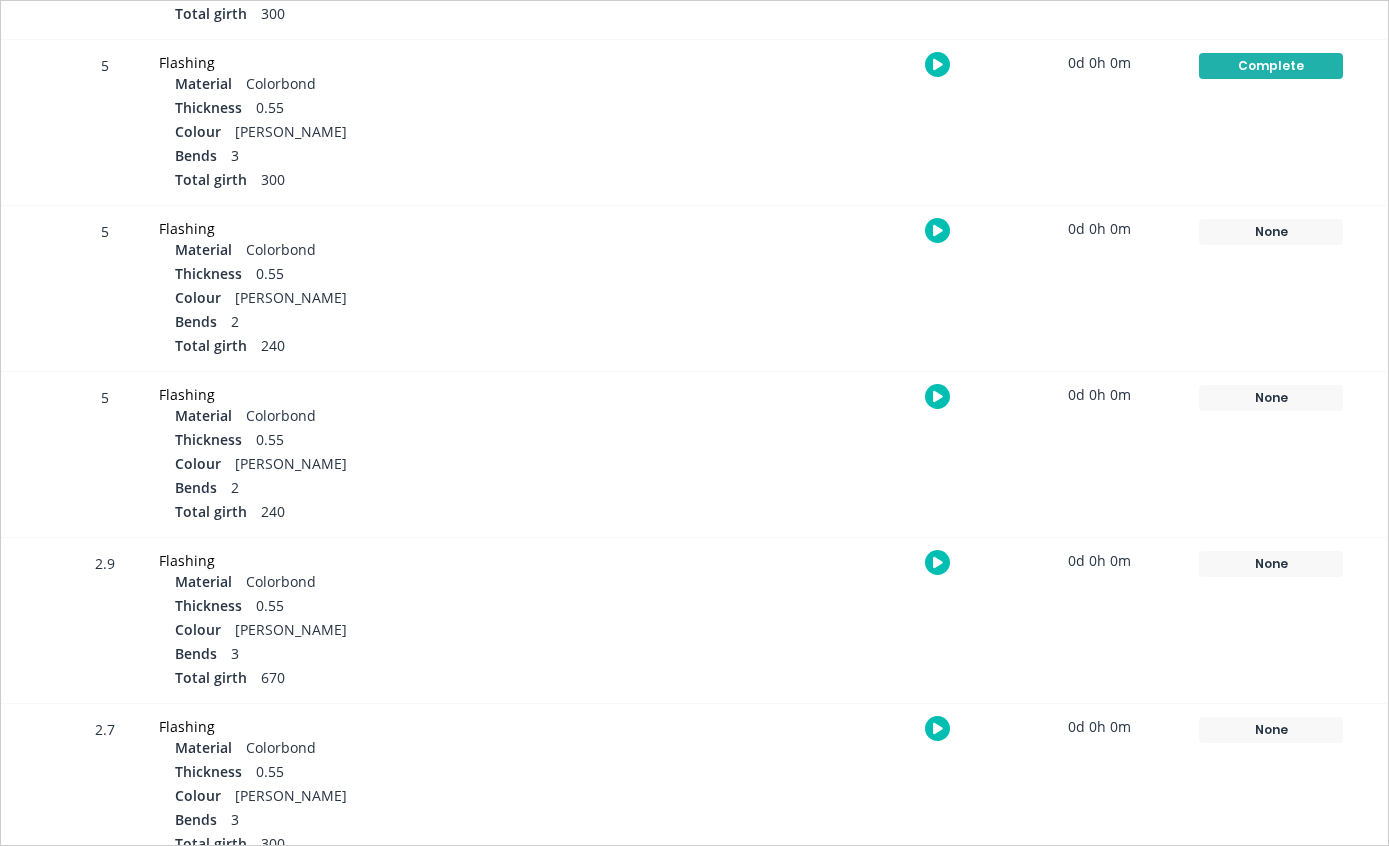 click on "None" at bounding box center [1271, 232] 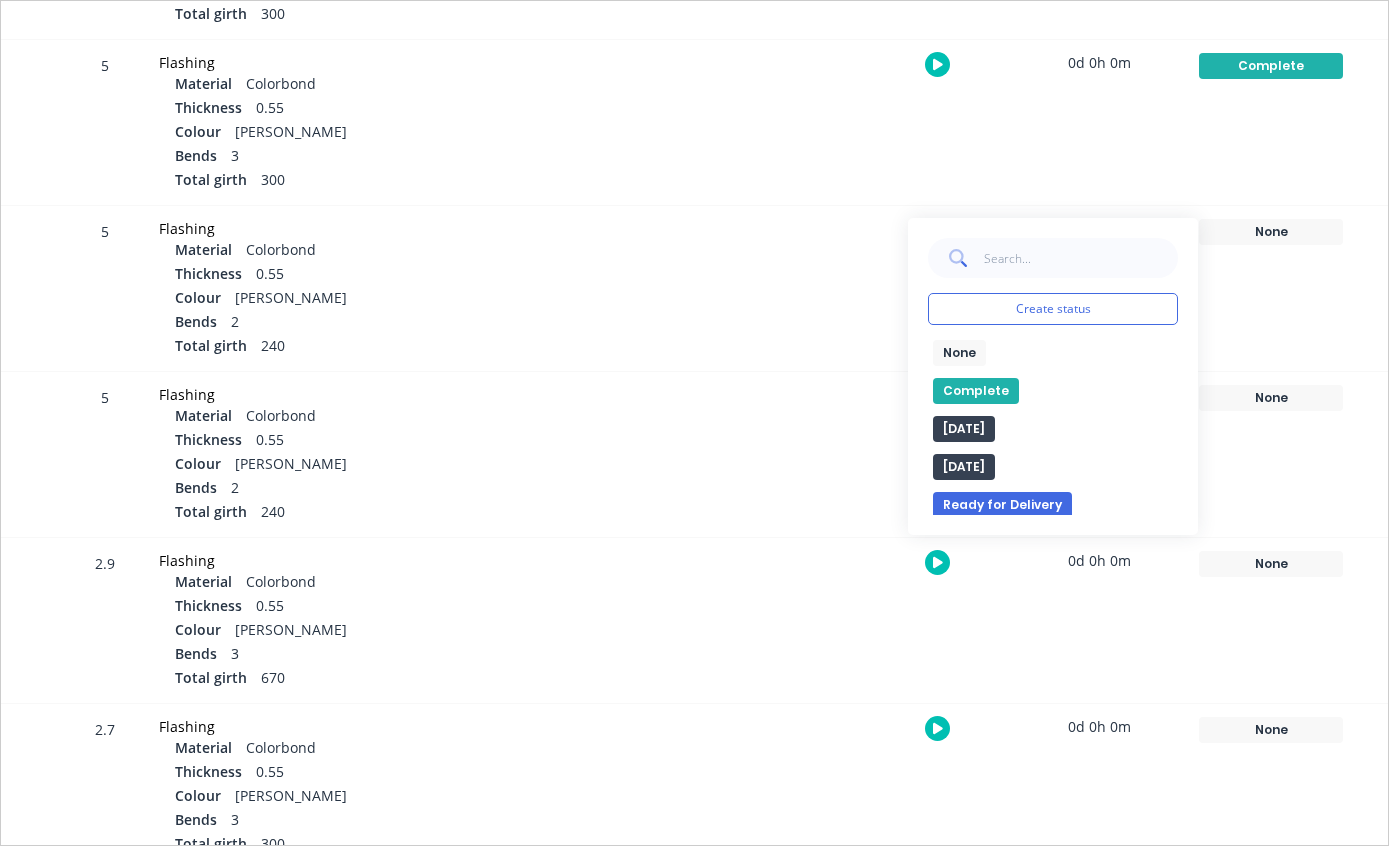 click on "Complete" at bounding box center (976, 391) 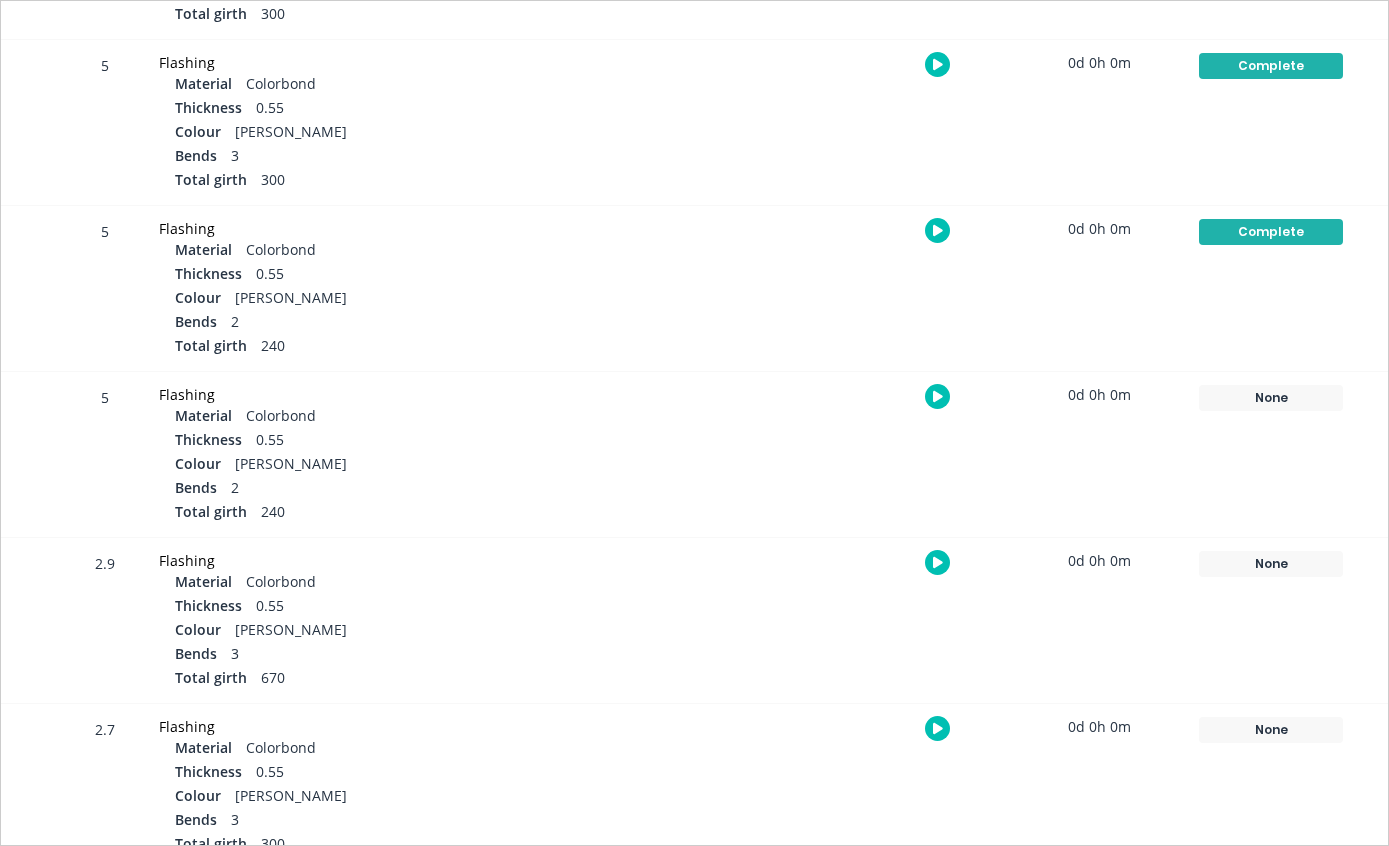 click on "None" at bounding box center [1271, 398] 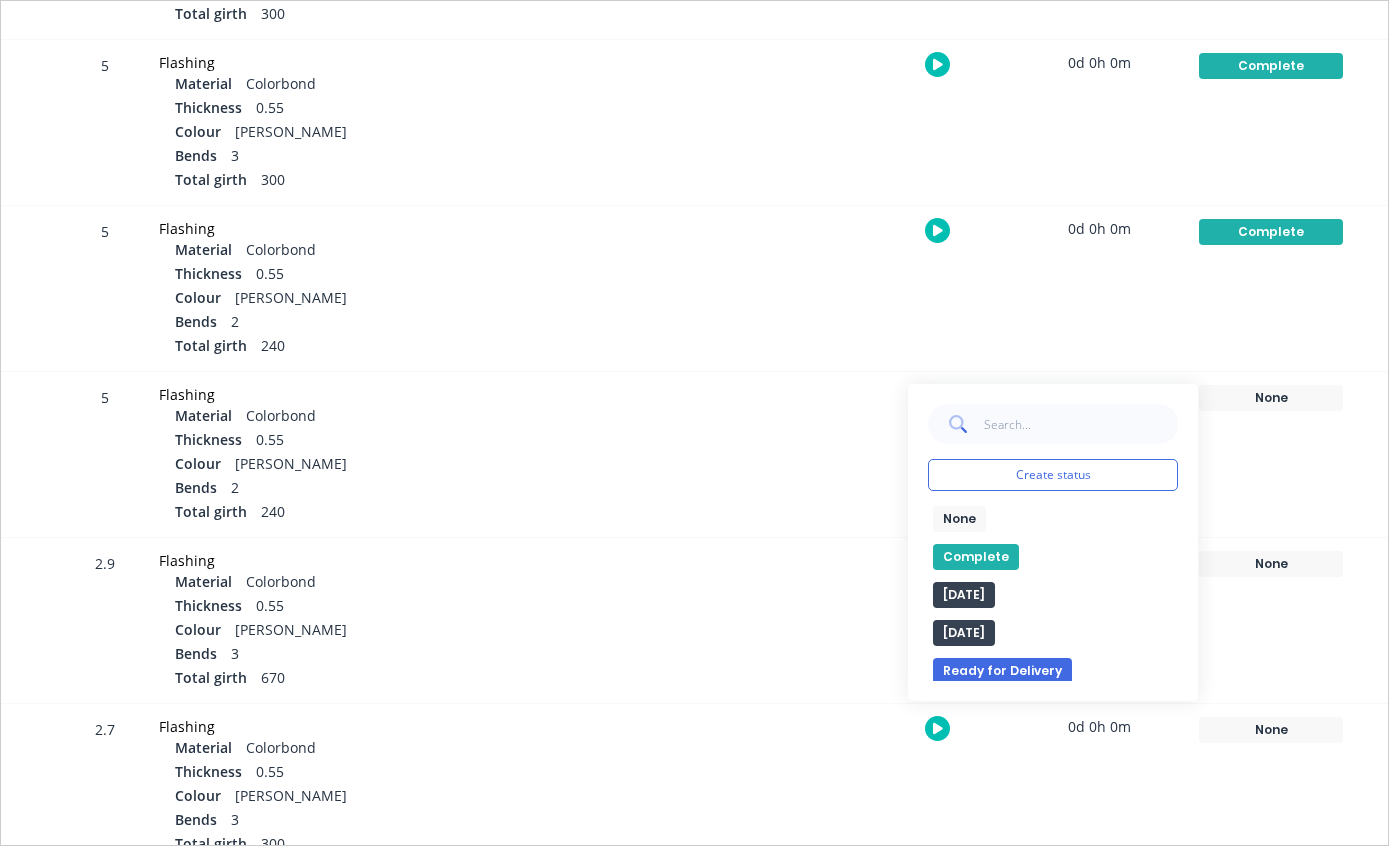 click on "Complete" at bounding box center (976, 557) 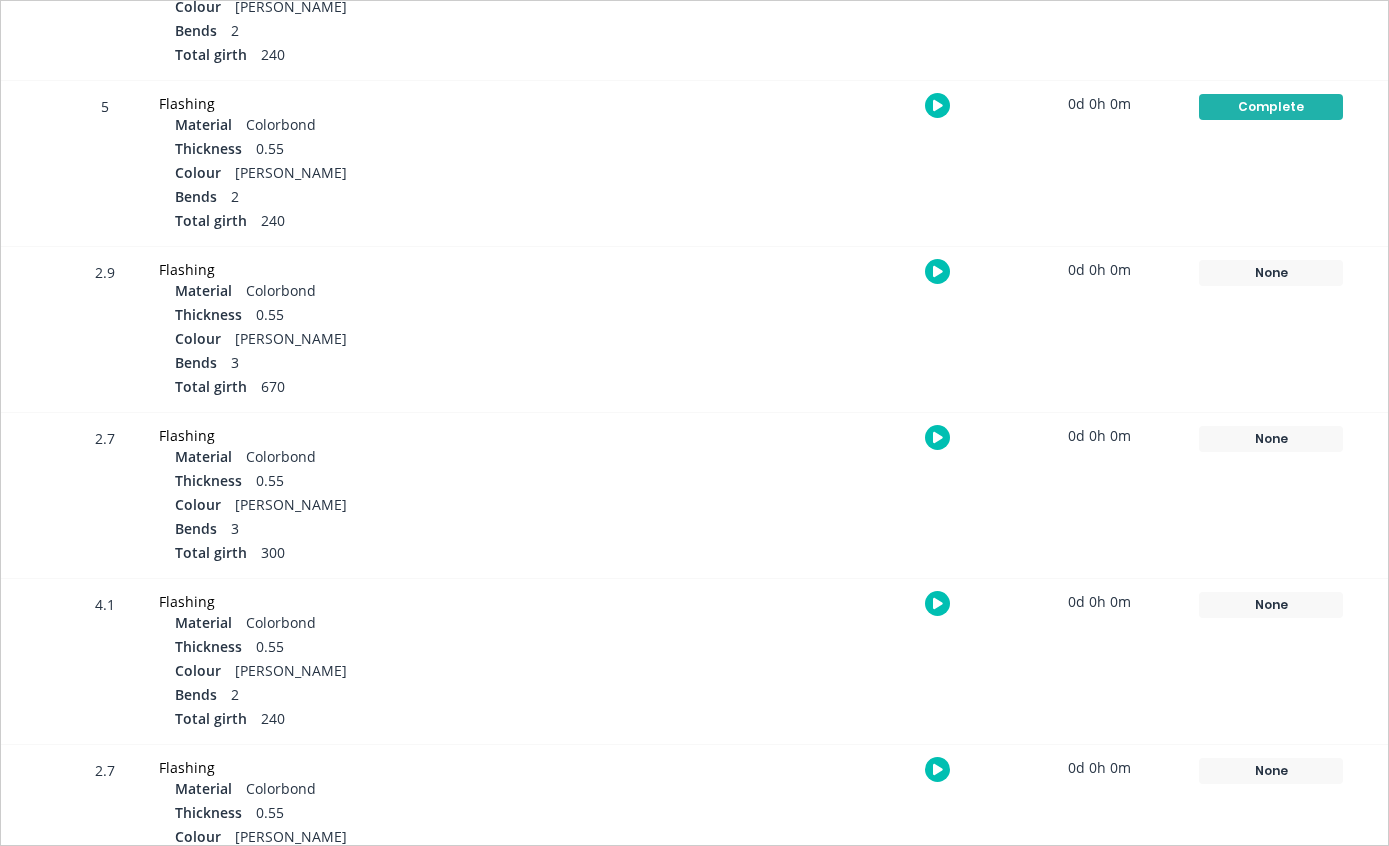 scroll, scrollTop: 2402, scrollLeft: 0, axis: vertical 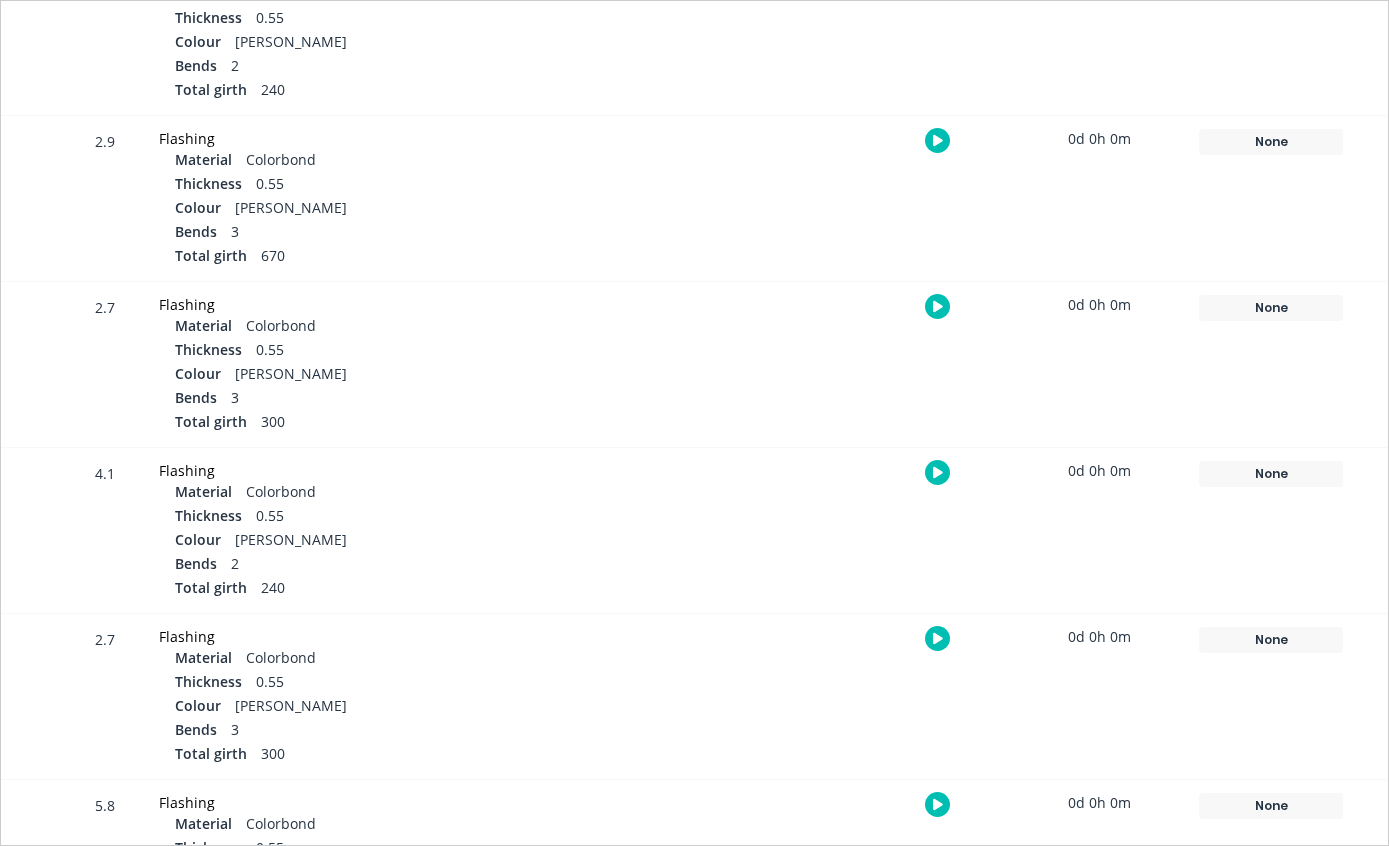 click on "None" at bounding box center (1271, 142) 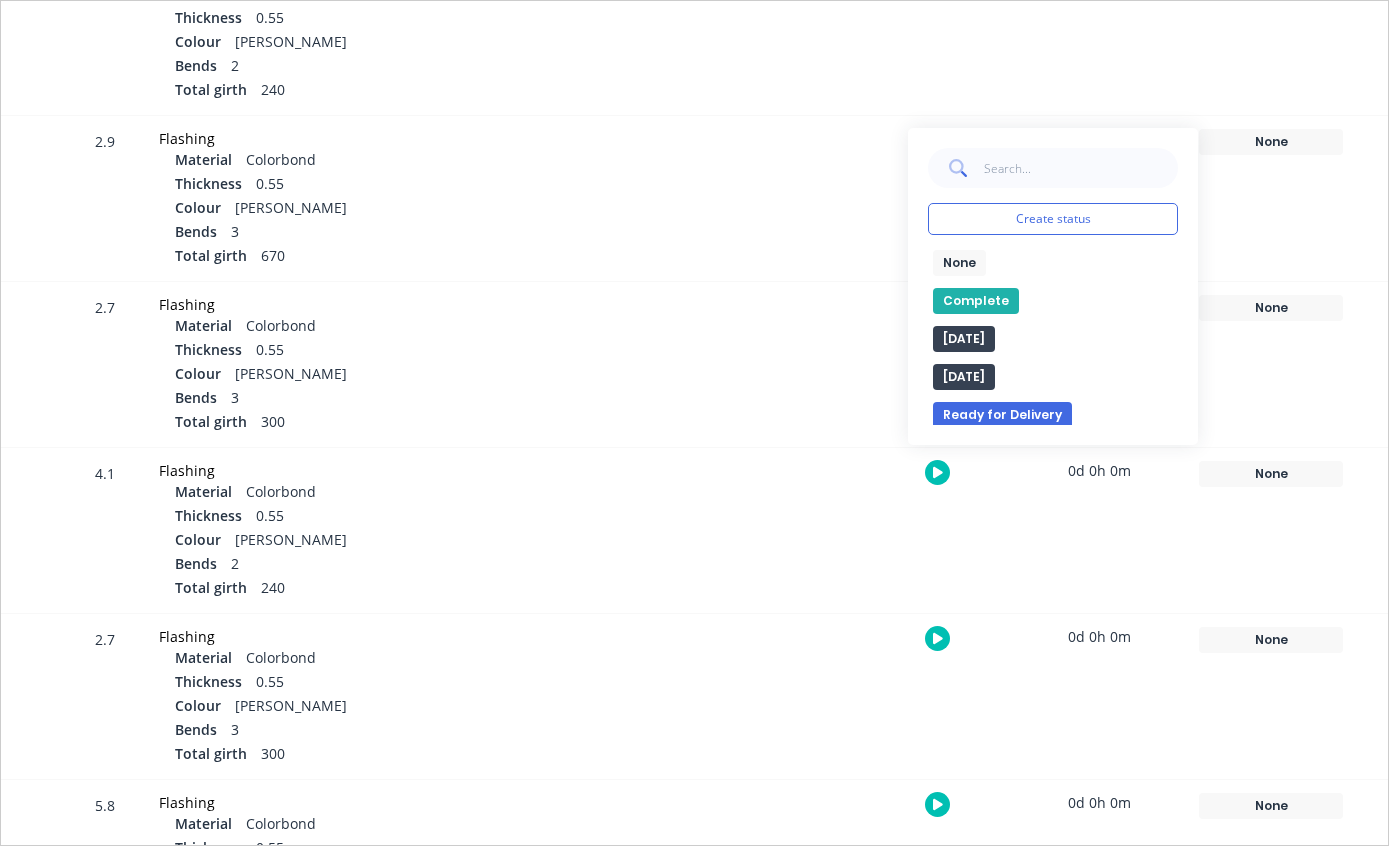 click on "Complete" at bounding box center (976, 301) 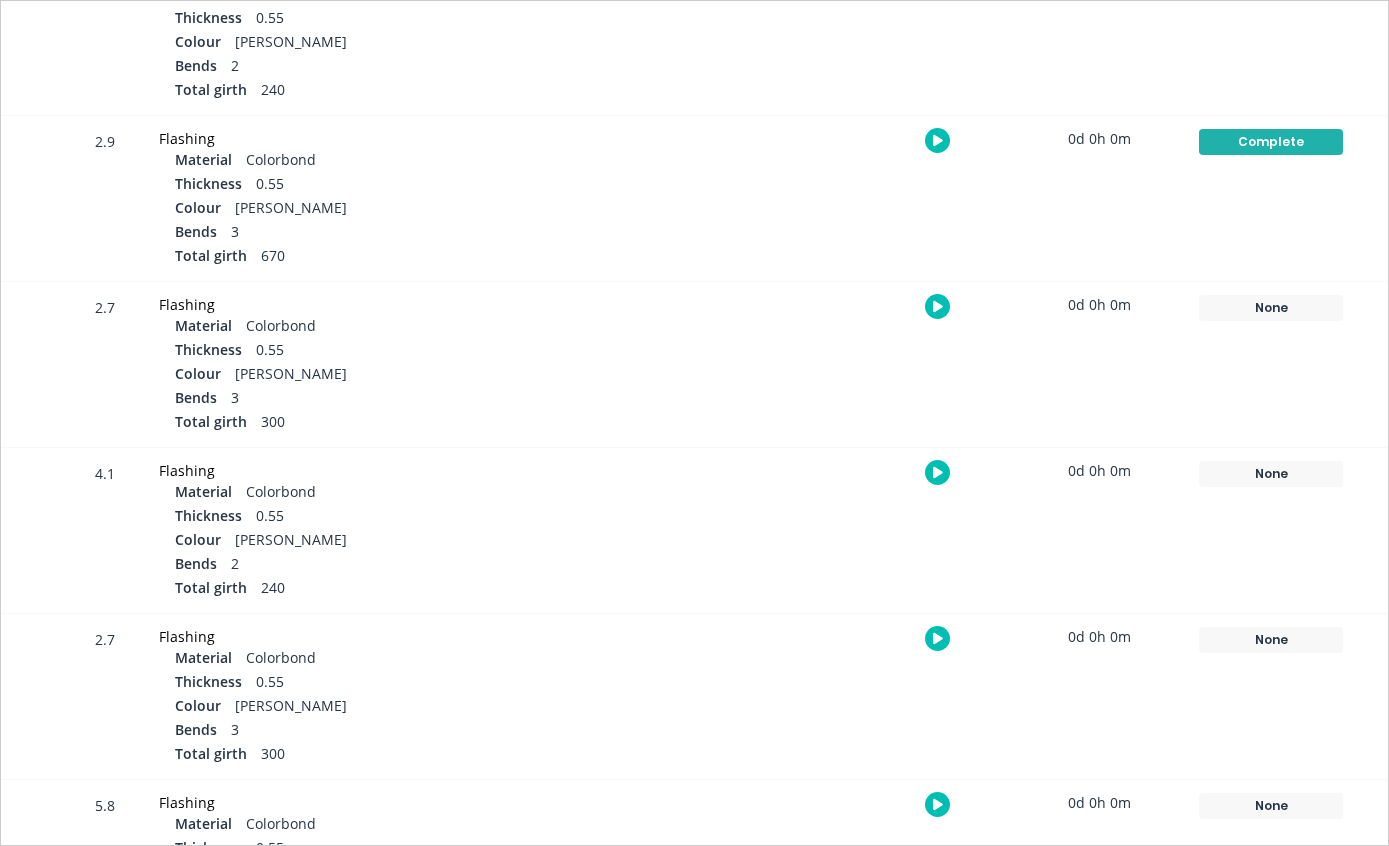 click on "None" at bounding box center [1271, 308] 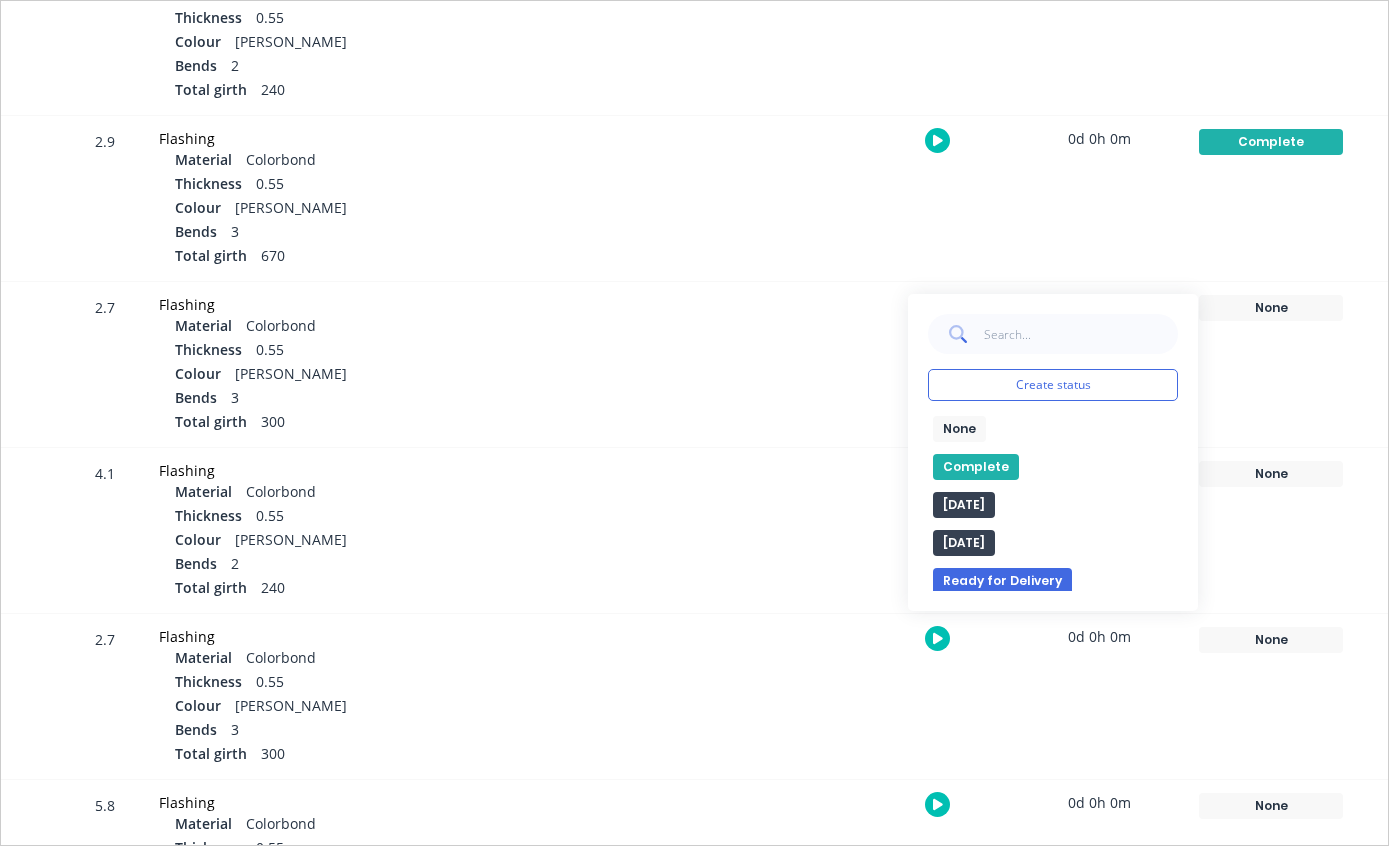 click on "Complete" at bounding box center (976, 467) 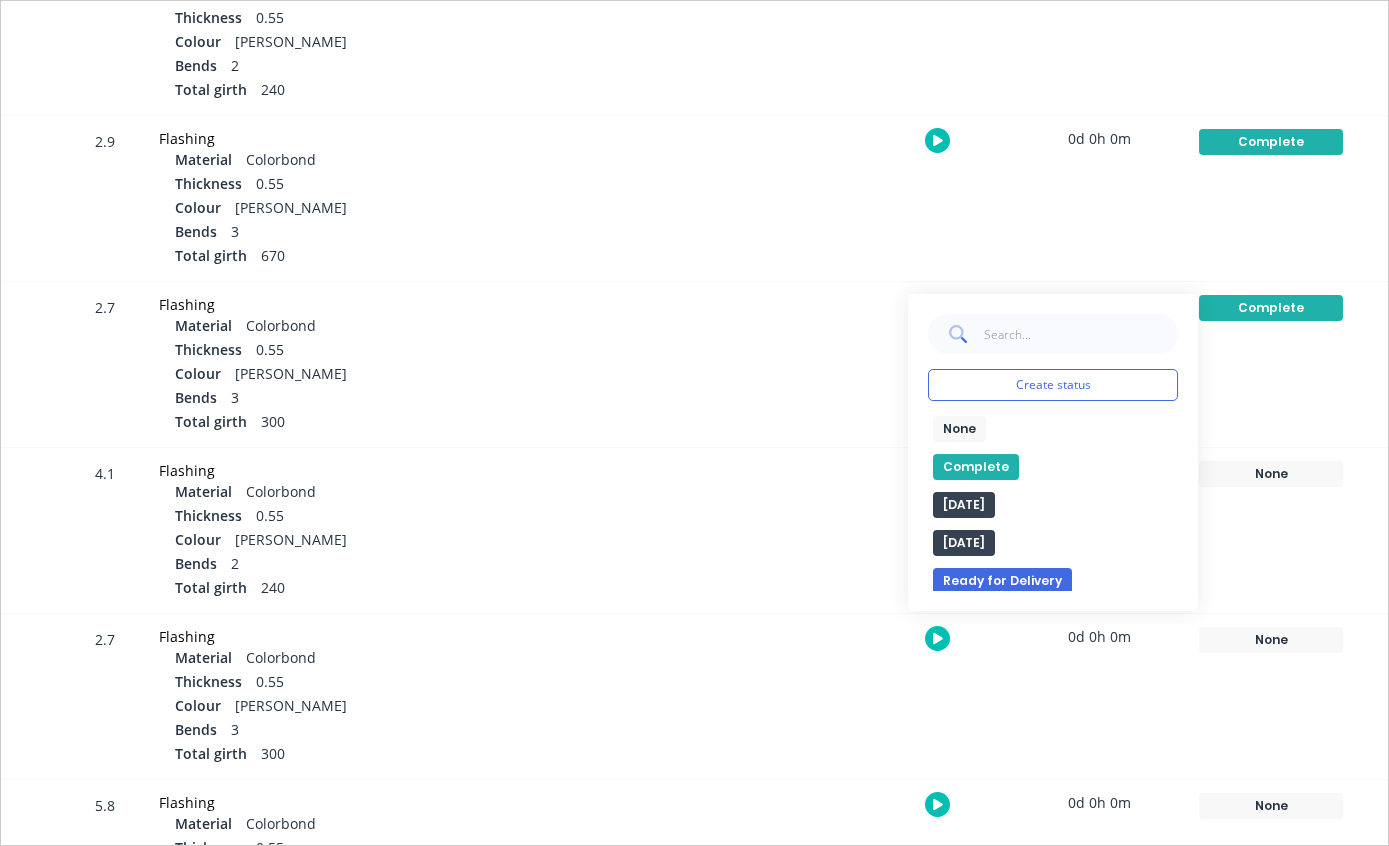 click on "None" at bounding box center [1271, 474] 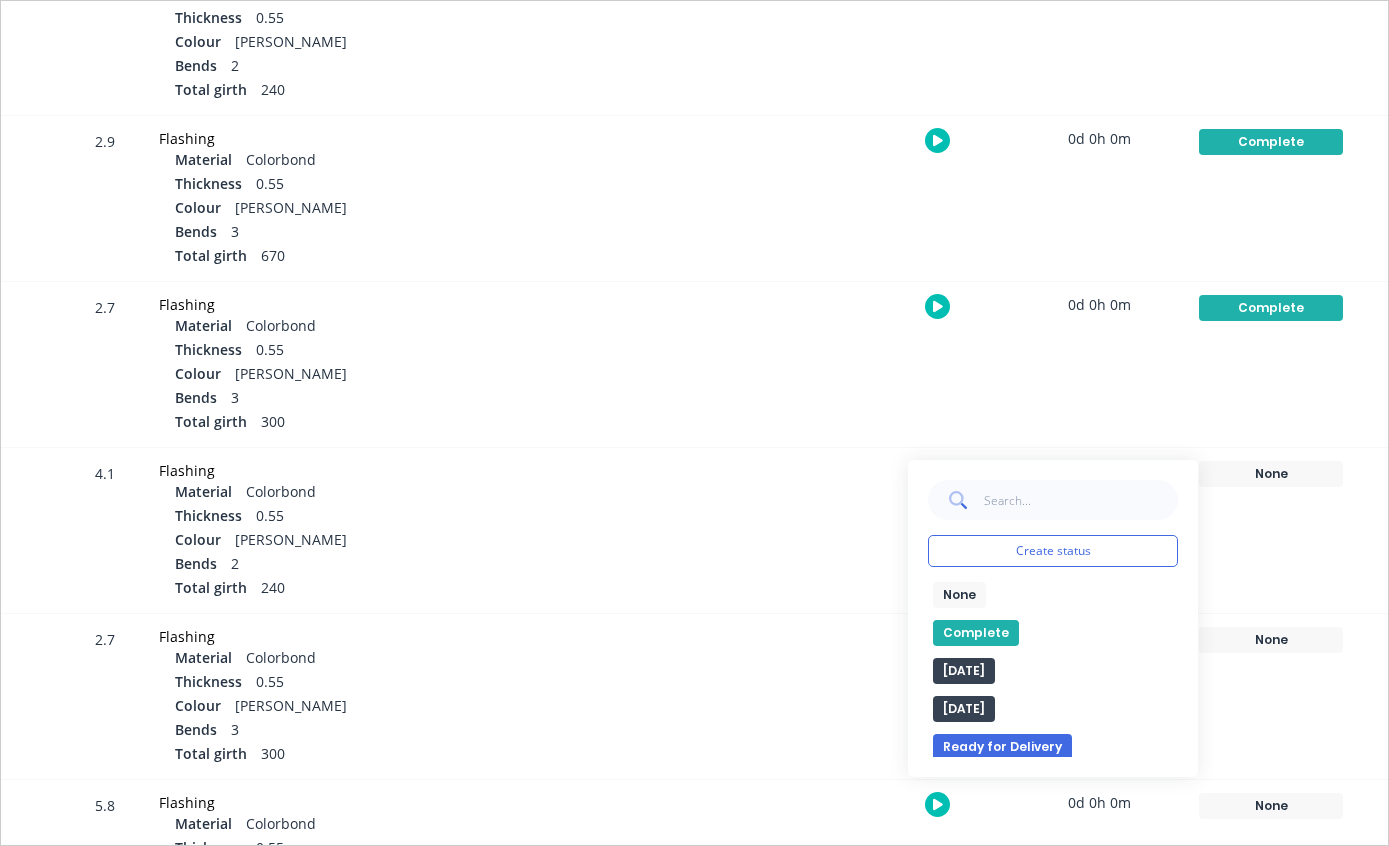 click on "Complete" at bounding box center [976, 633] 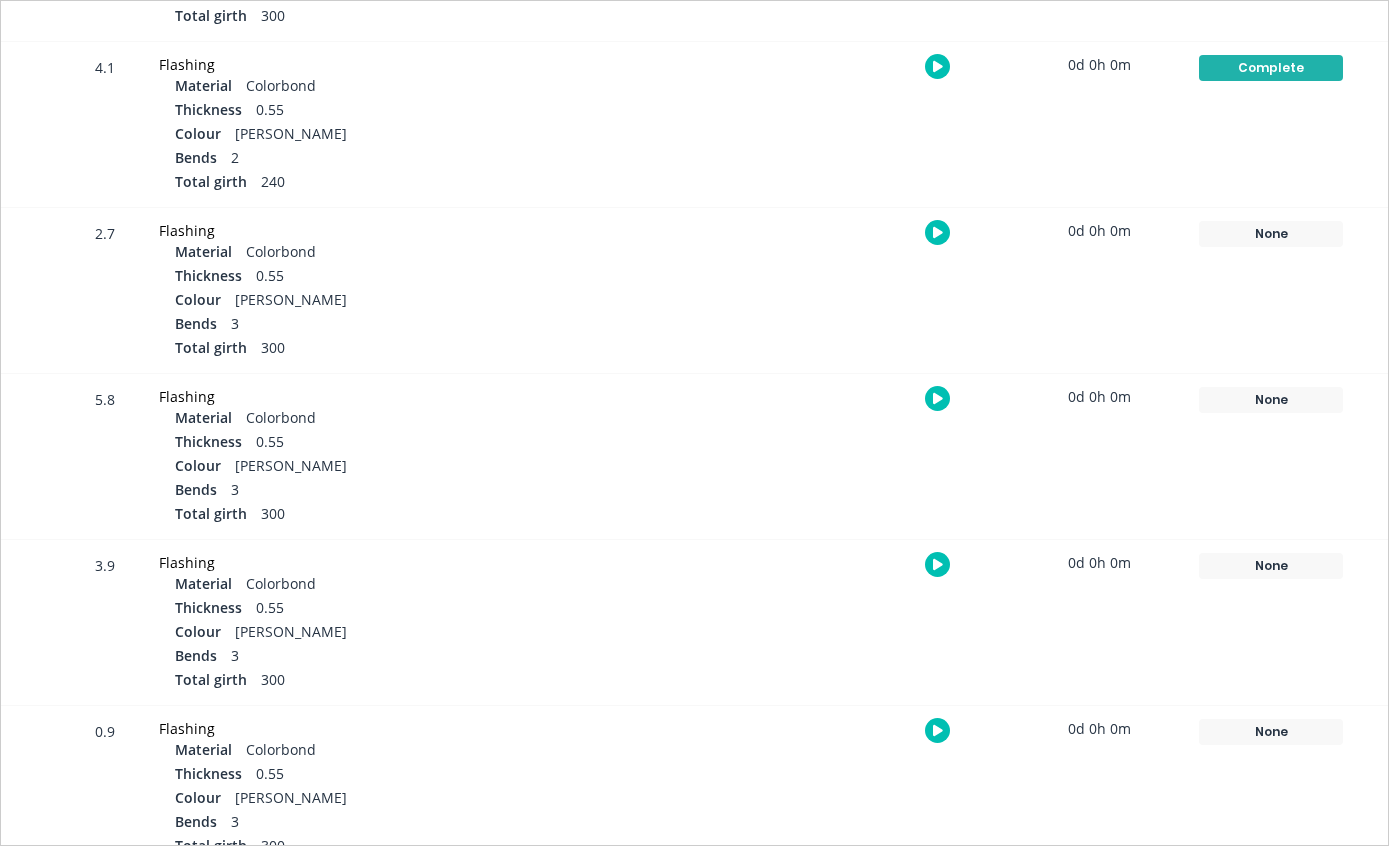 scroll, scrollTop: 2815, scrollLeft: 0, axis: vertical 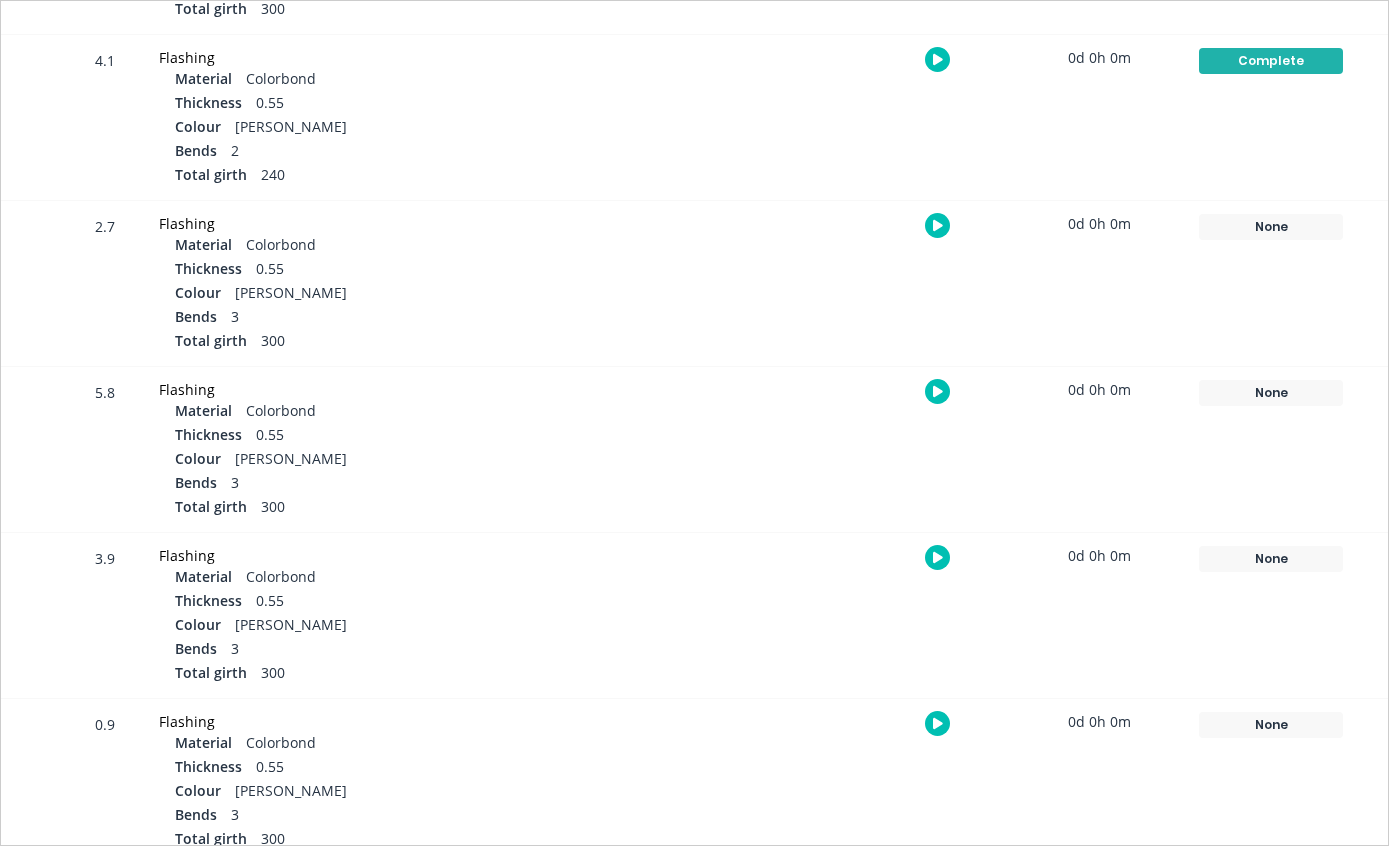 click on "None" at bounding box center (1271, 227) 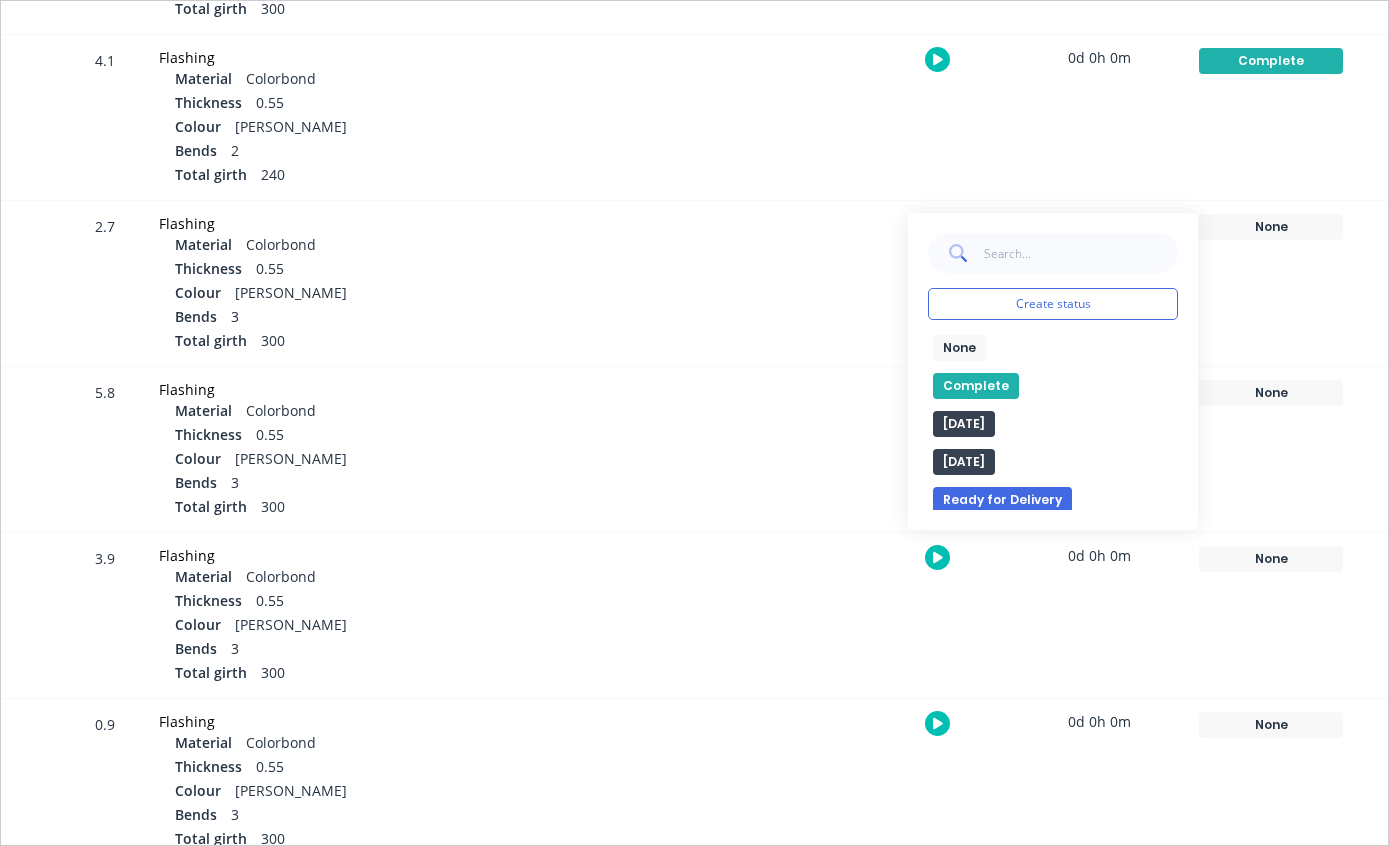 click on "Complete" at bounding box center [976, 386] 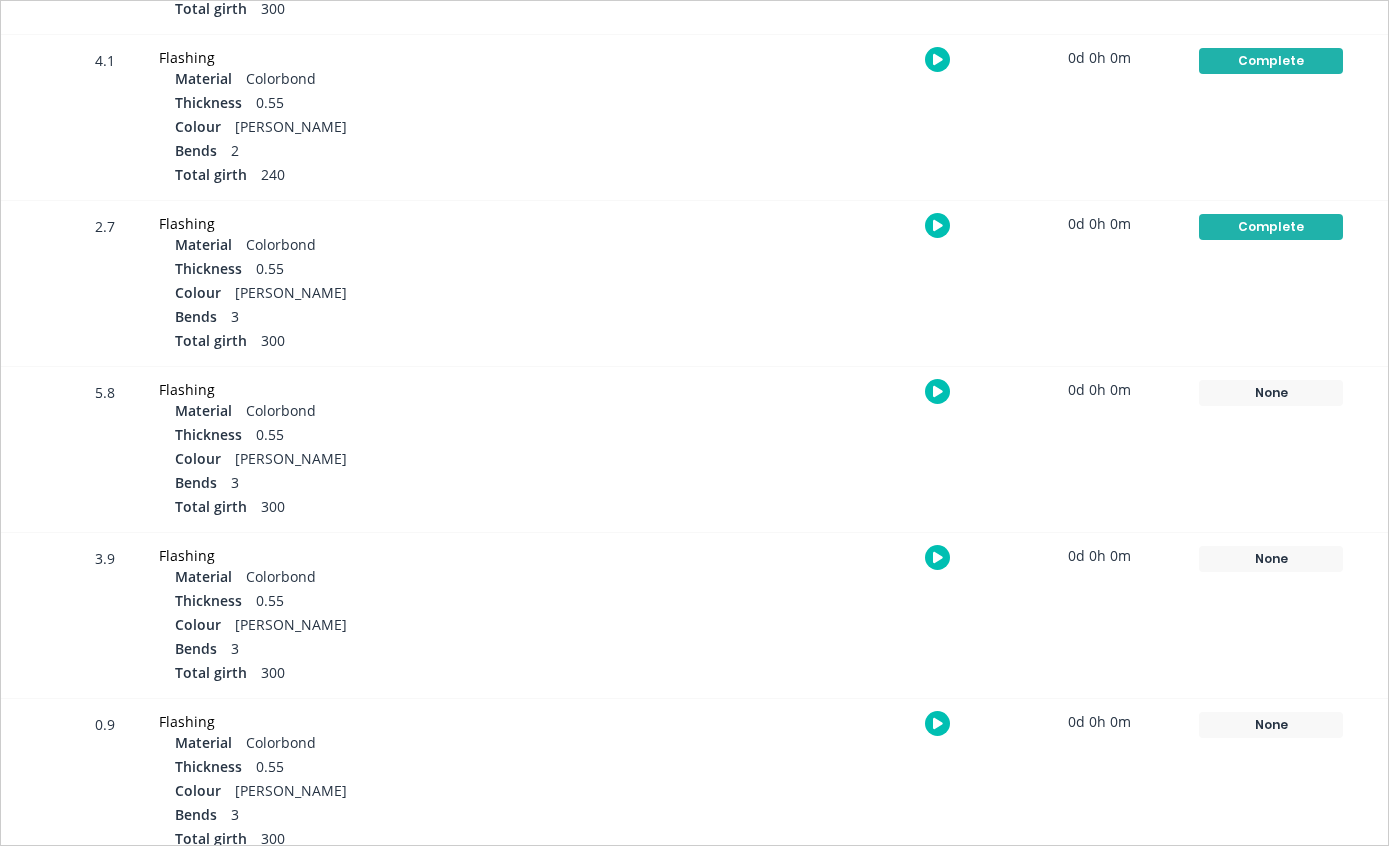 click on "None" at bounding box center (1271, 393) 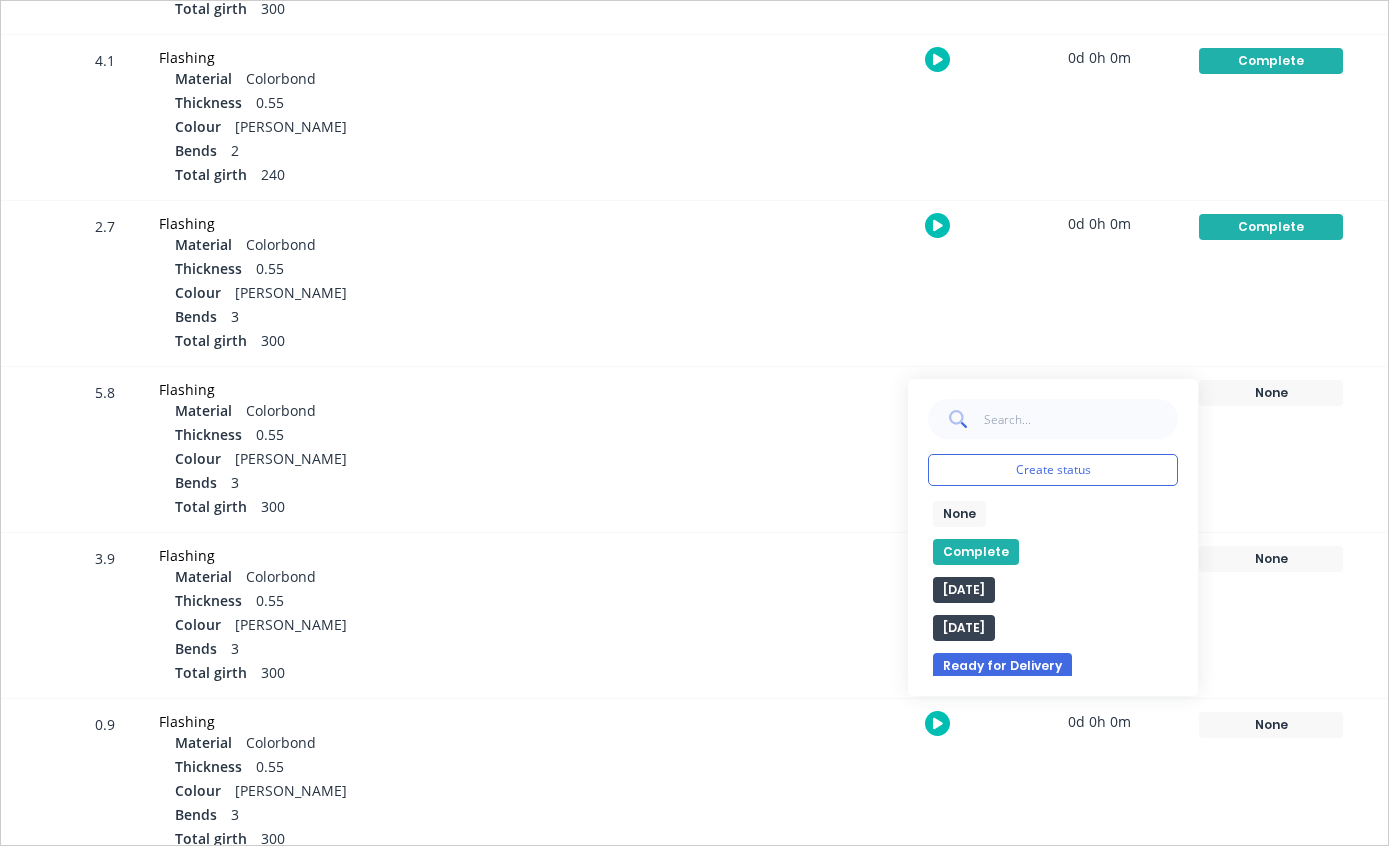 click on "Complete" at bounding box center (976, 552) 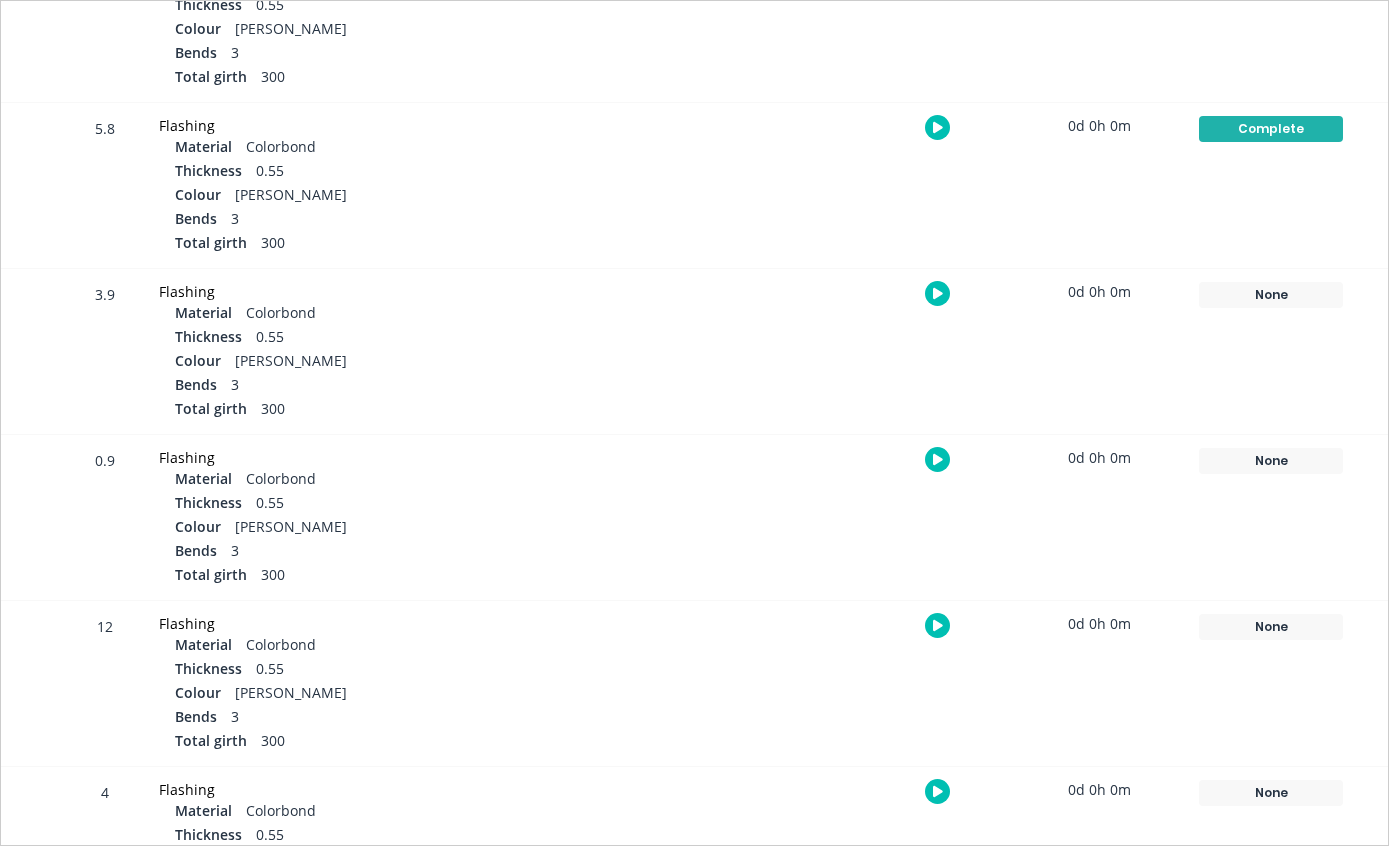scroll, scrollTop: 3088, scrollLeft: 0, axis: vertical 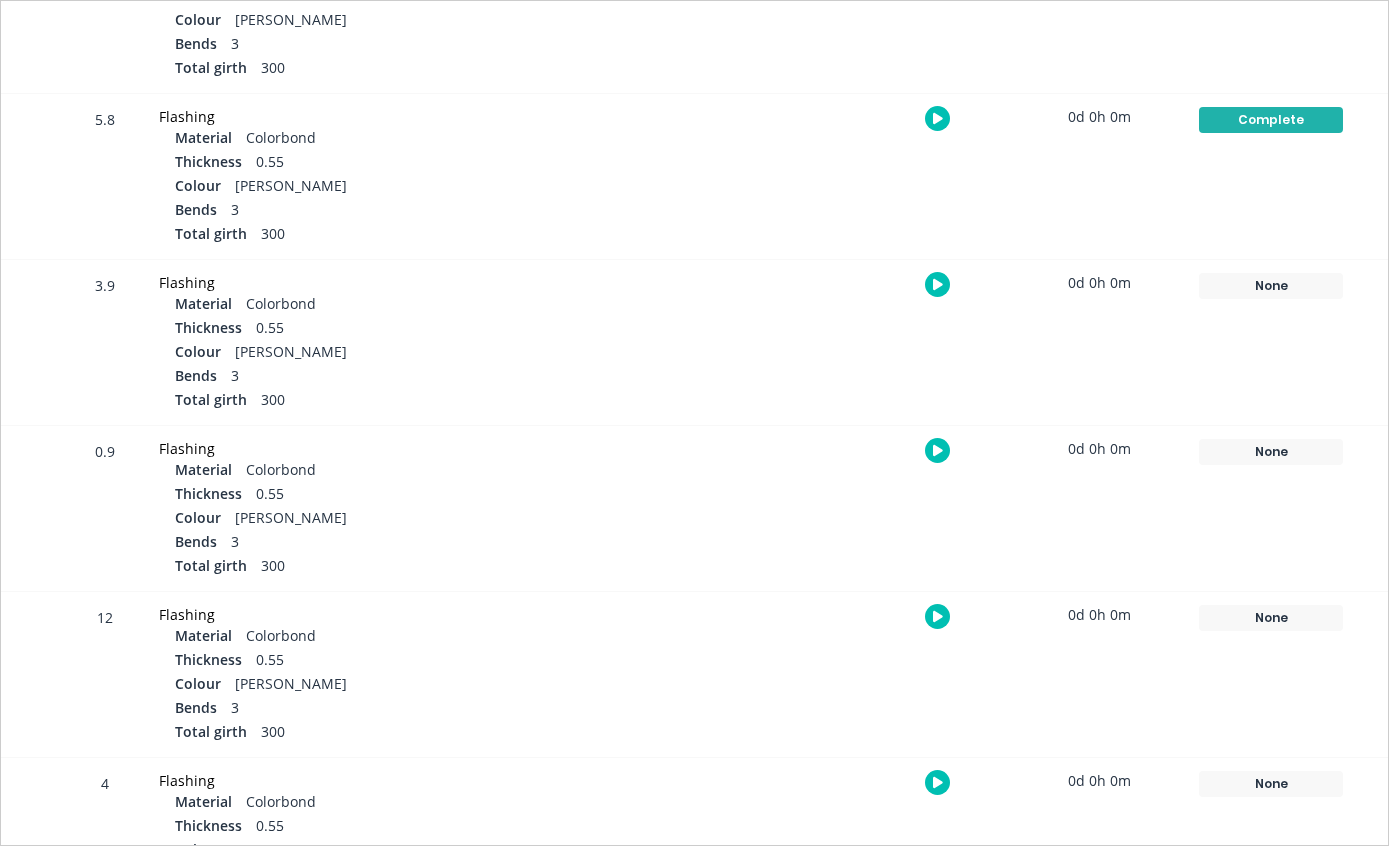 click on "None Create status   None   edit Complete   [DATE]   [DATE]   Ready for Delivery    Ready To Pick Up   Submitted   [DATE]   [DATE]   [DATE]" at bounding box center (1271, 342) 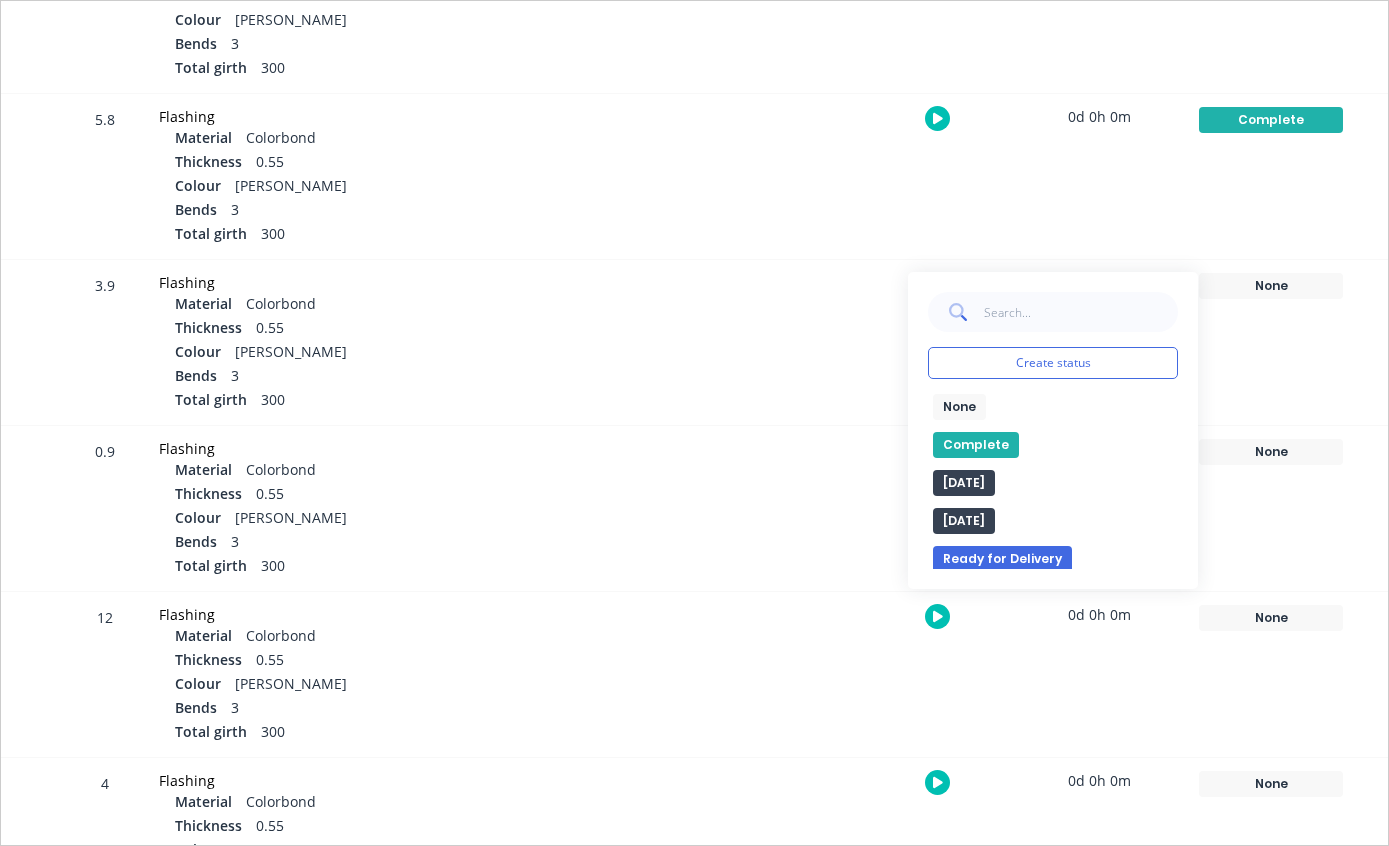 click on "Complete" at bounding box center (976, 445) 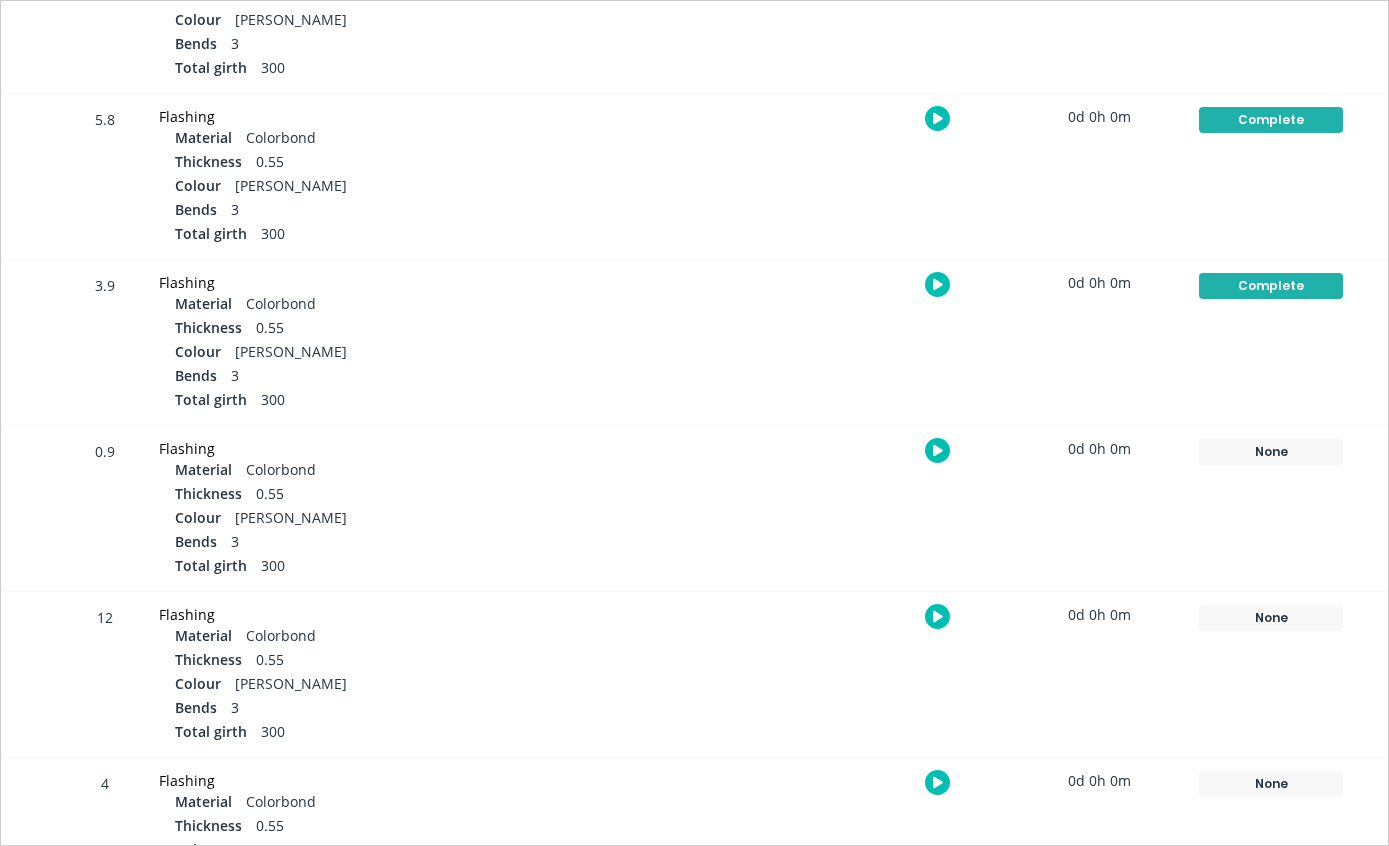 click on "None" at bounding box center (1271, 452) 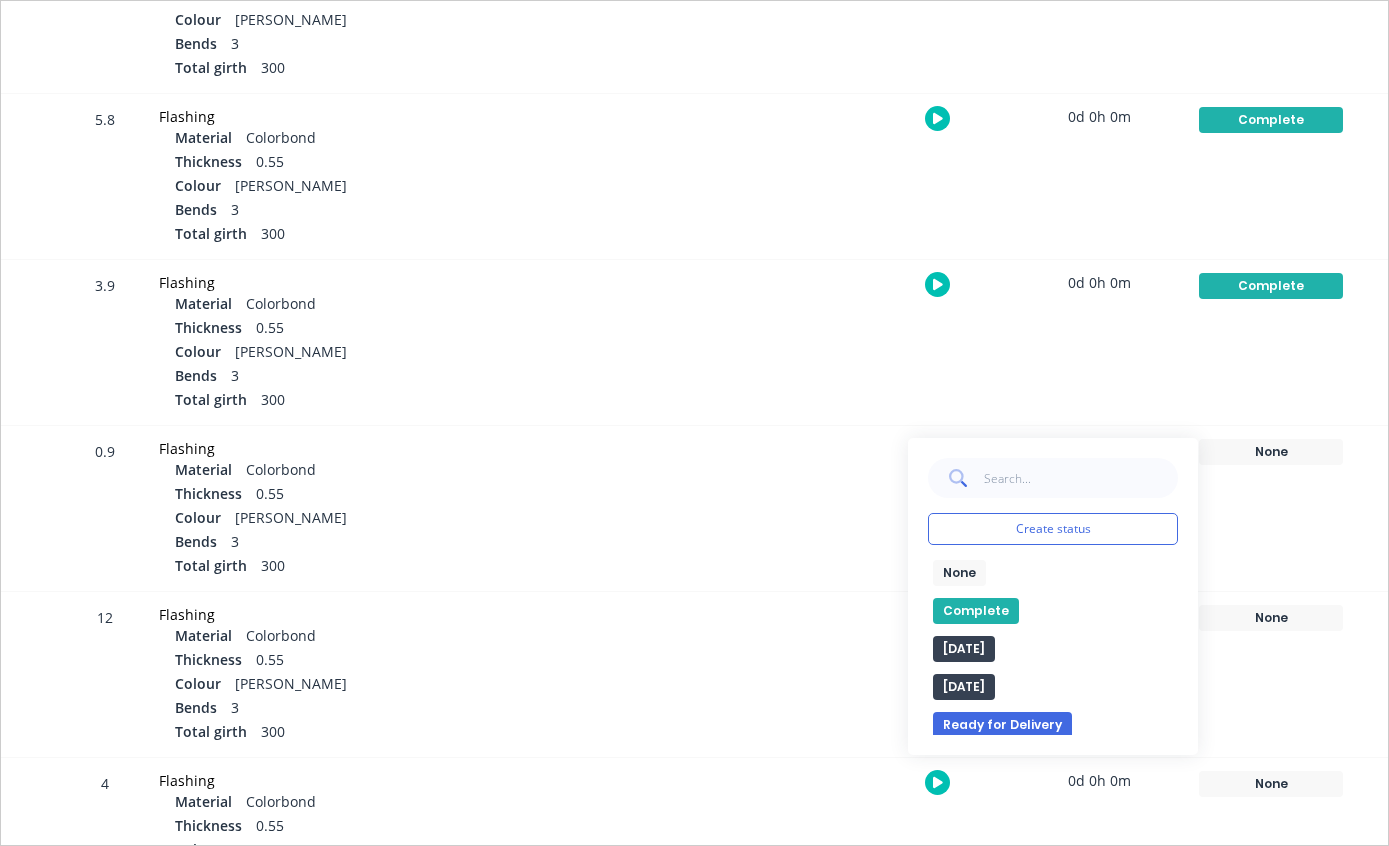 click on "Complete" at bounding box center (976, 611) 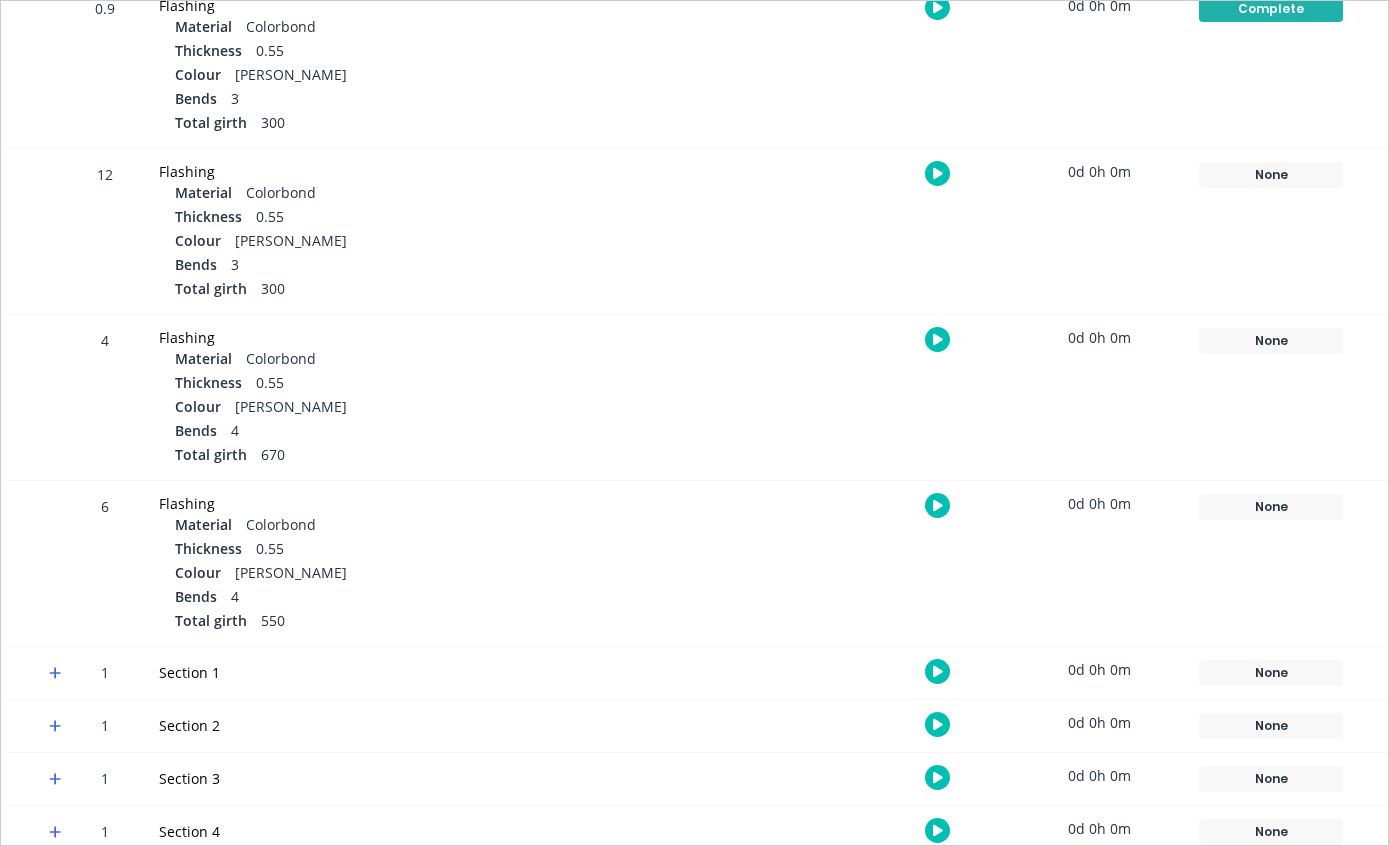 scroll, scrollTop: 3562, scrollLeft: 0, axis: vertical 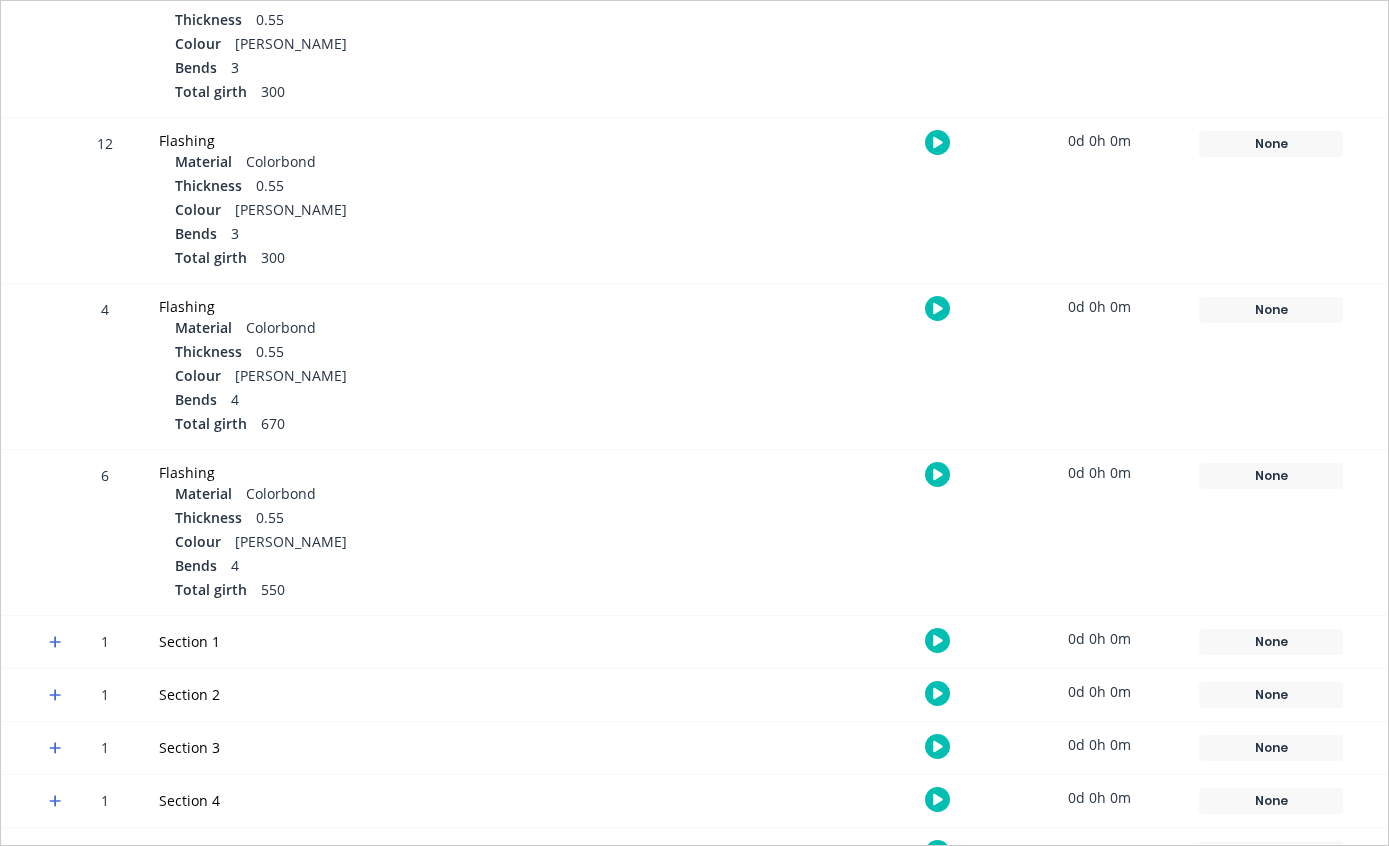 click on "None" at bounding box center [1271, 144] 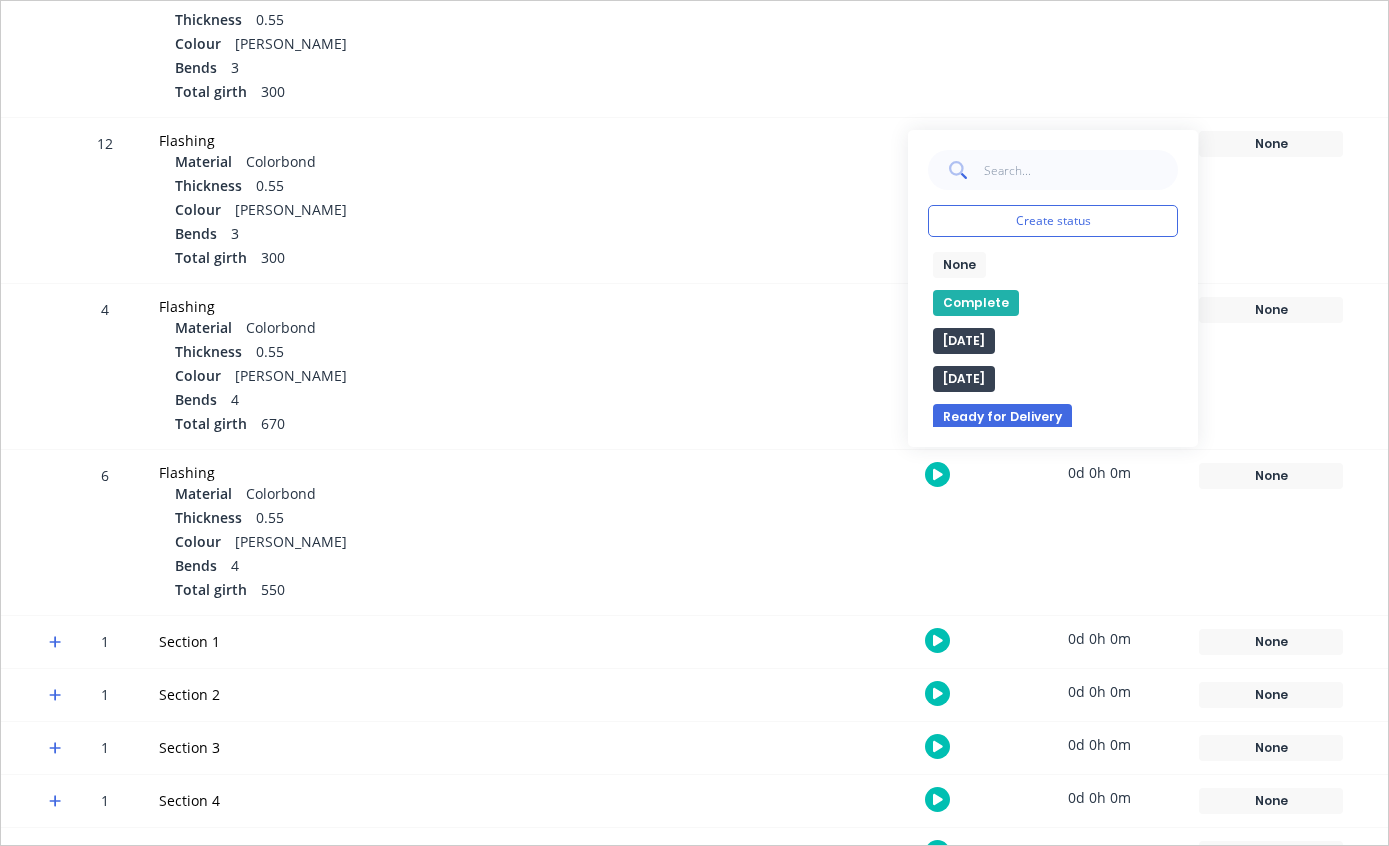 click on "Complete" at bounding box center (976, 303) 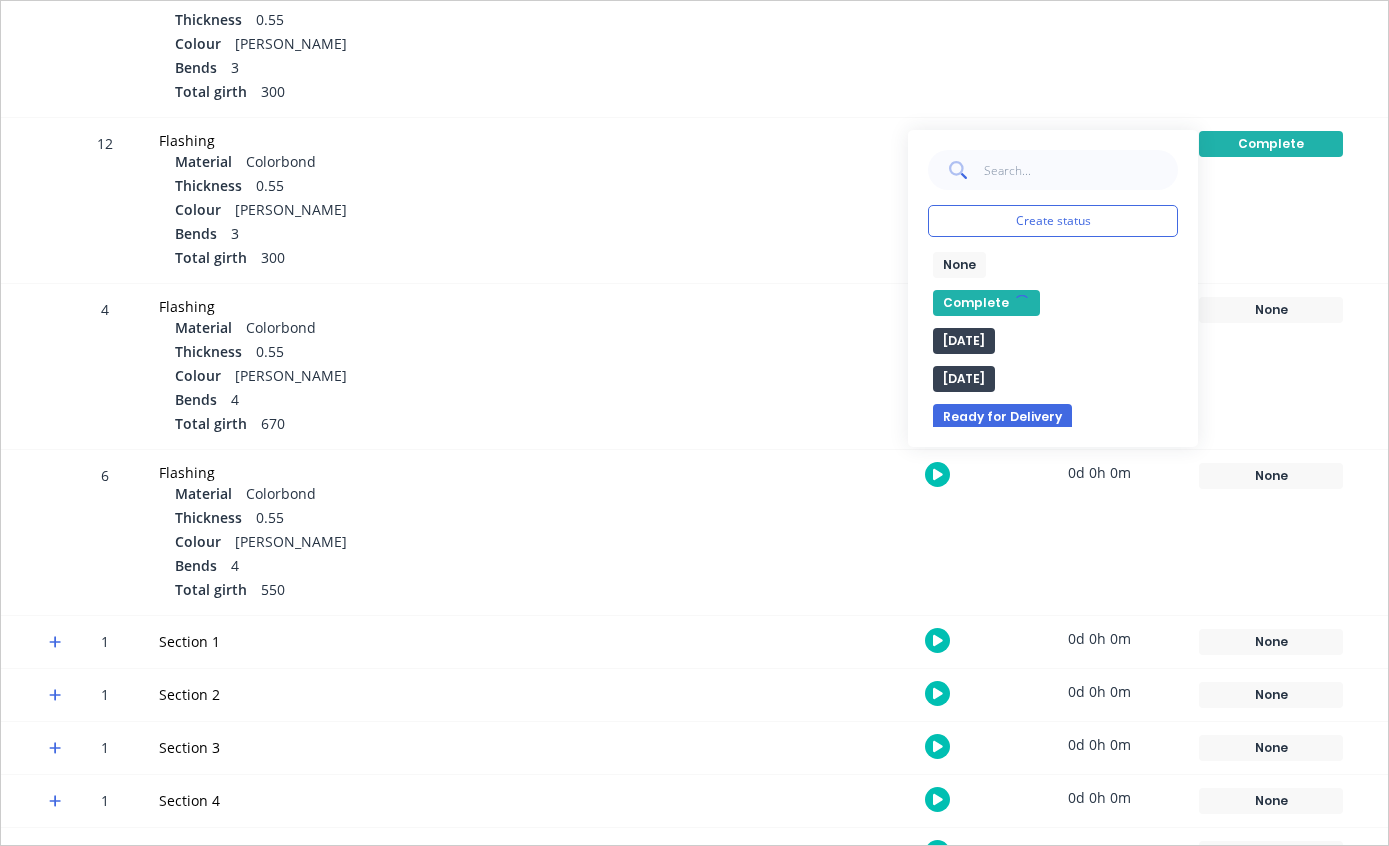 click on "None" at bounding box center (1271, 310) 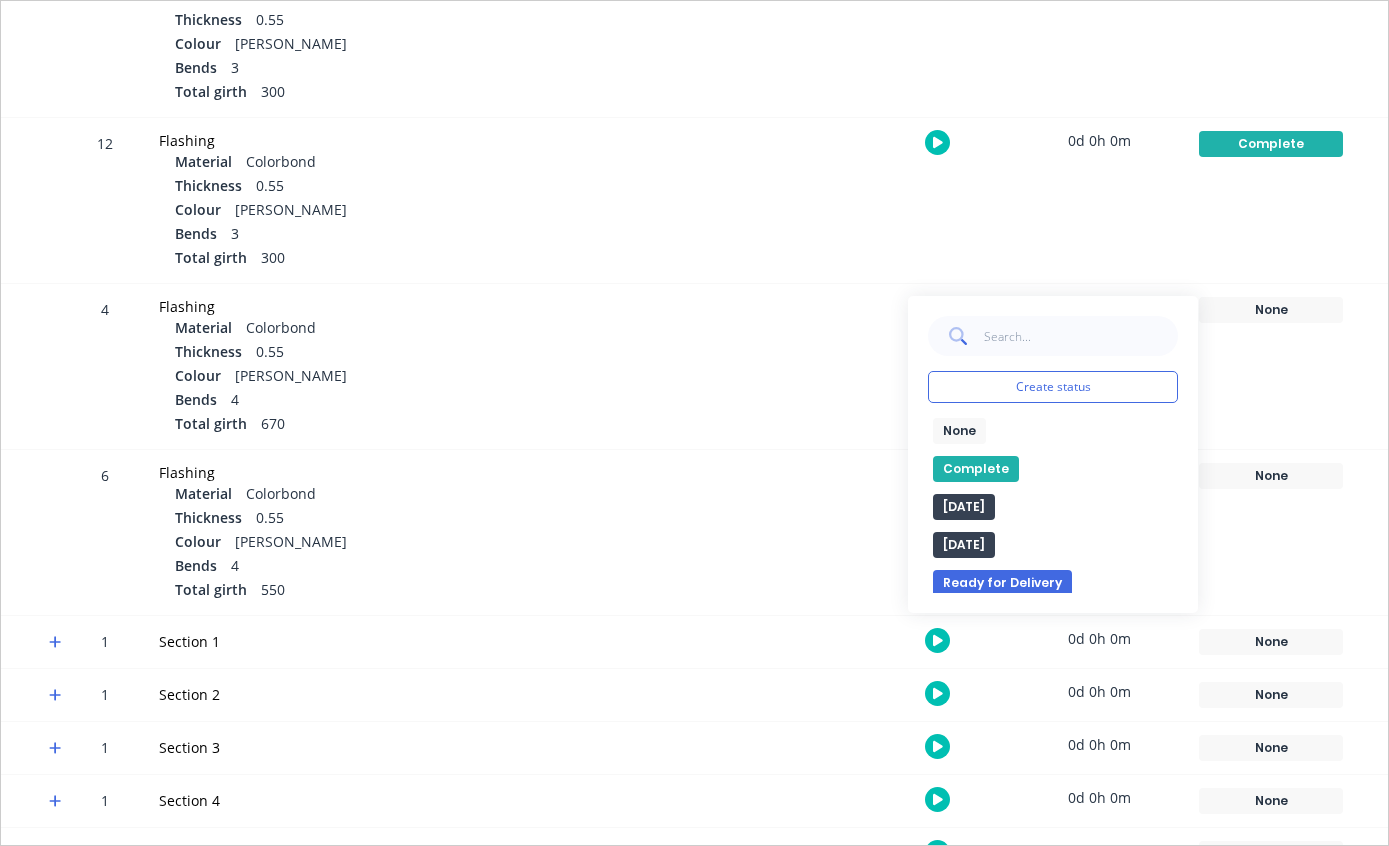 click on "Complete" at bounding box center [976, 469] 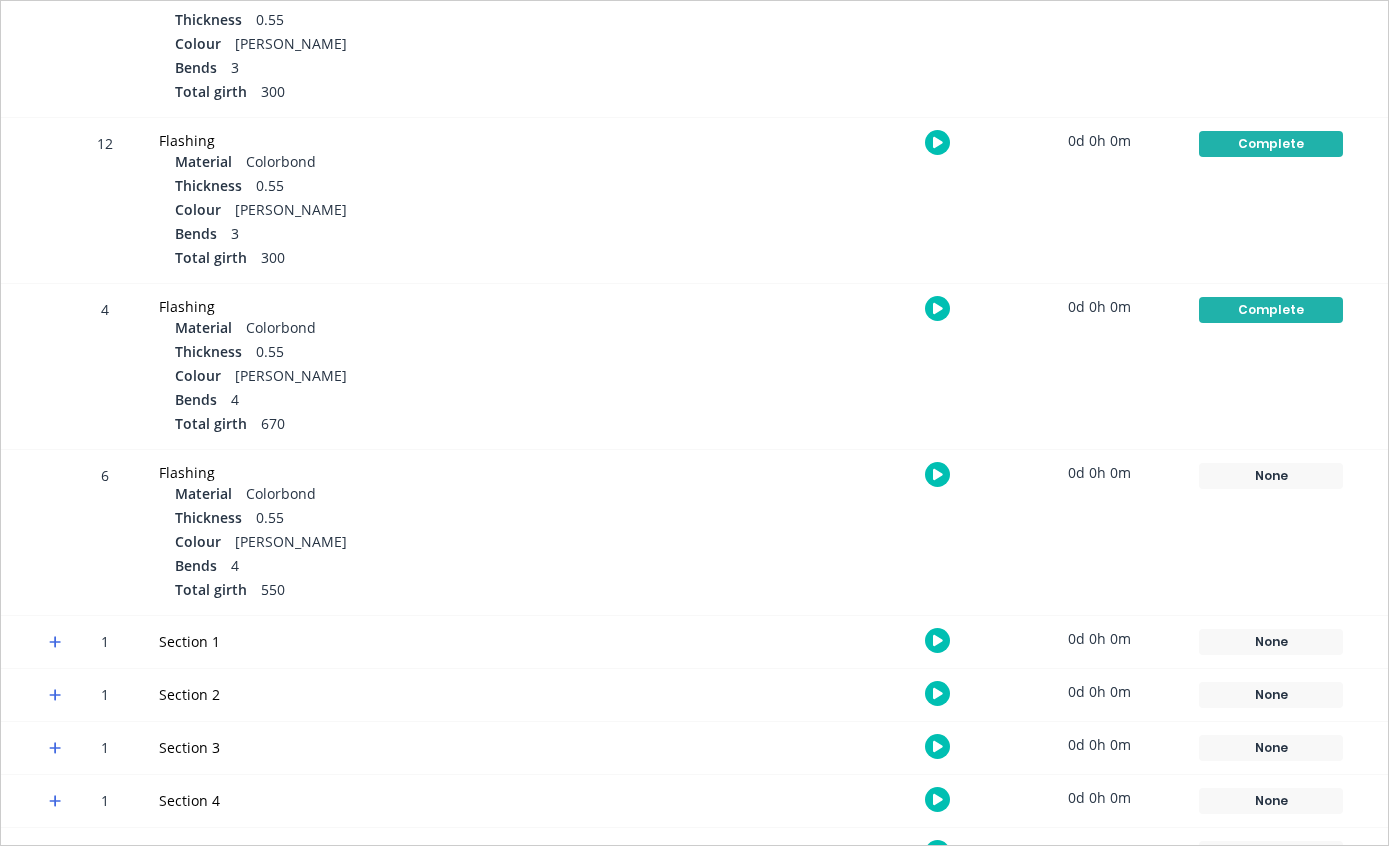 click on "None" at bounding box center [1271, 476] 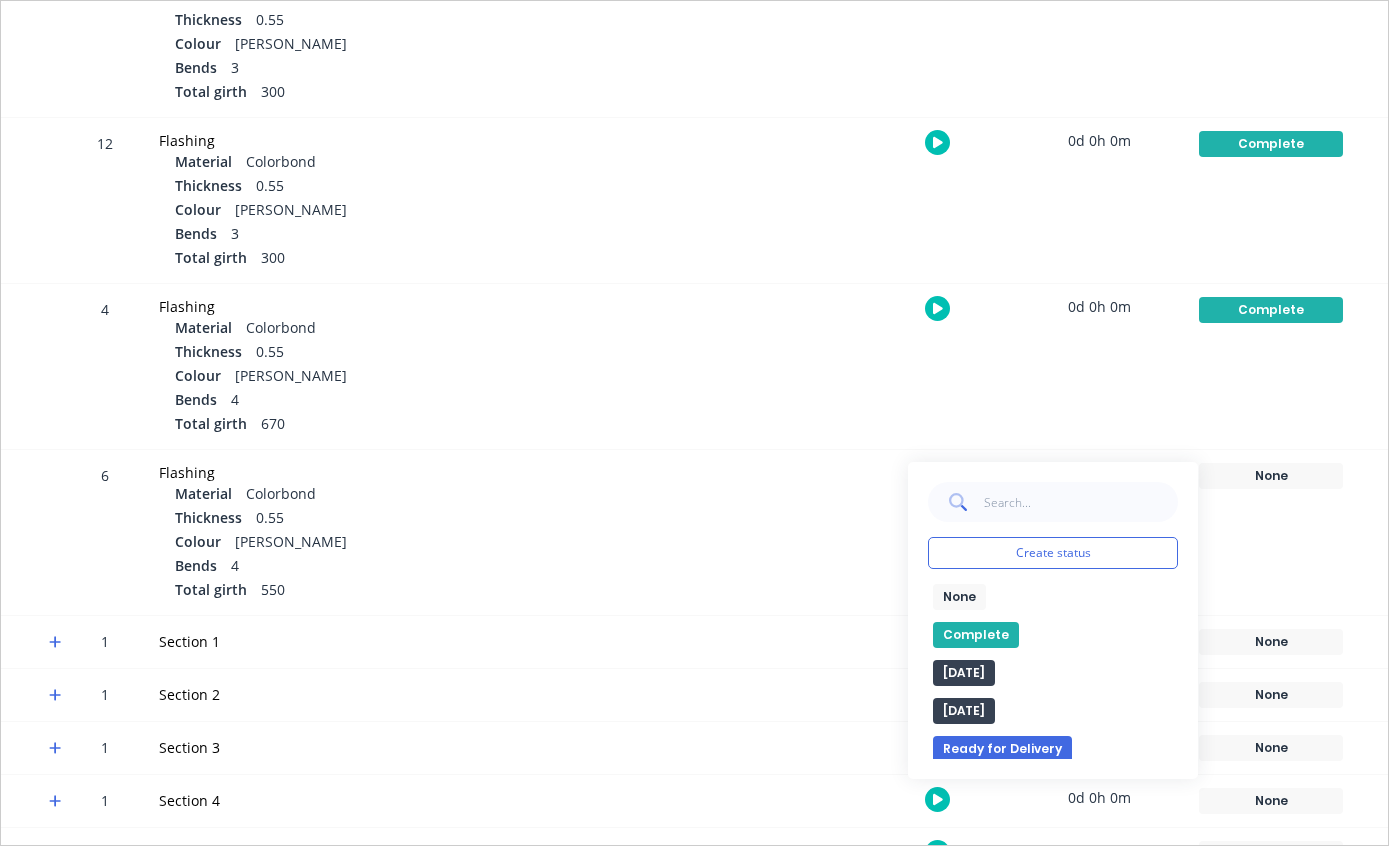 click on "Complete" at bounding box center [976, 635] 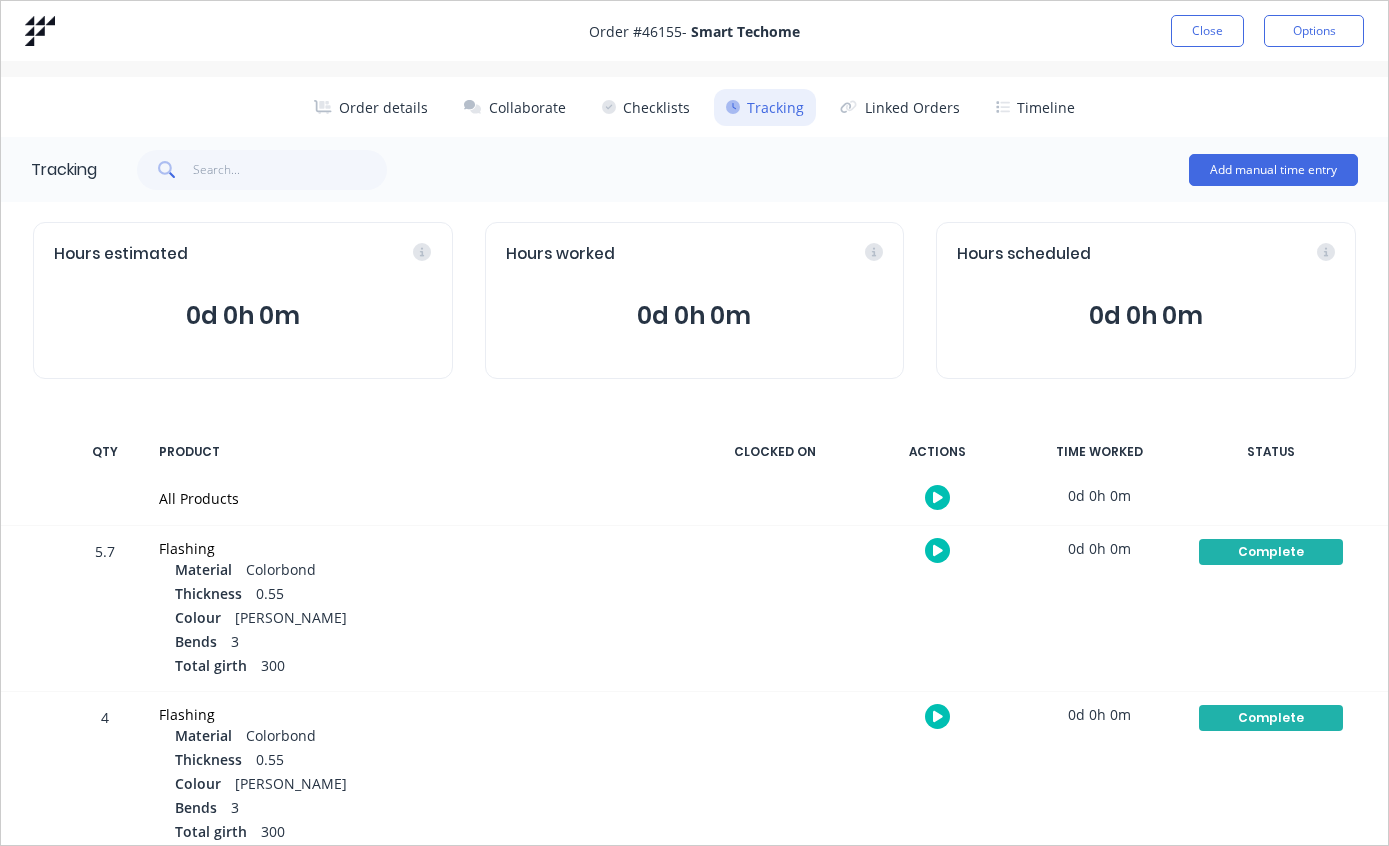 scroll, scrollTop: 0, scrollLeft: 0, axis: both 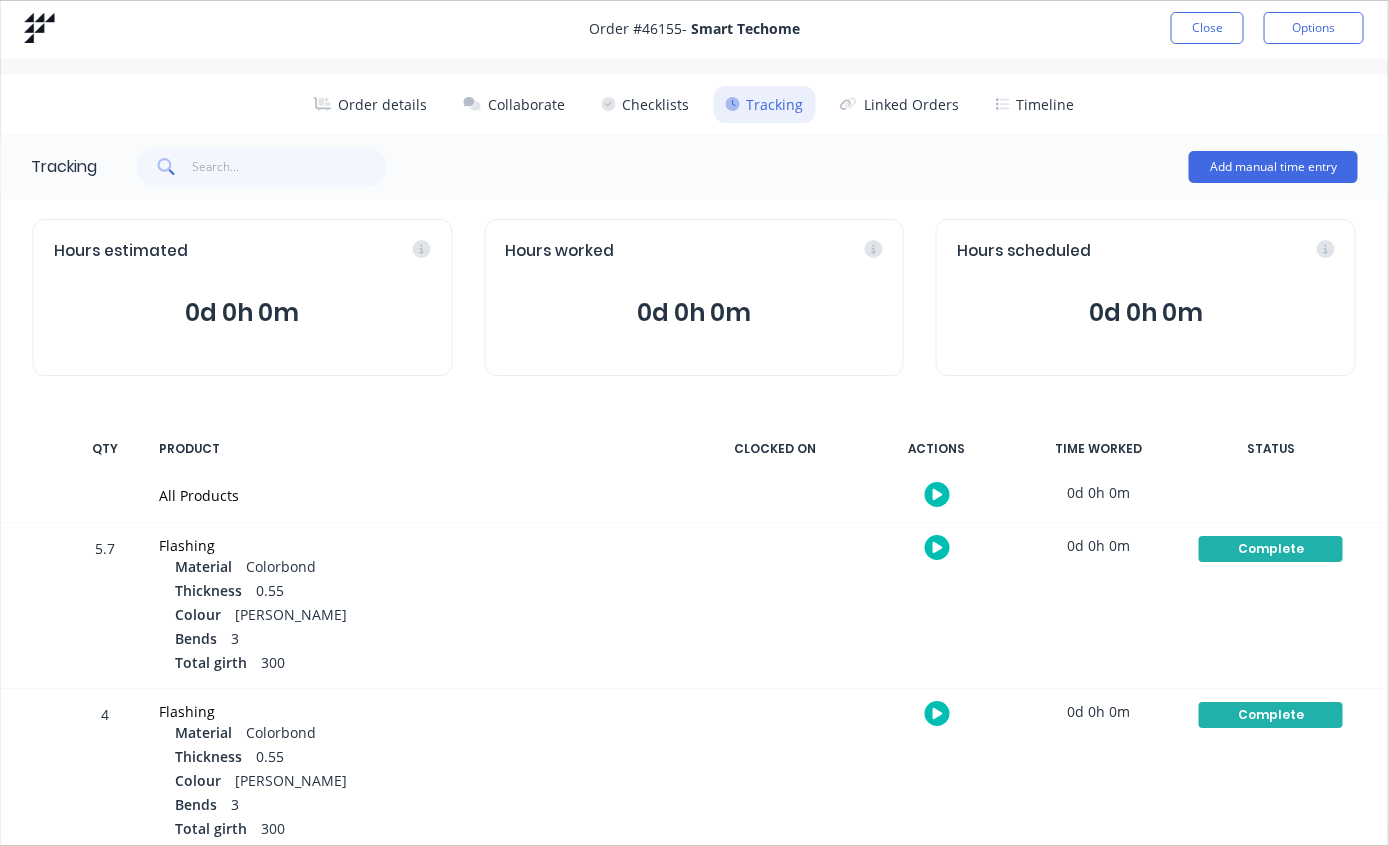 click on "Close" at bounding box center (1207, 28) 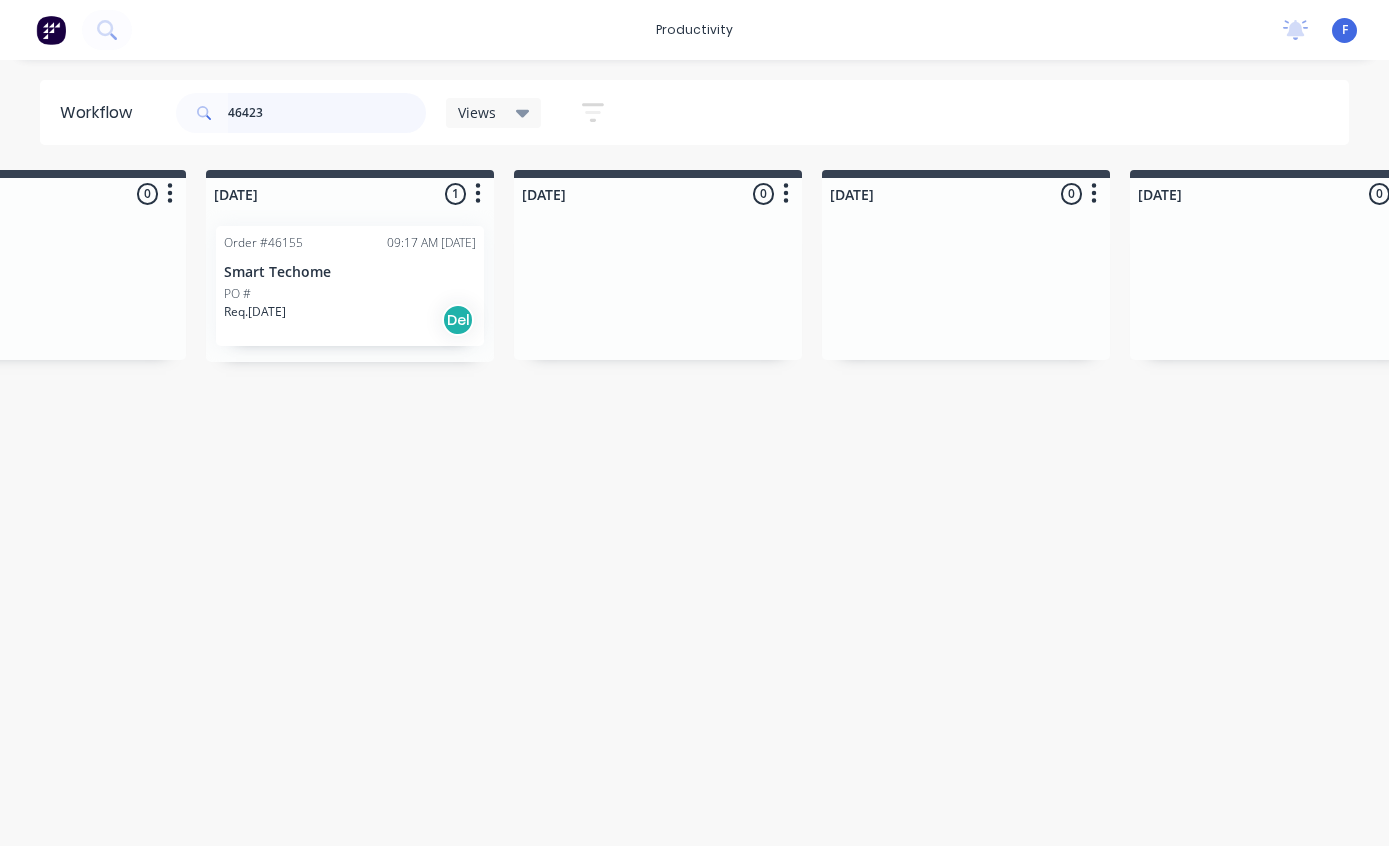 scroll, scrollTop: 0, scrollLeft: 0, axis: both 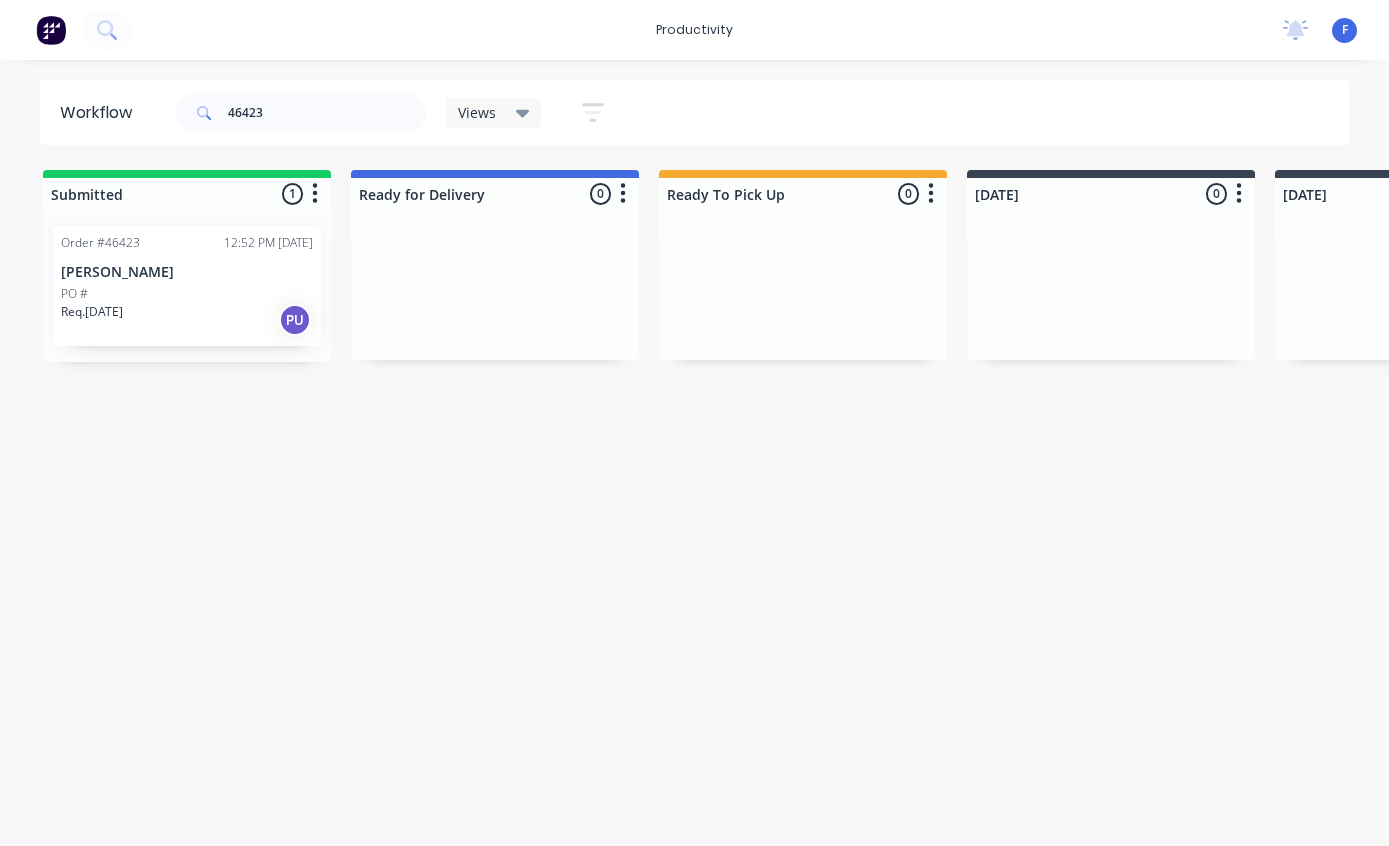 click on "[PERSON_NAME]" at bounding box center [187, 272] 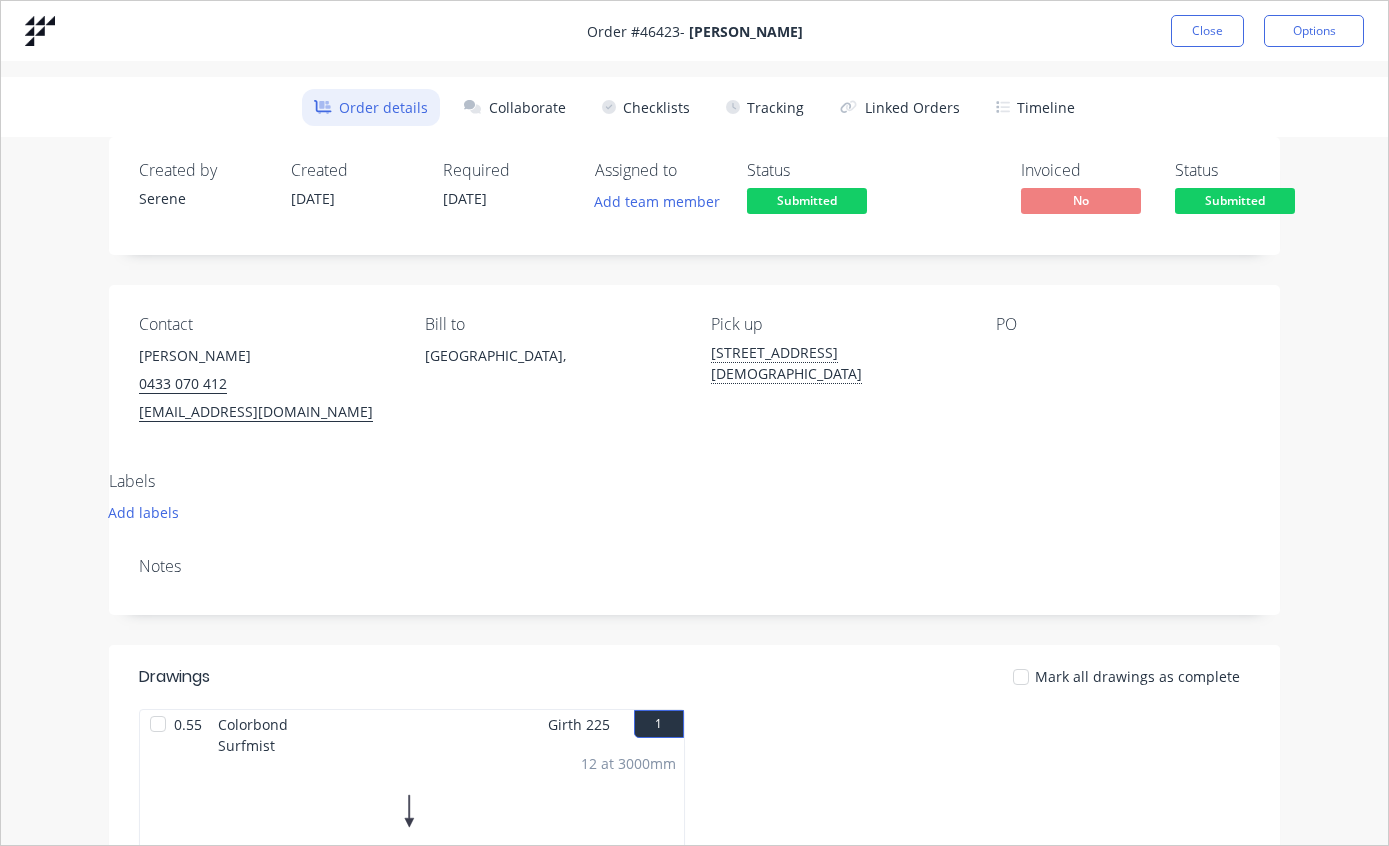 click on "Tracking" at bounding box center (765, 107) 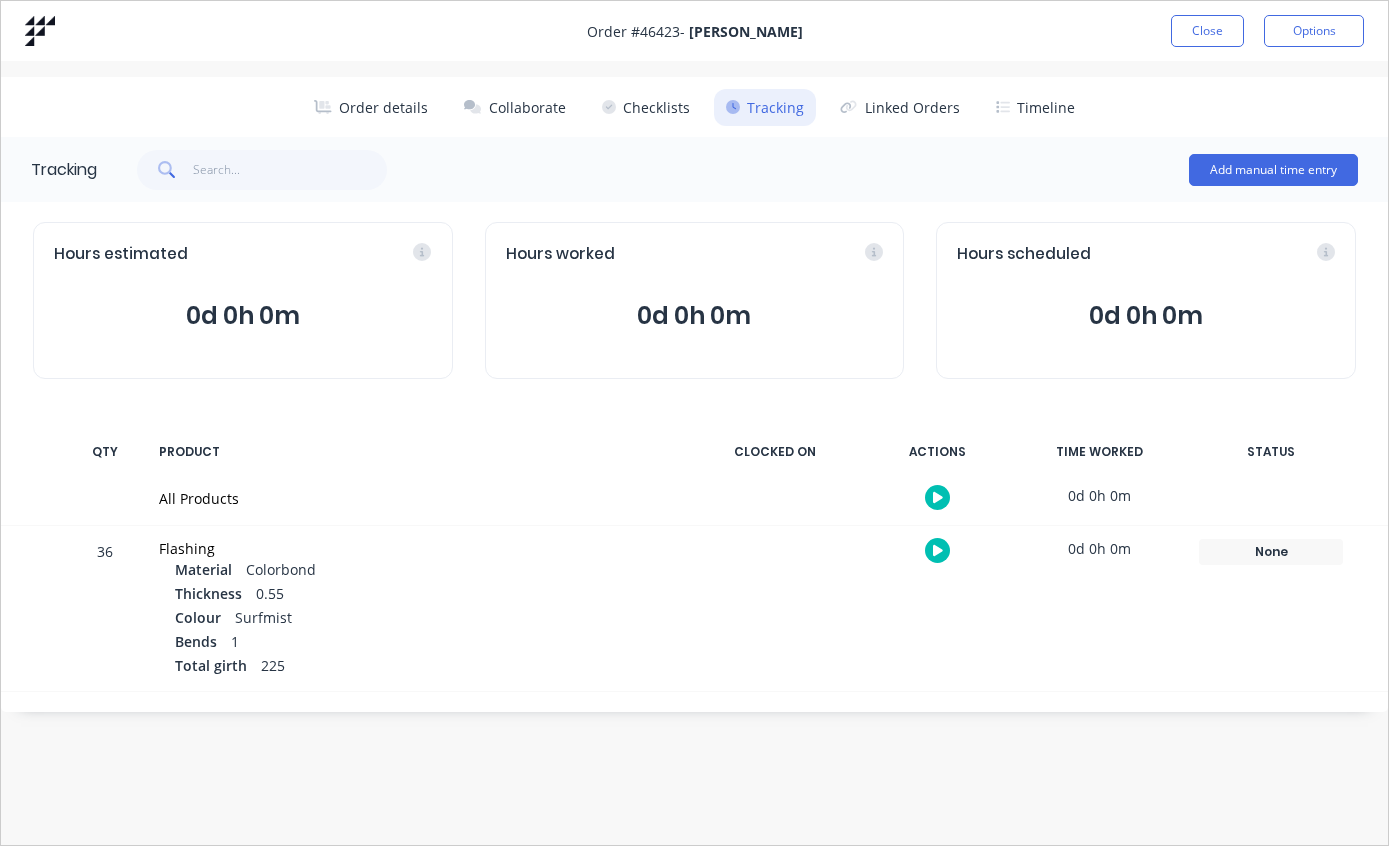 scroll, scrollTop: 0, scrollLeft: 0, axis: both 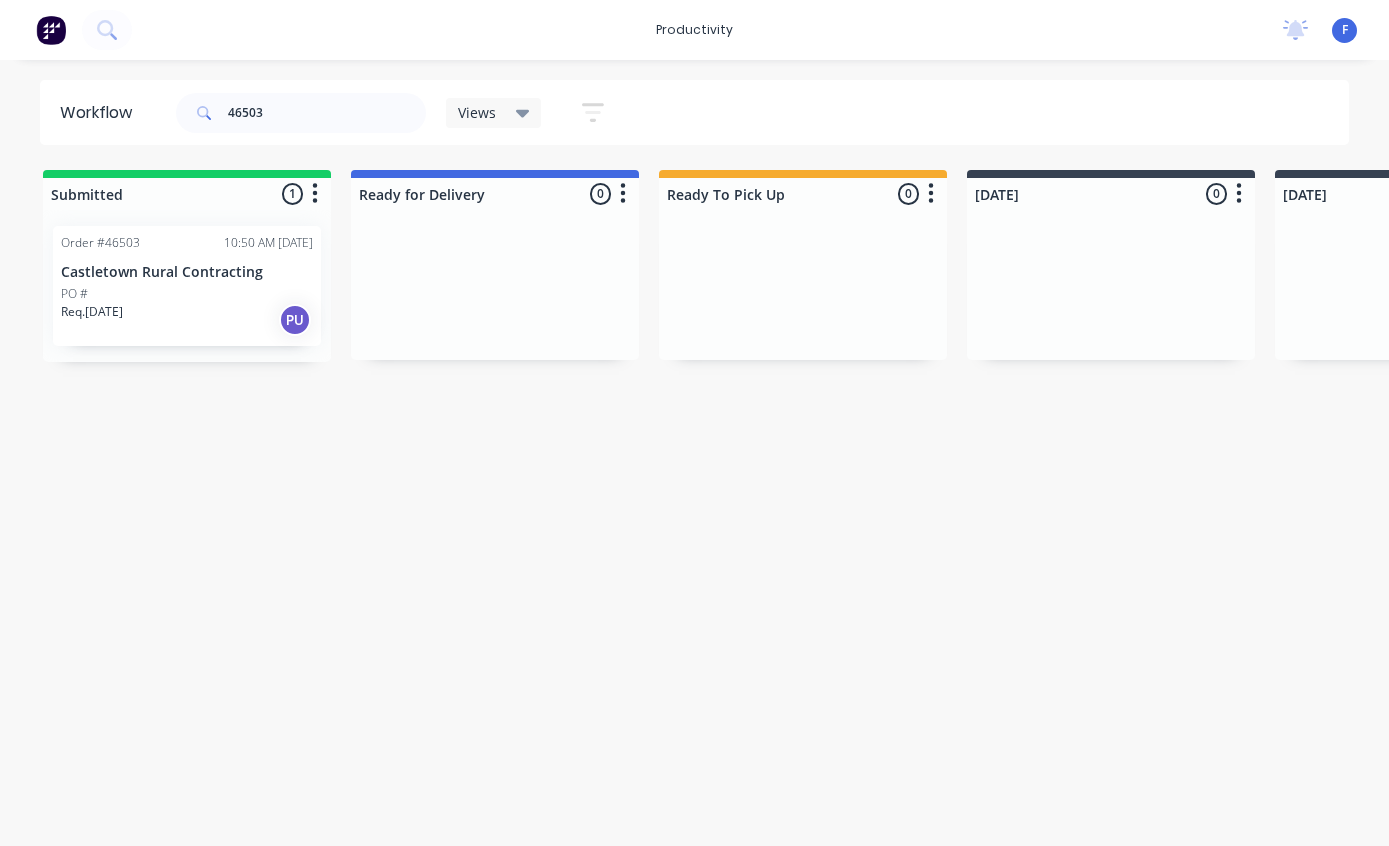 click on "PO #" at bounding box center [187, 294] 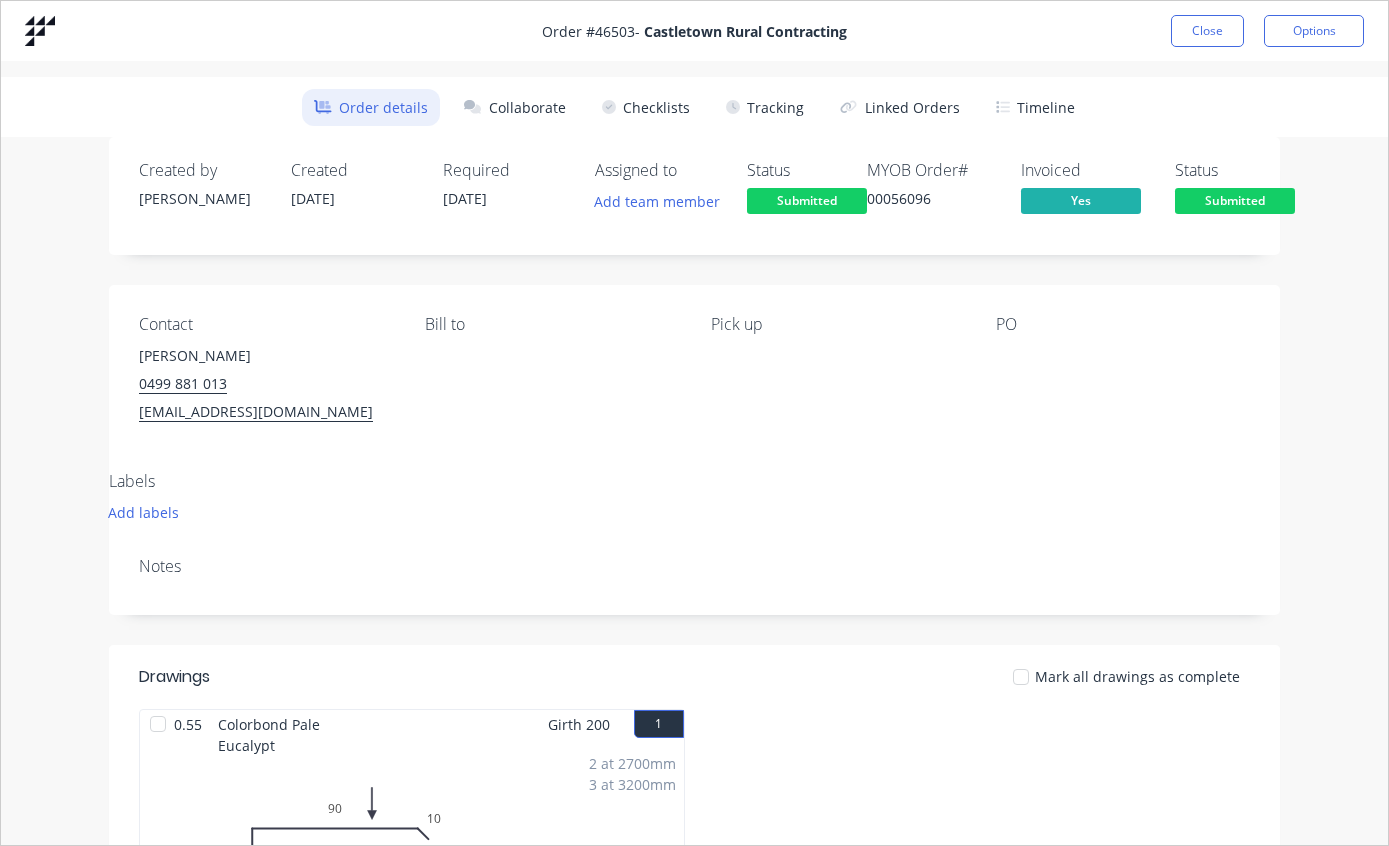 scroll, scrollTop: 0, scrollLeft: 0, axis: both 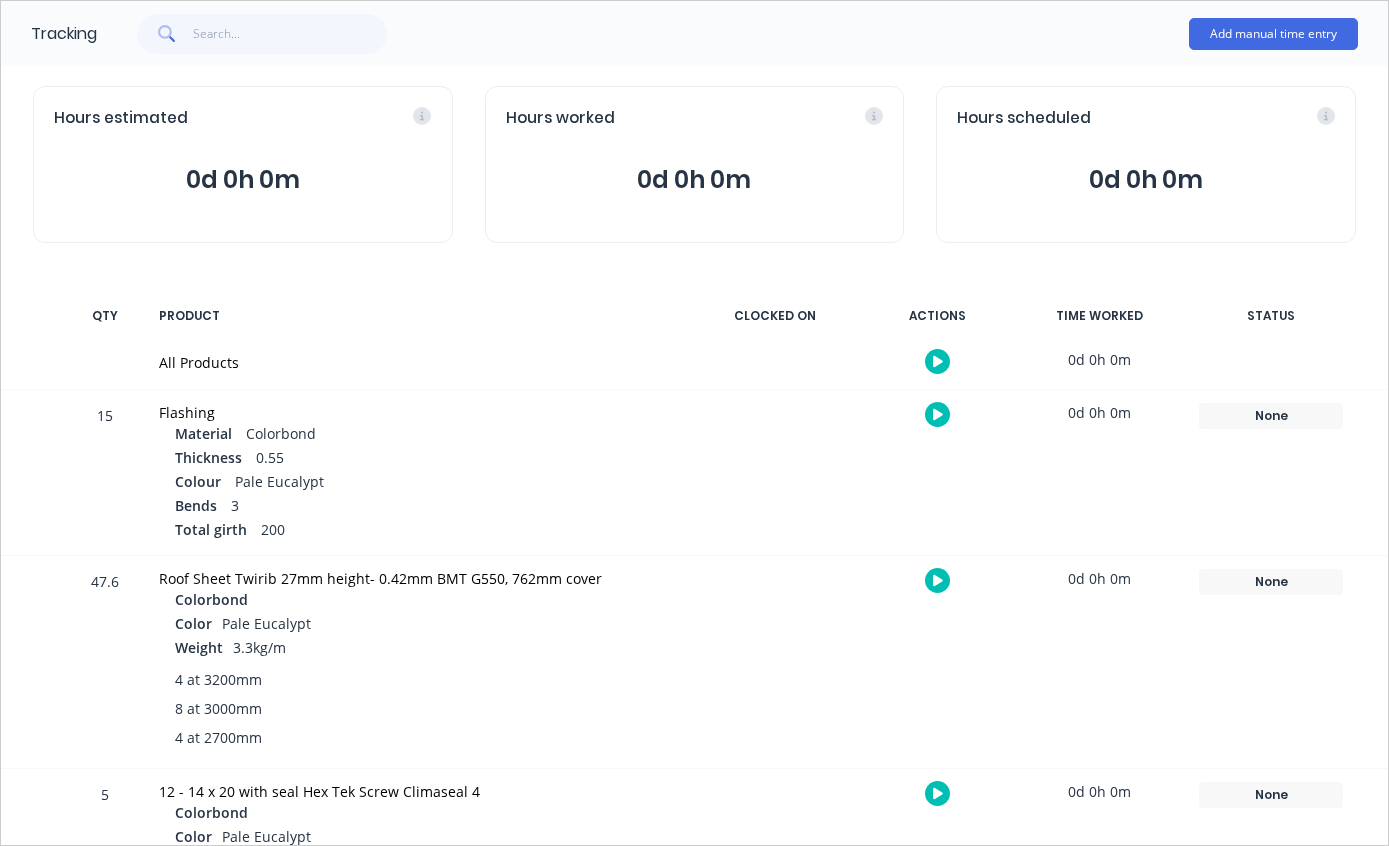 click on "None" at bounding box center (1271, 416) 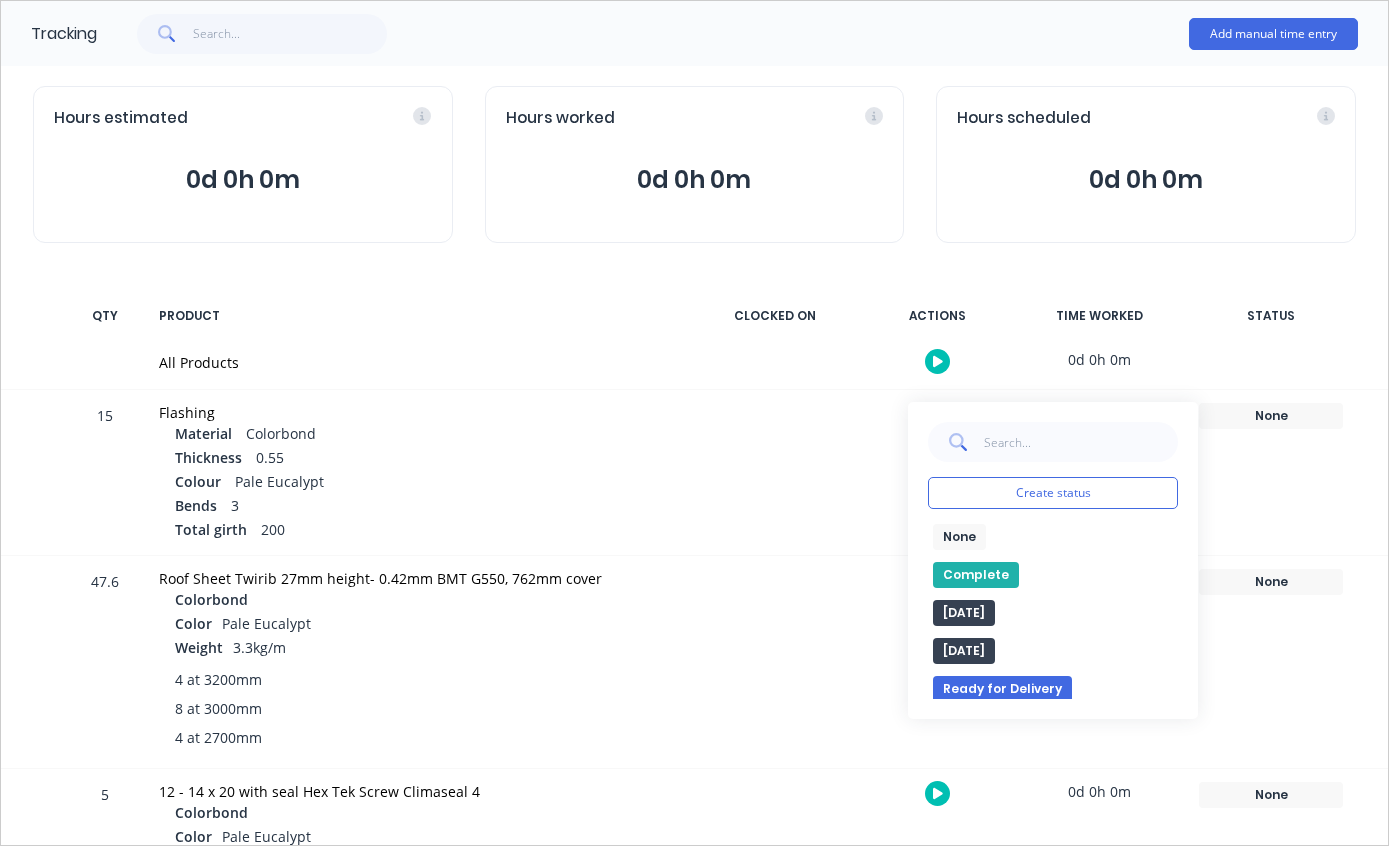 click on "Complete" at bounding box center (976, 575) 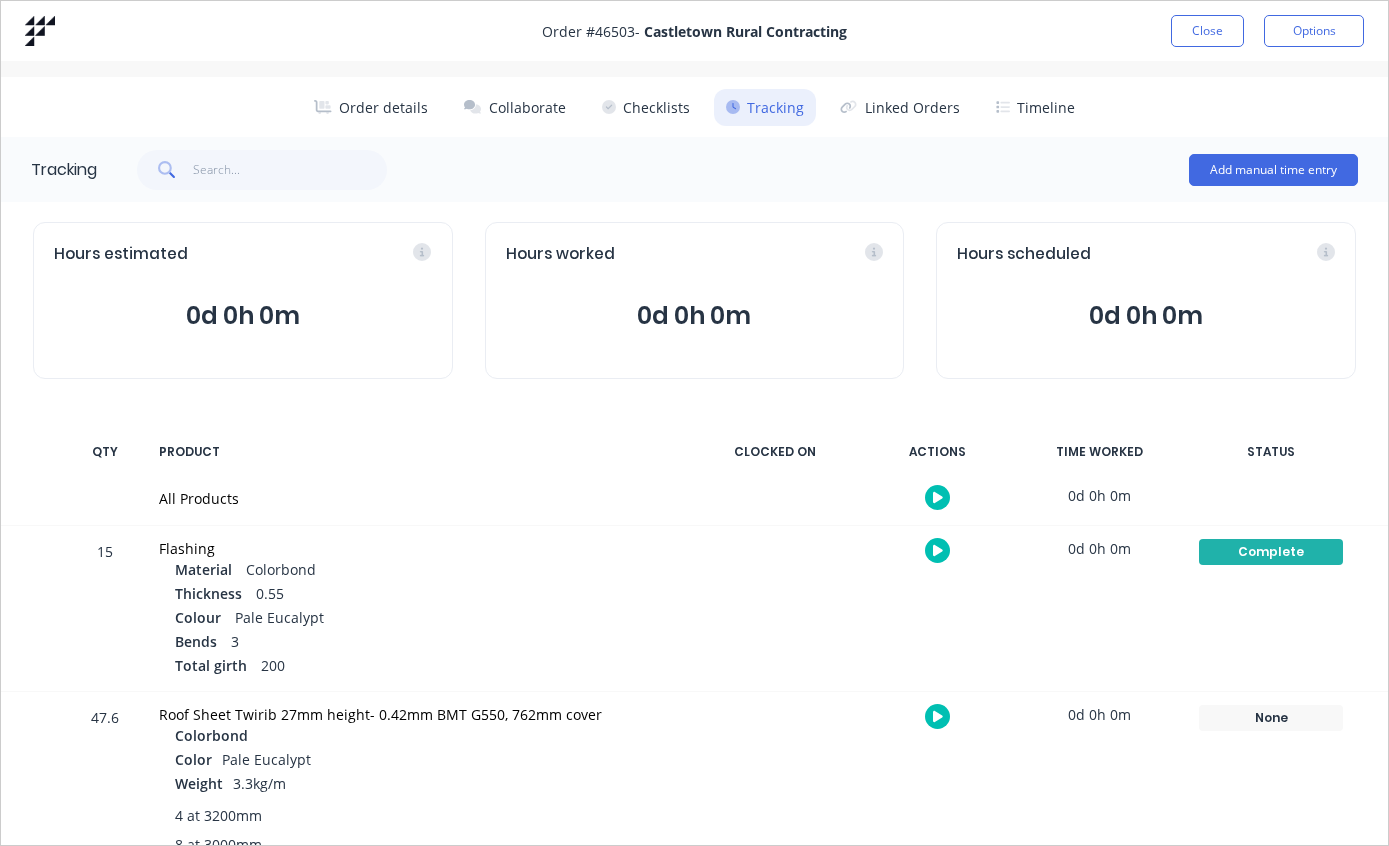 scroll, scrollTop: 0, scrollLeft: 0, axis: both 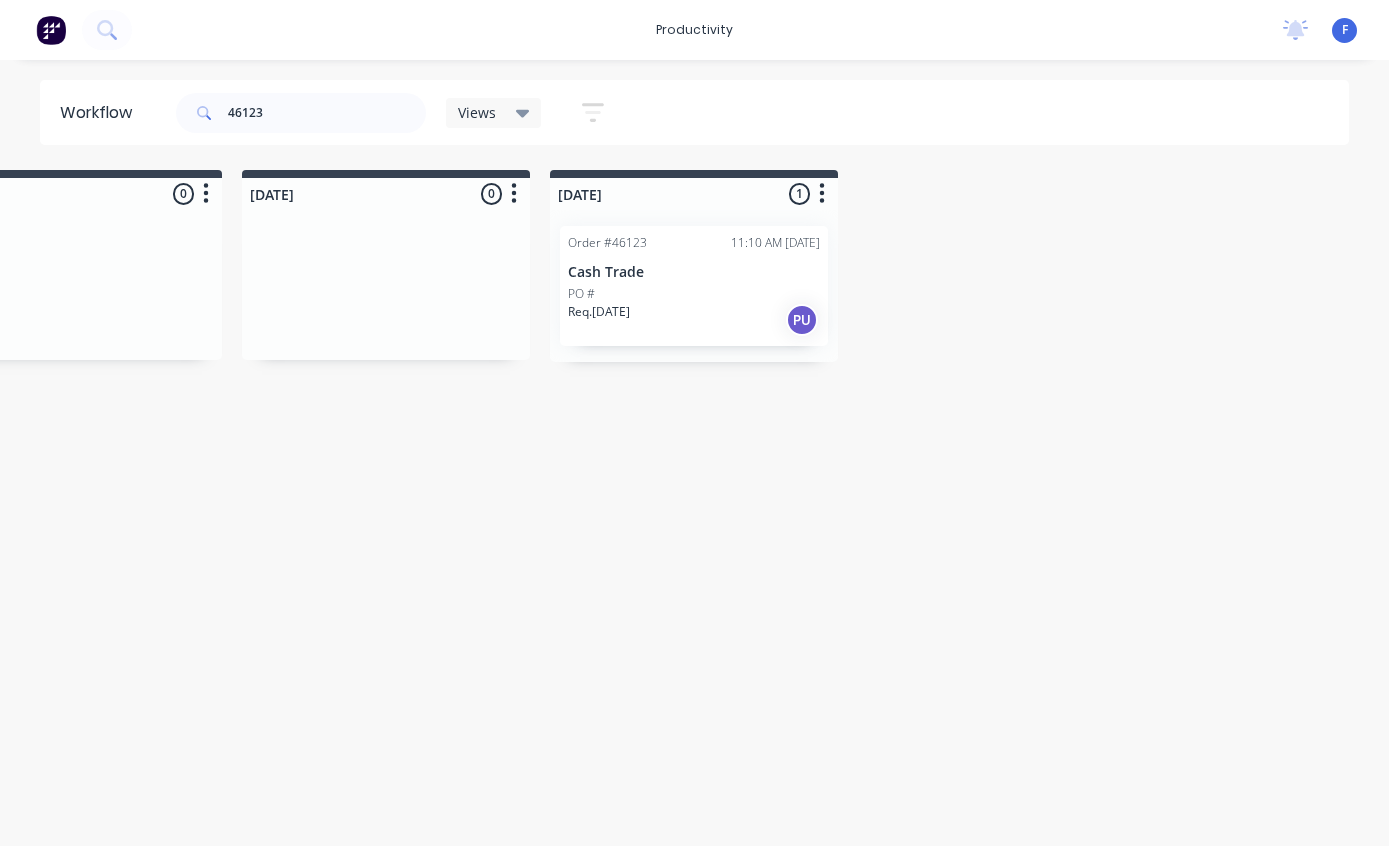 click on "Cash Trade" at bounding box center [694, 272] 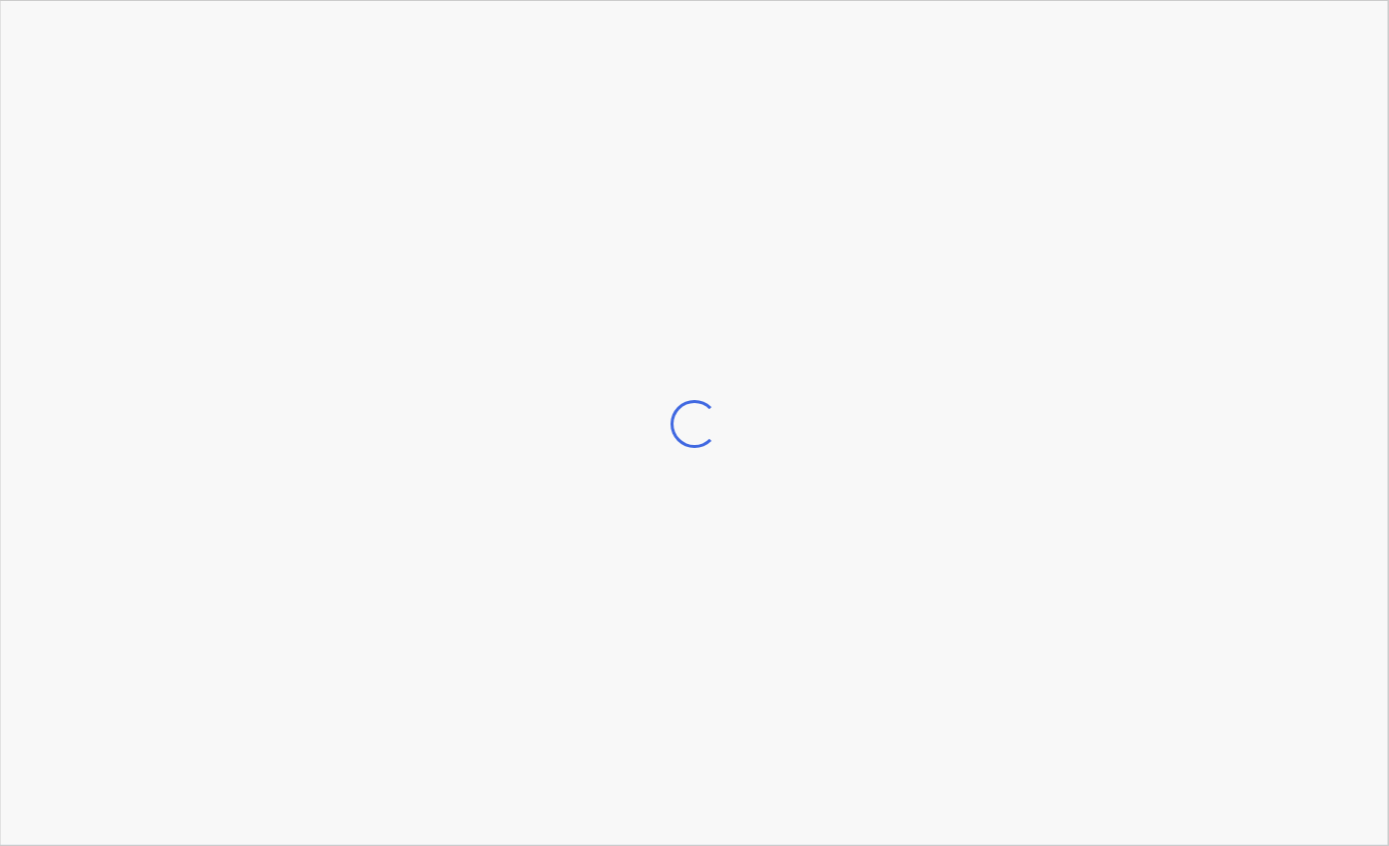 scroll, scrollTop: 0, scrollLeft: 1650, axis: horizontal 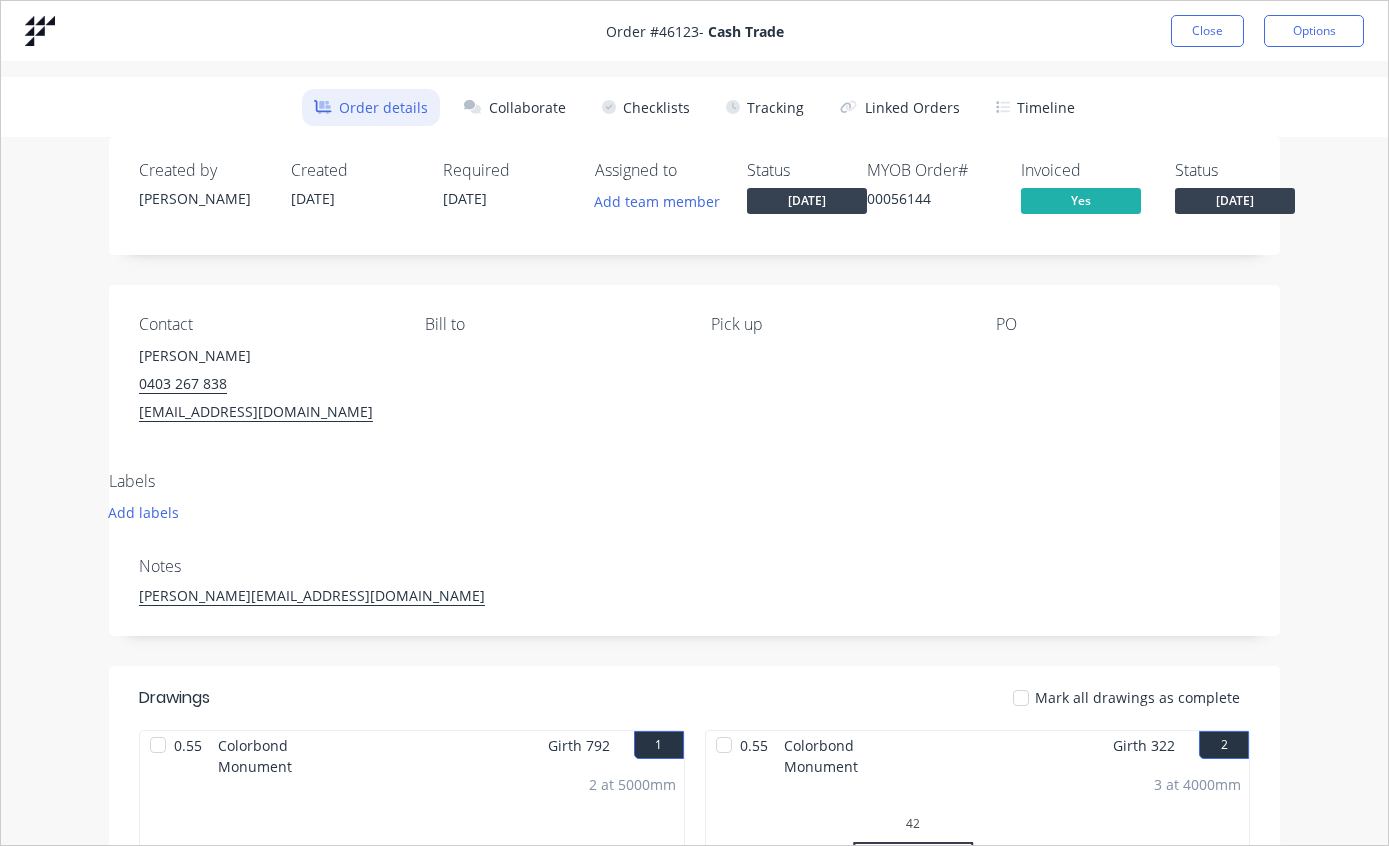 click on "Tracking" at bounding box center (765, 107) 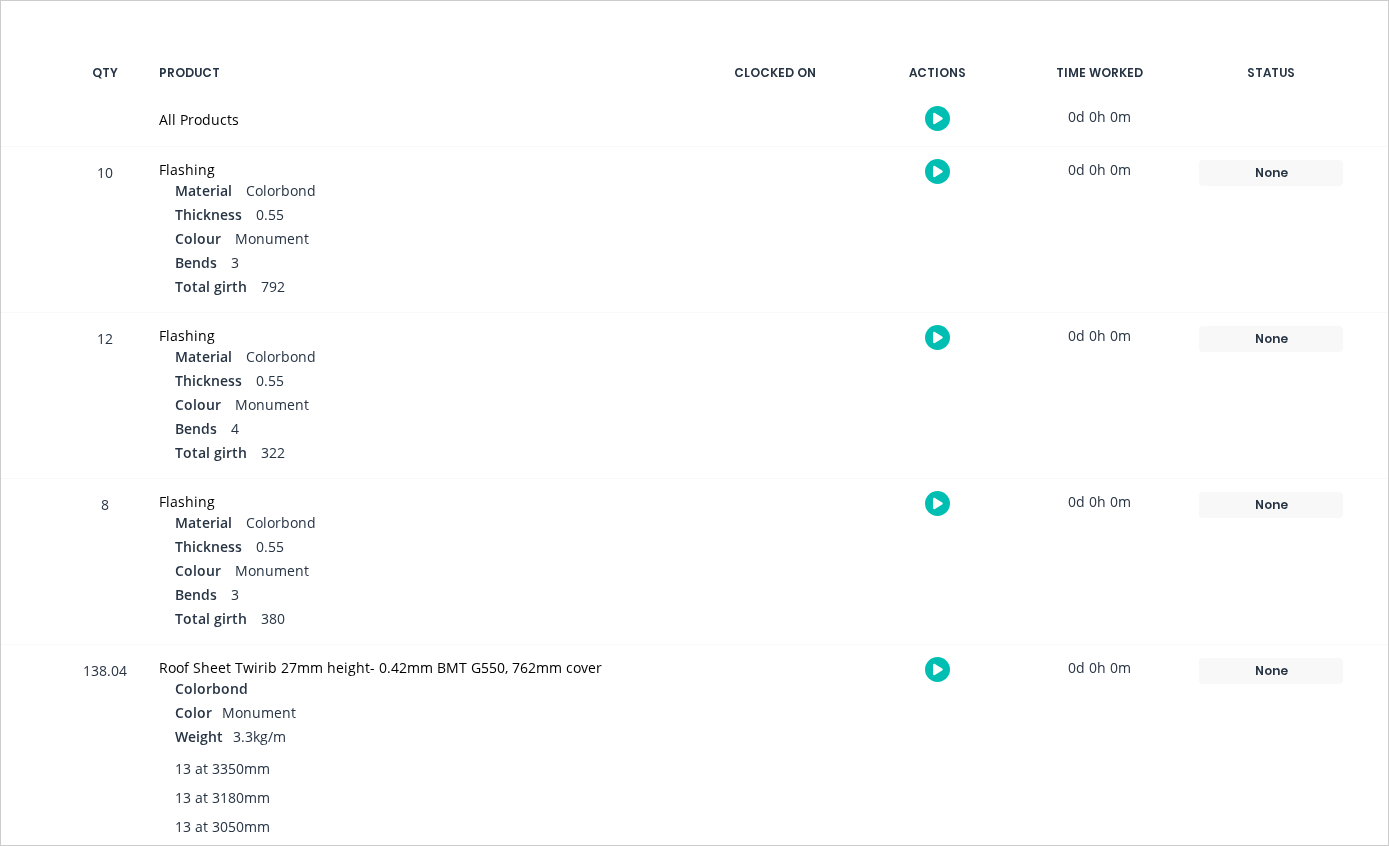 scroll, scrollTop: 376, scrollLeft: 0, axis: vertical 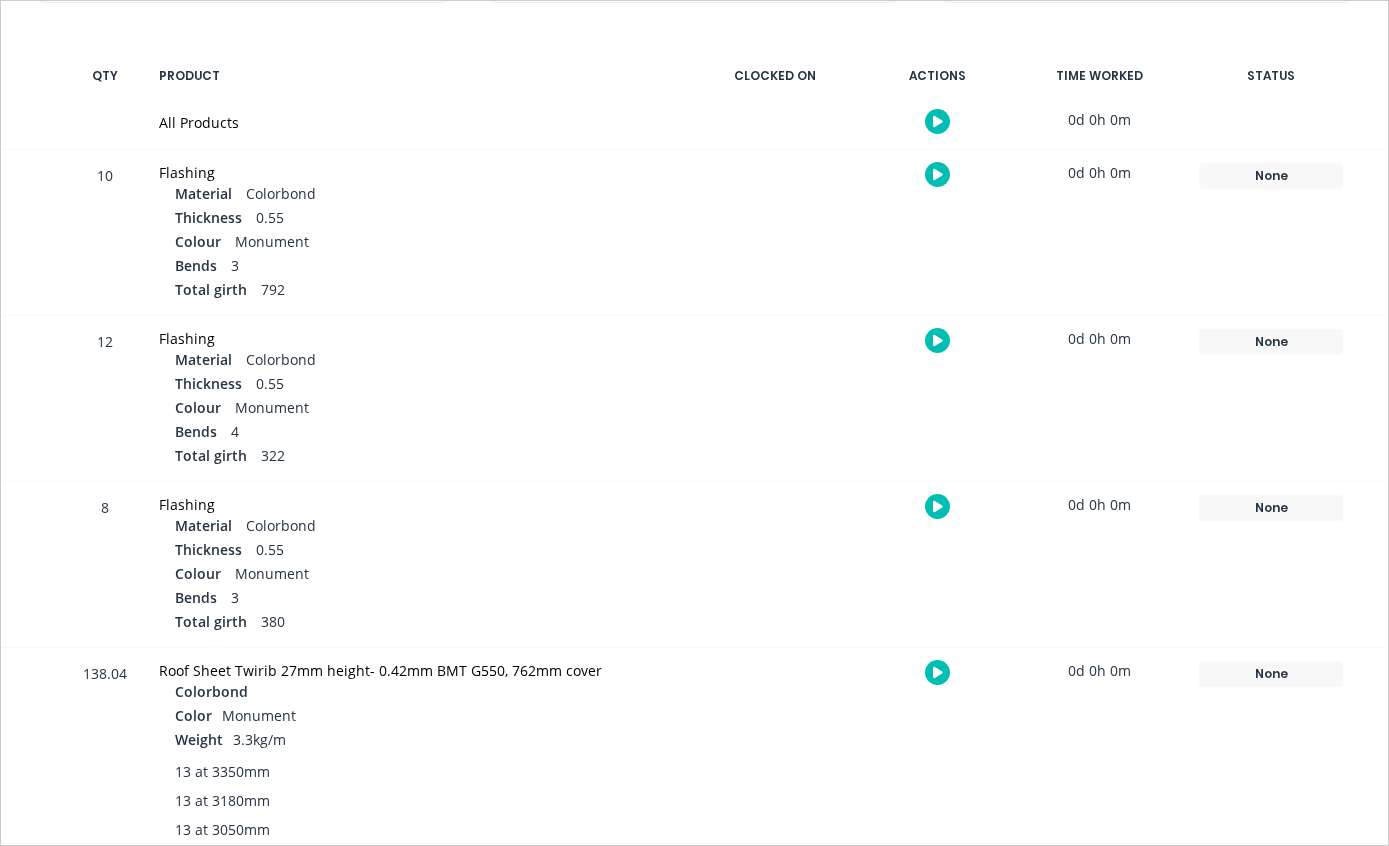 click on "None" at bounding box center (1271, 176) 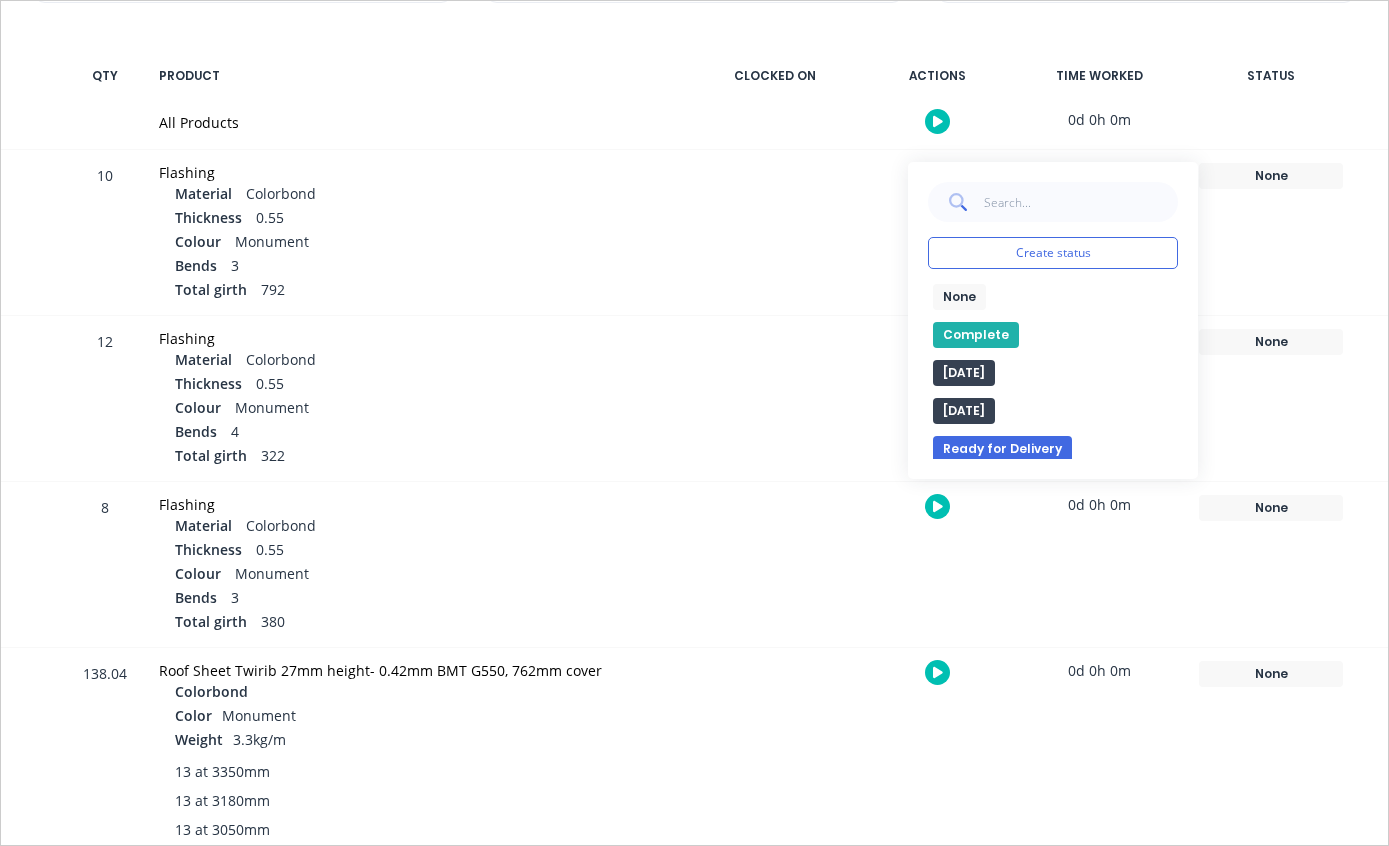 click on "Complete" at bounding box center [976, 335] 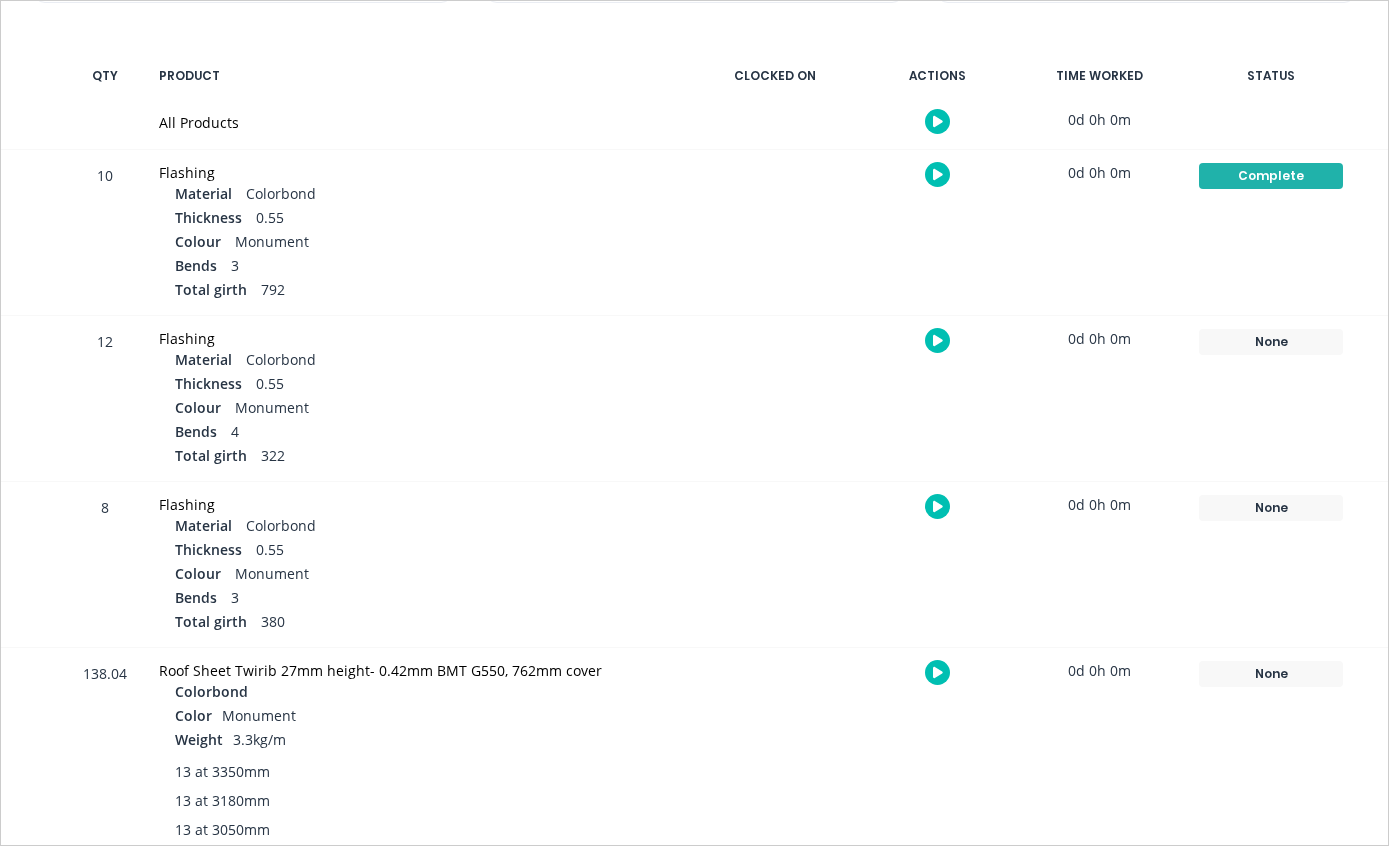 click on "None" at bounding box center (1271, 342) 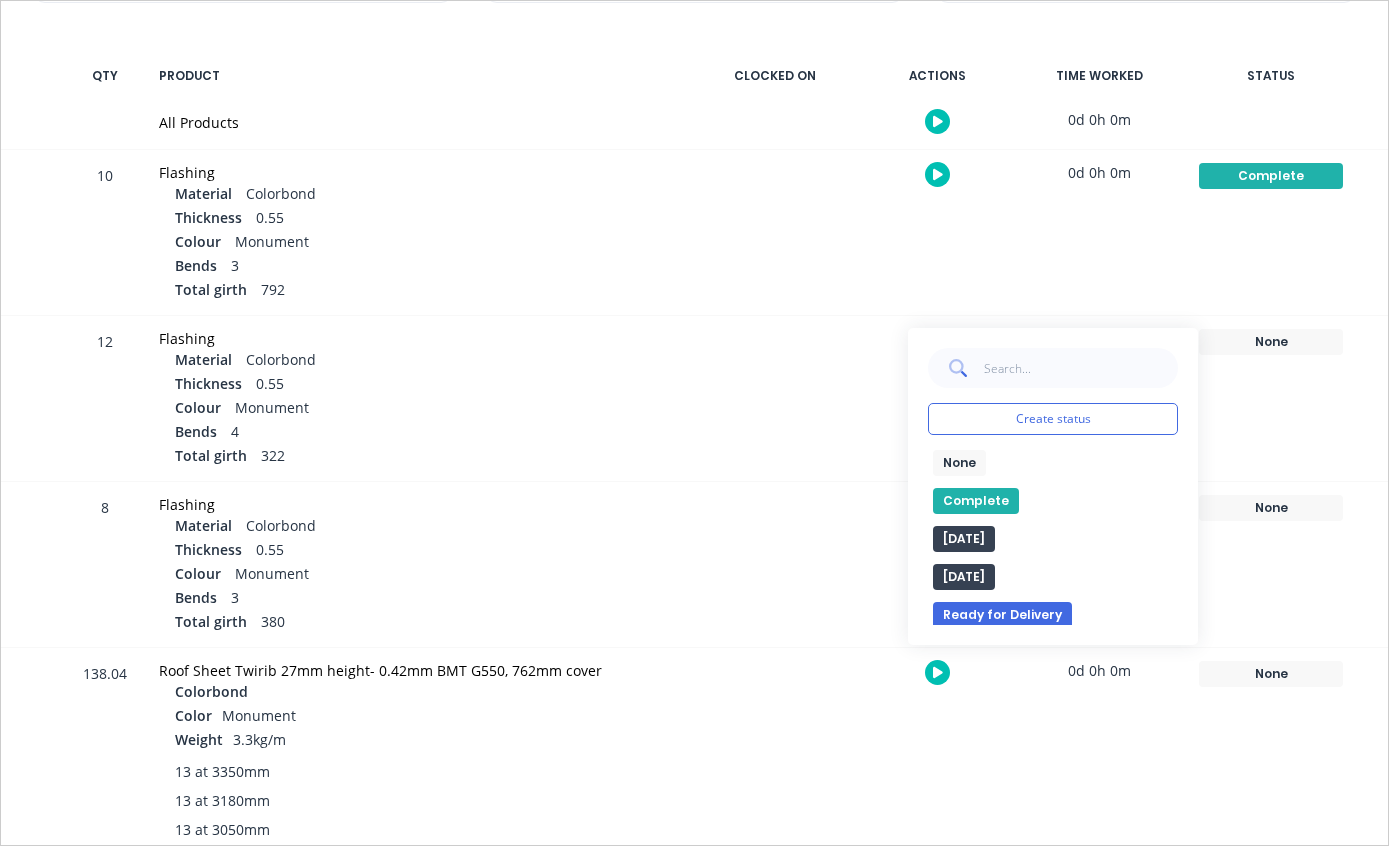 click on "Complete" at bounding box center [1053, 501] 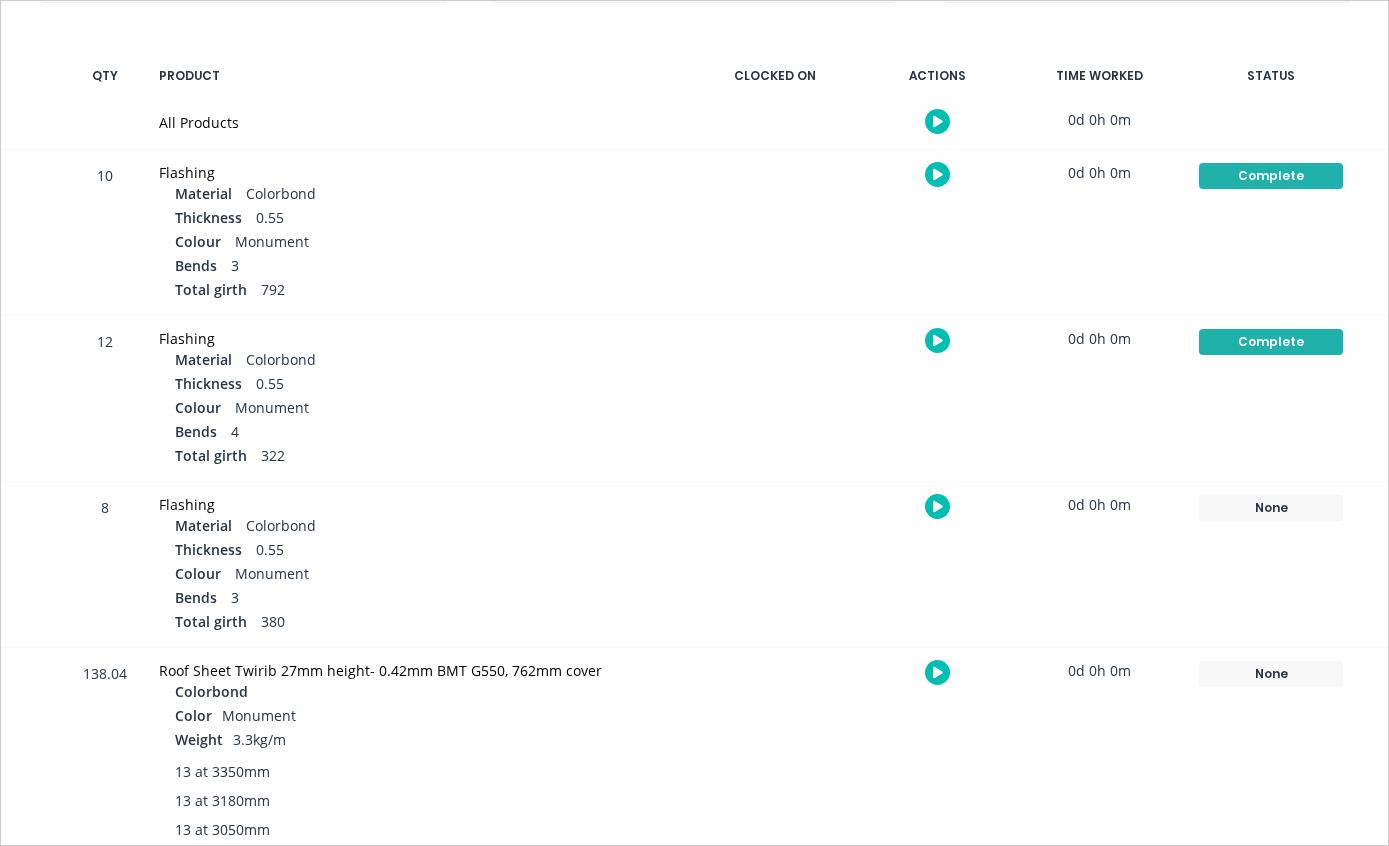 click on "None" at bounding box center [1271, 508] 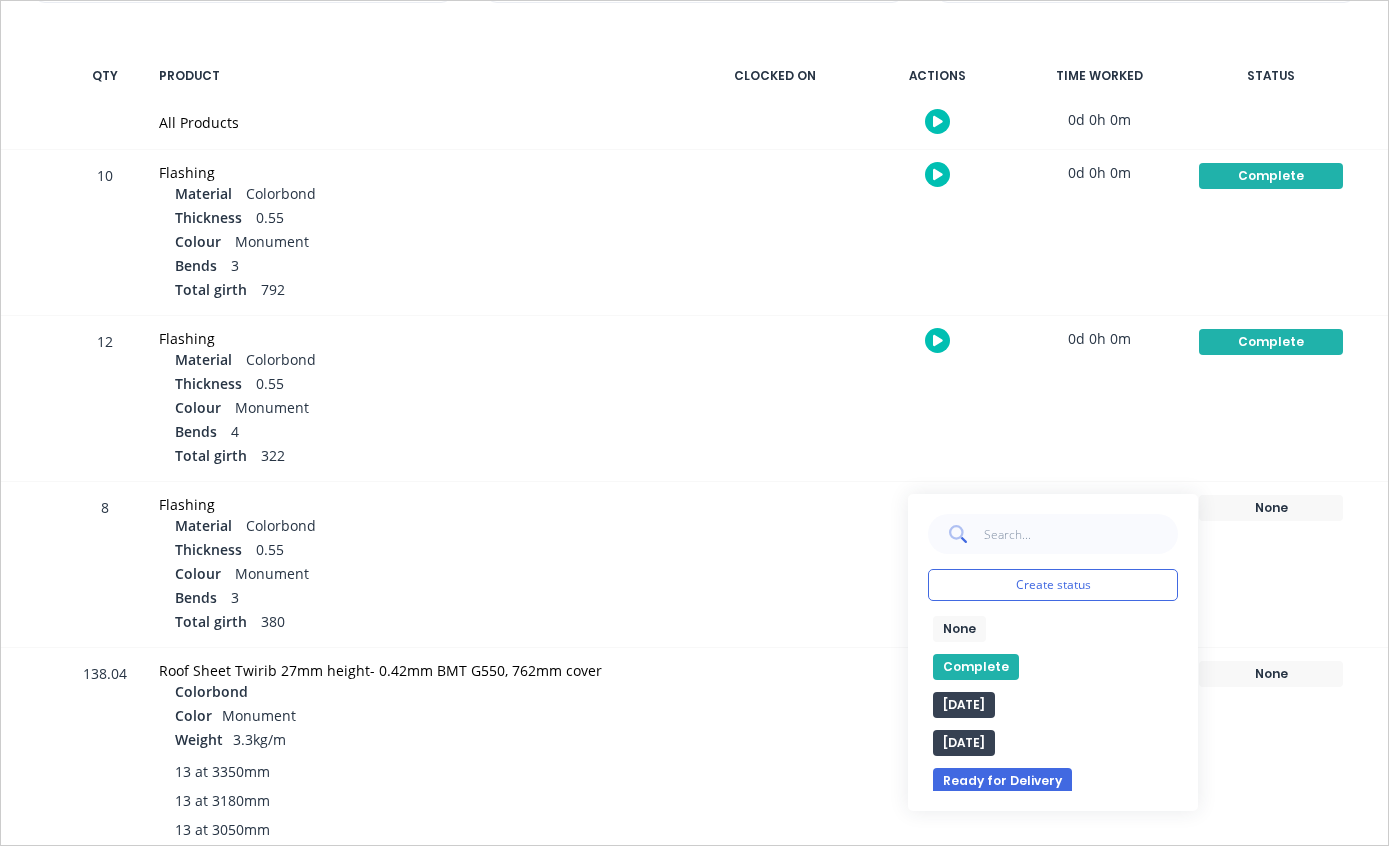 click on "Complete" at bounding box center [976, 667] 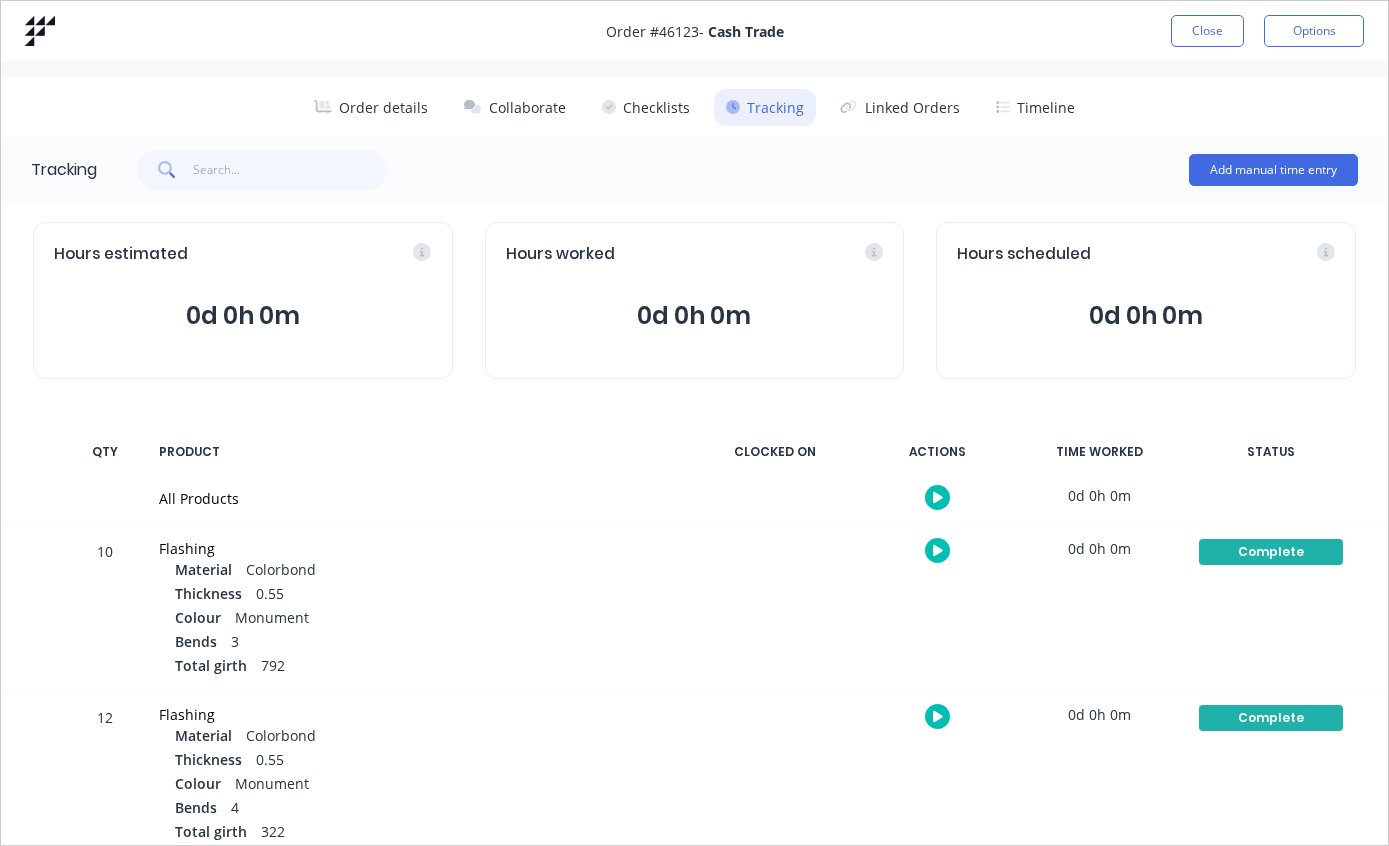 scroll, scrollTop: 0, scrollLeft: 0, axis: both 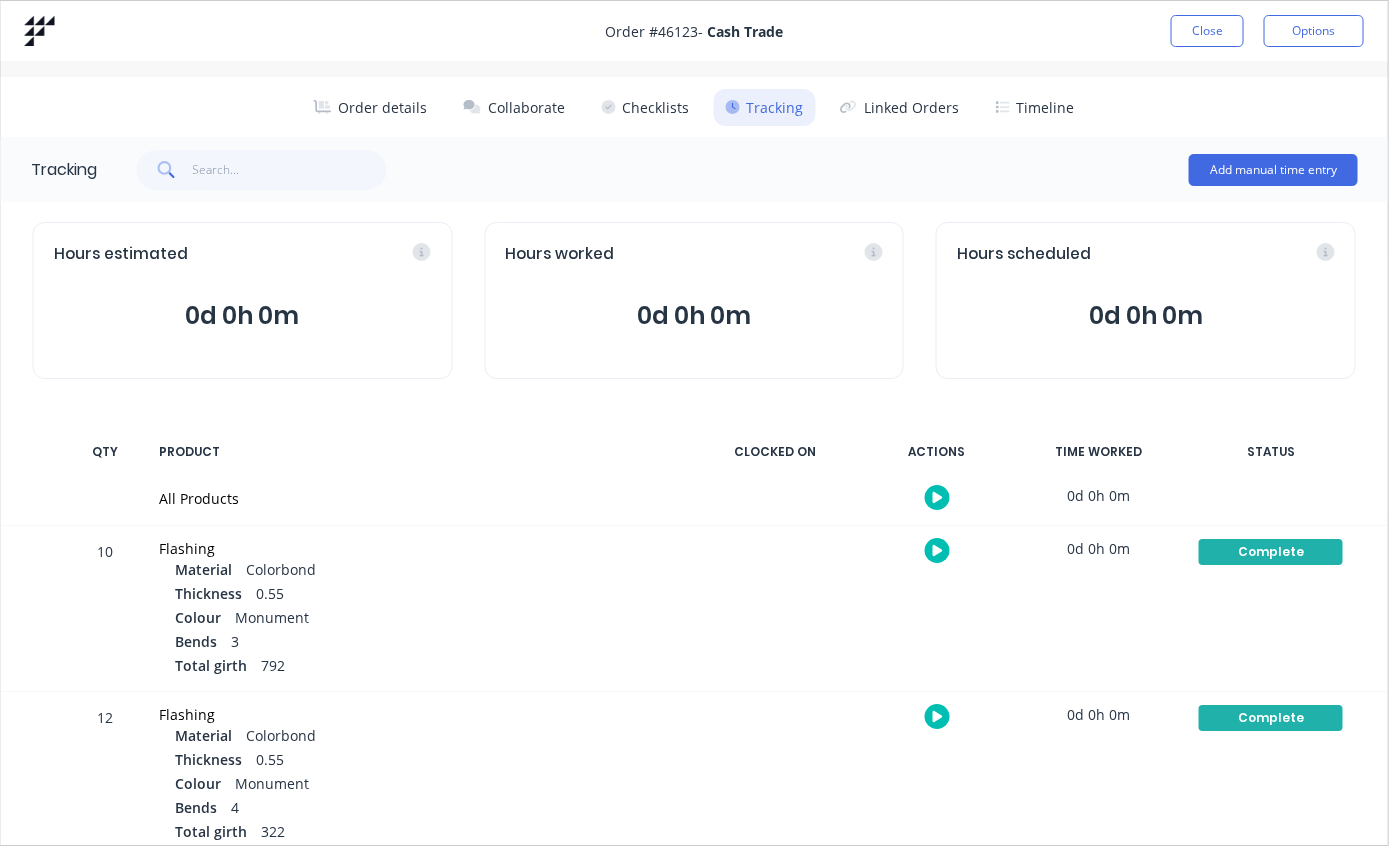 click on "Close" at bounding box center (1207, 31) 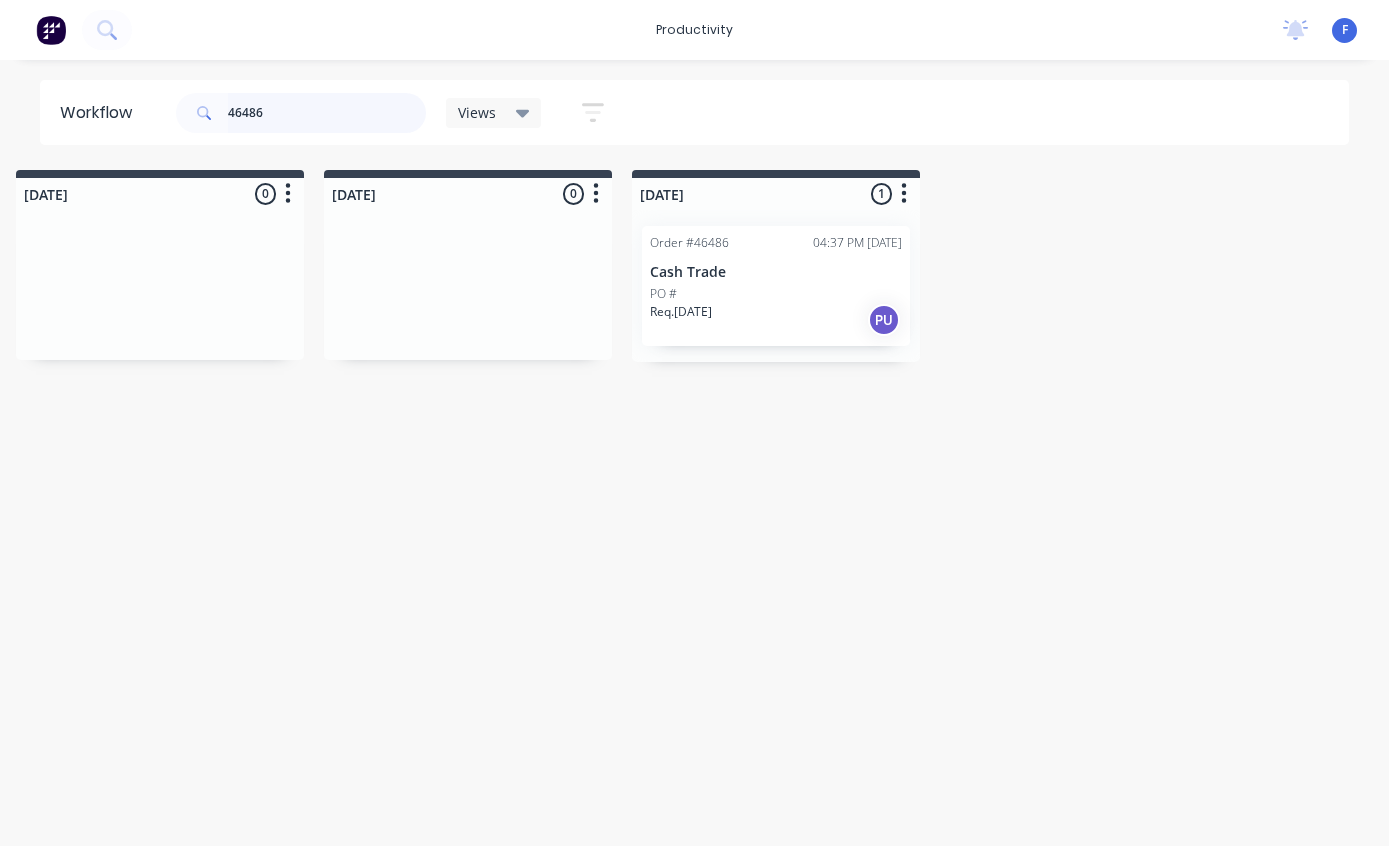 scroll, scrollTop: 0, scrollLeft: 1656, axis: horizontal 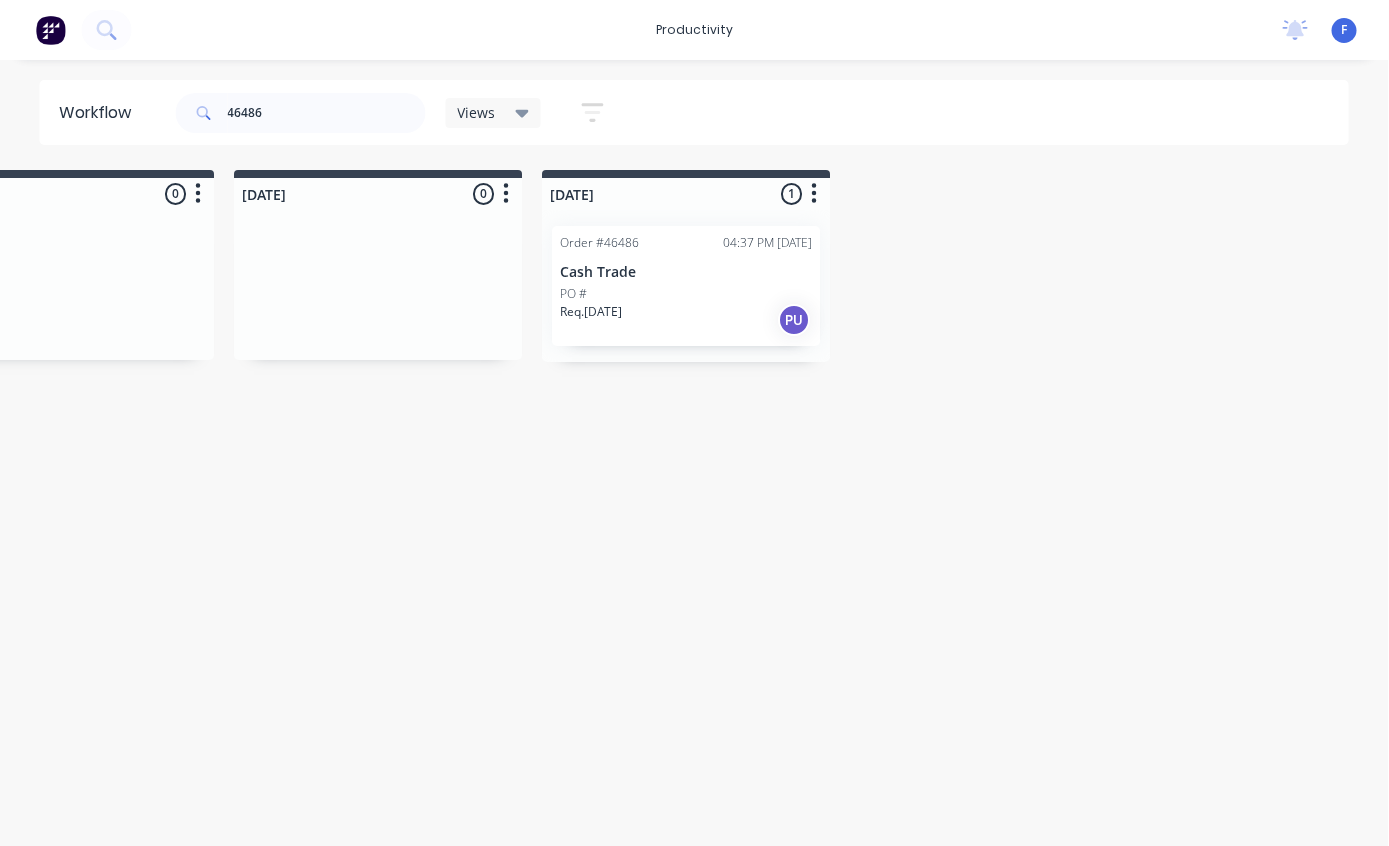 click on "Order #46486" at bounding box center (600, 243) 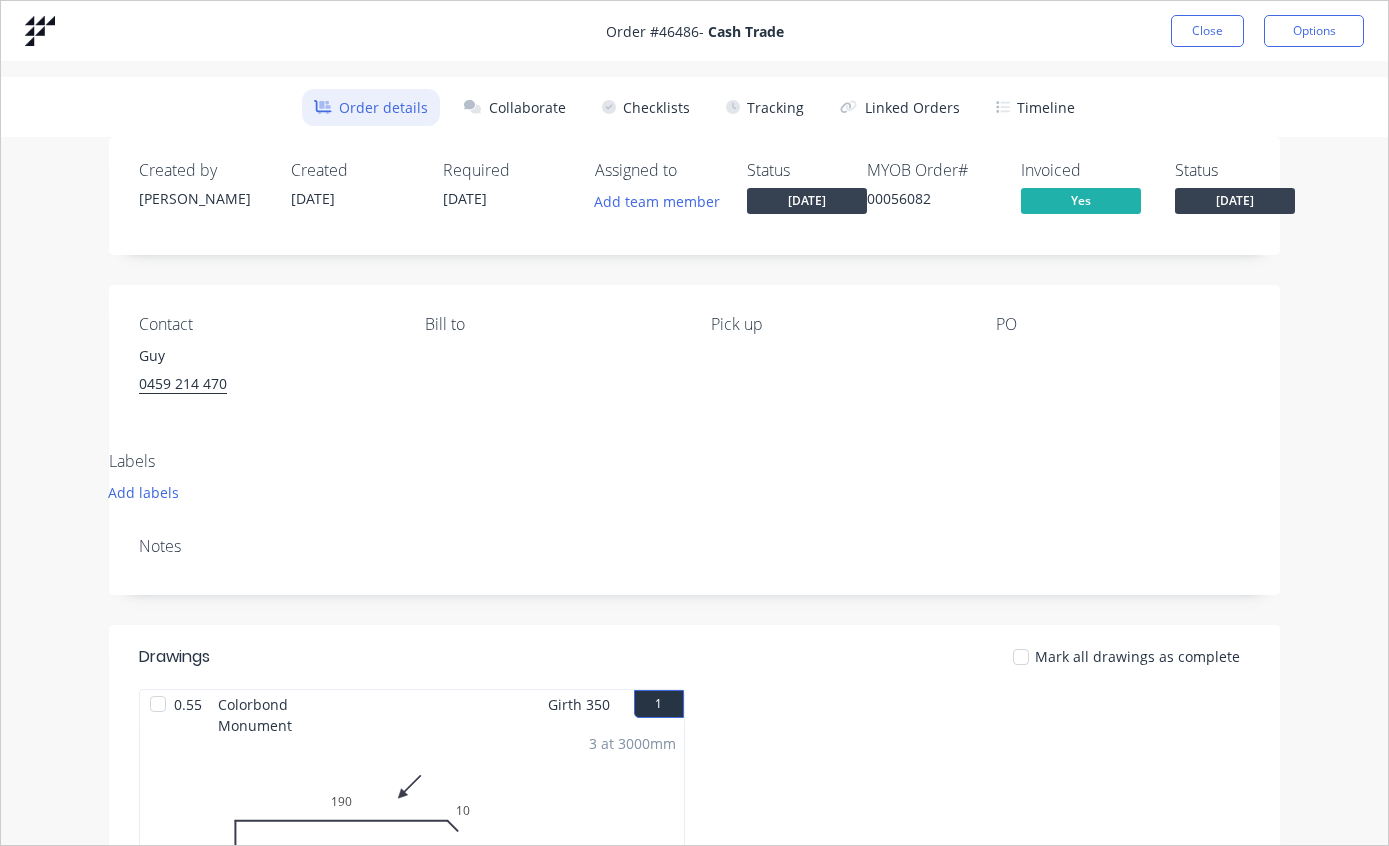 scroll, scrollTop: -1, scrollLeft: 0, axis: vertical 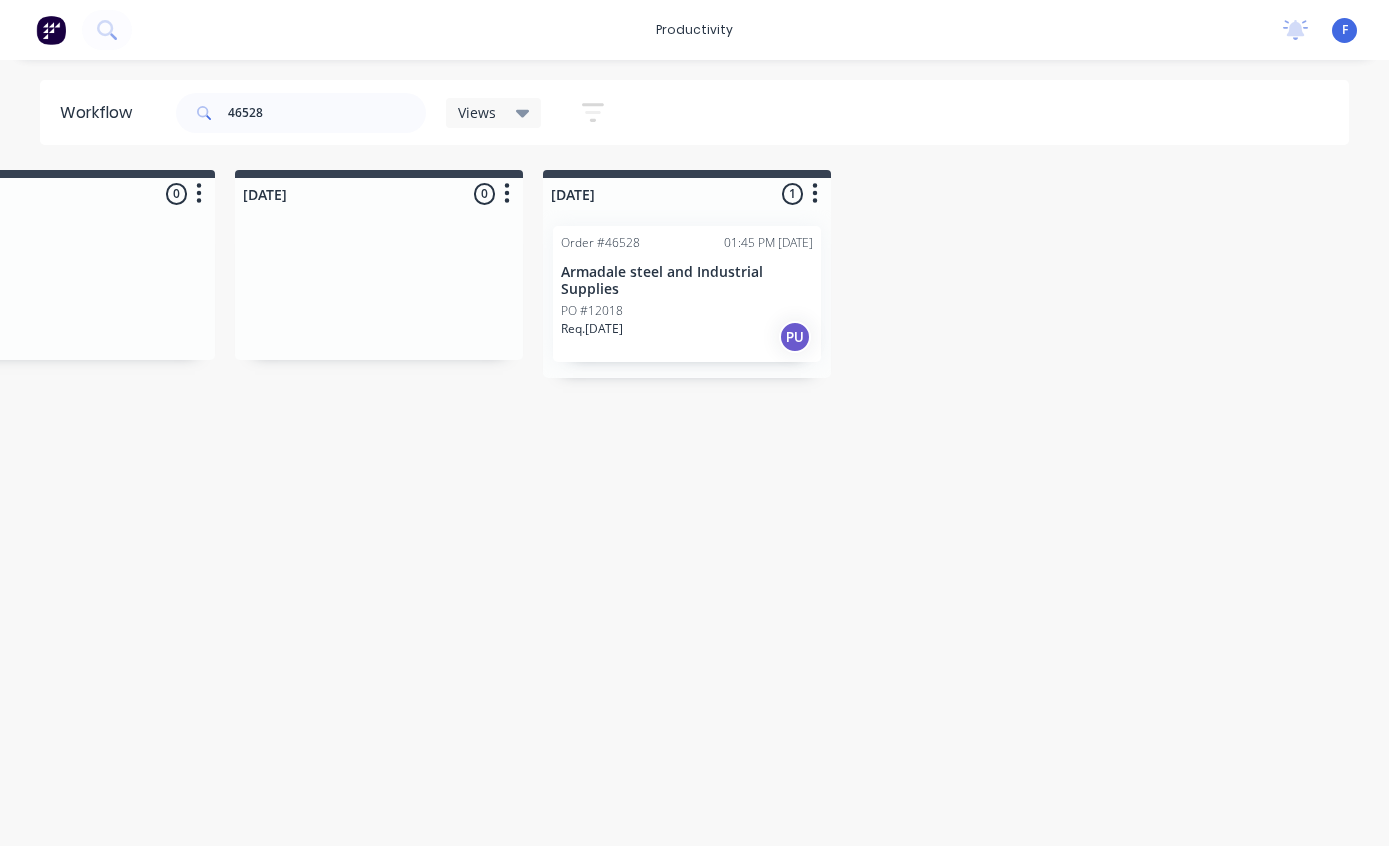 click on "PO #12018" at bounding box center [687, 311] 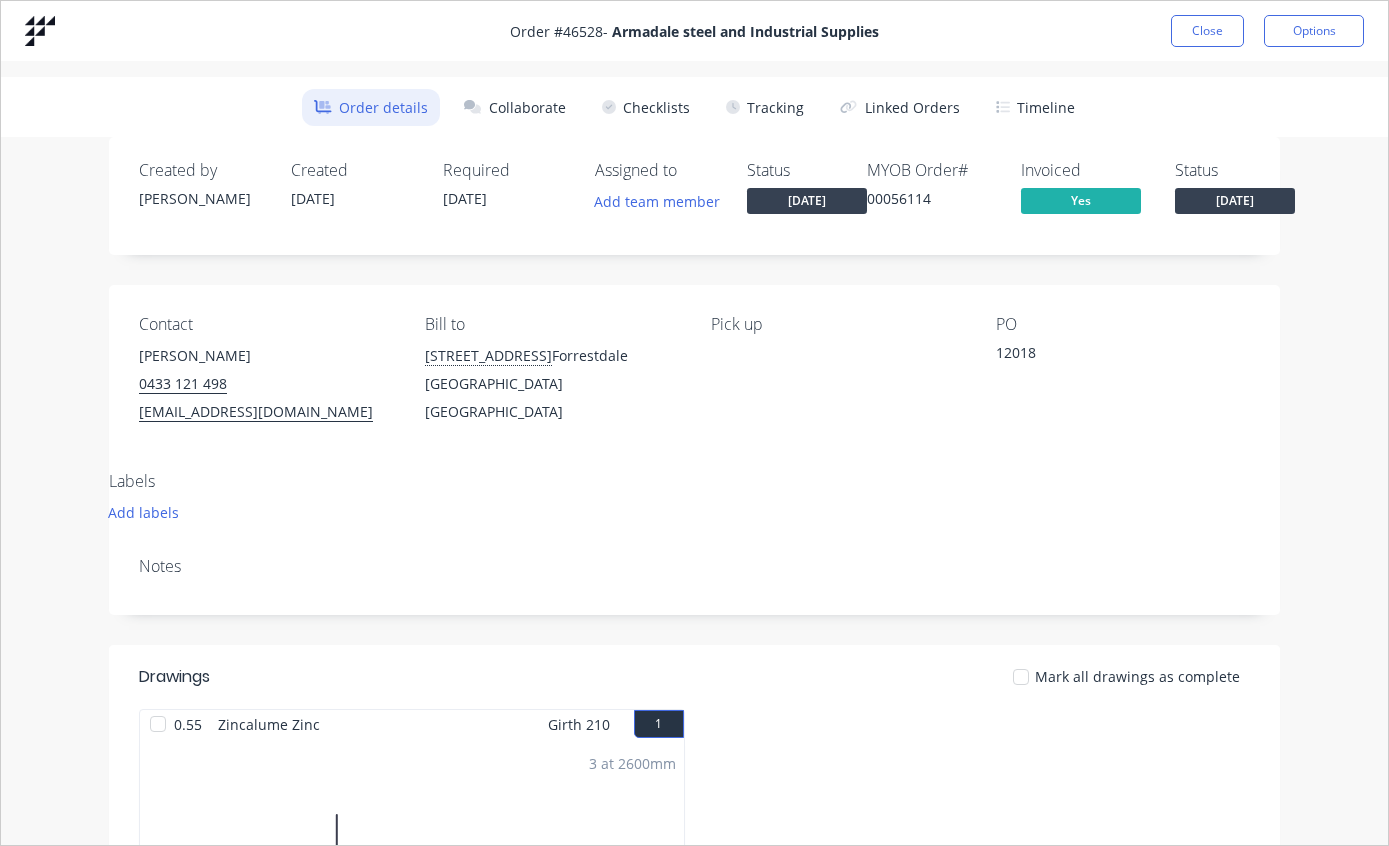 scroll, scrollTop: 0, scrollLeft: 0, axis: both 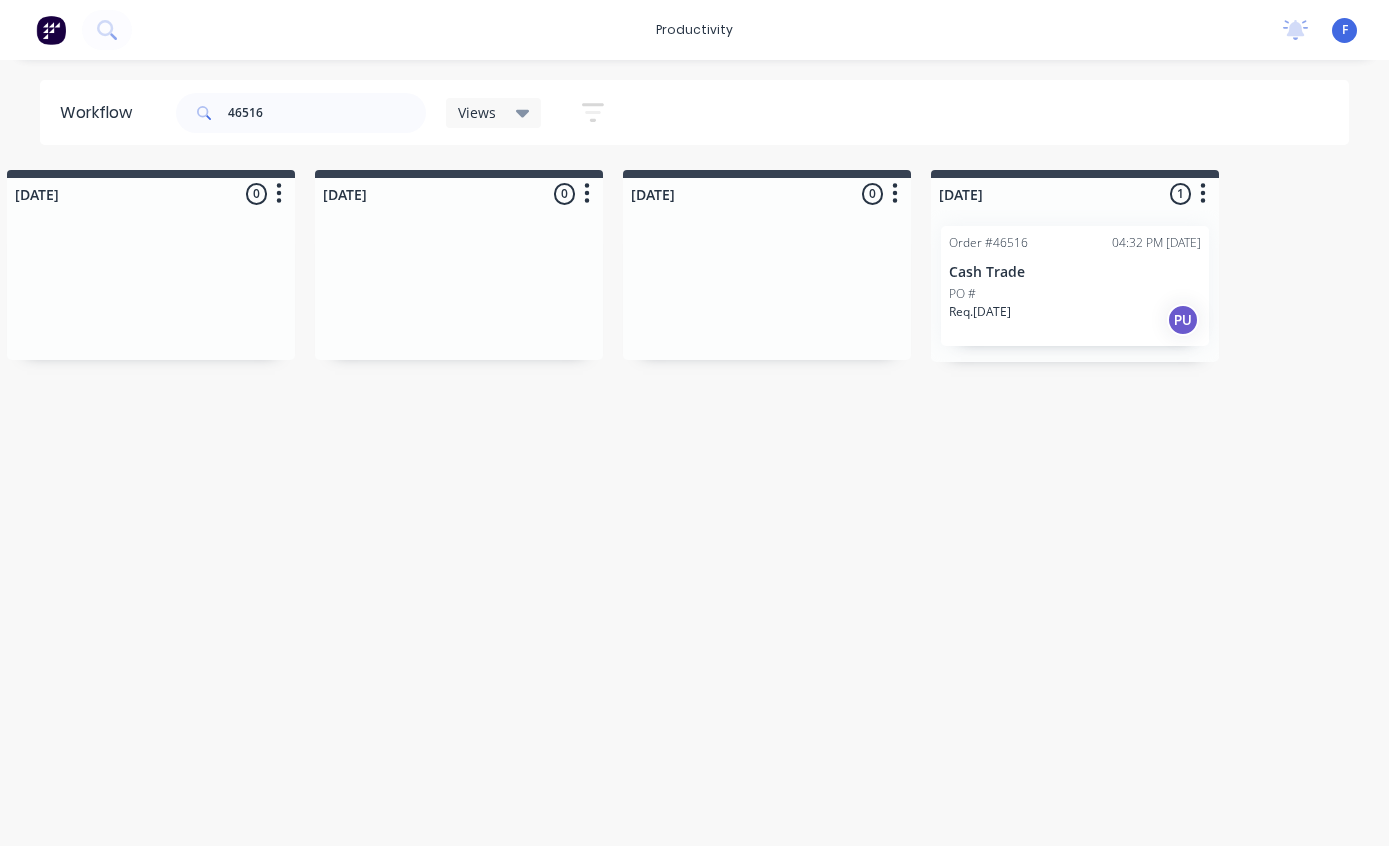 click on "Cash Trade" at bounding box center [1075, 272] 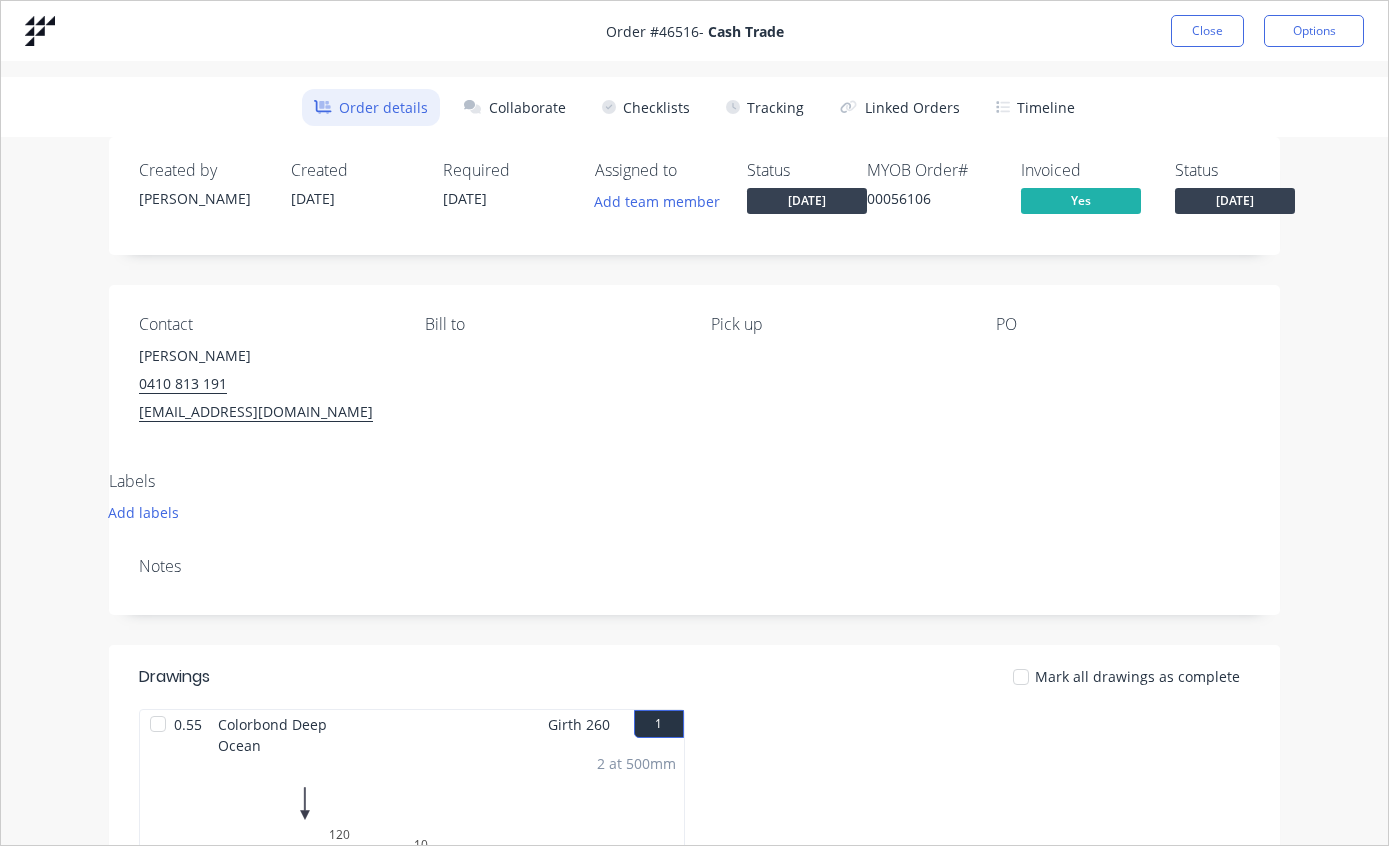 scroll, scrollTop: 0, scrollLeft: 0, axis: both 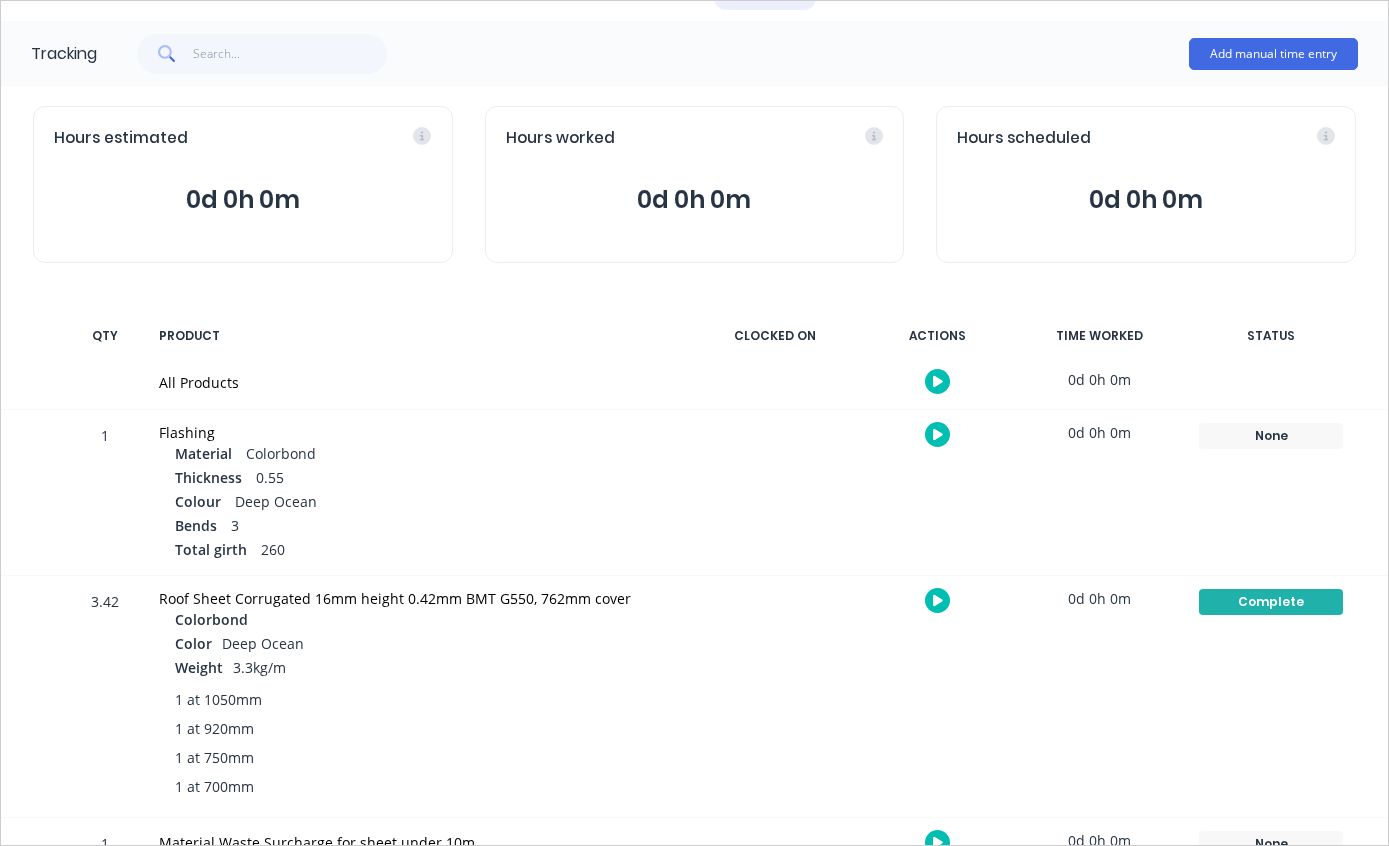click on "None" at bounding box center (1271, 436) 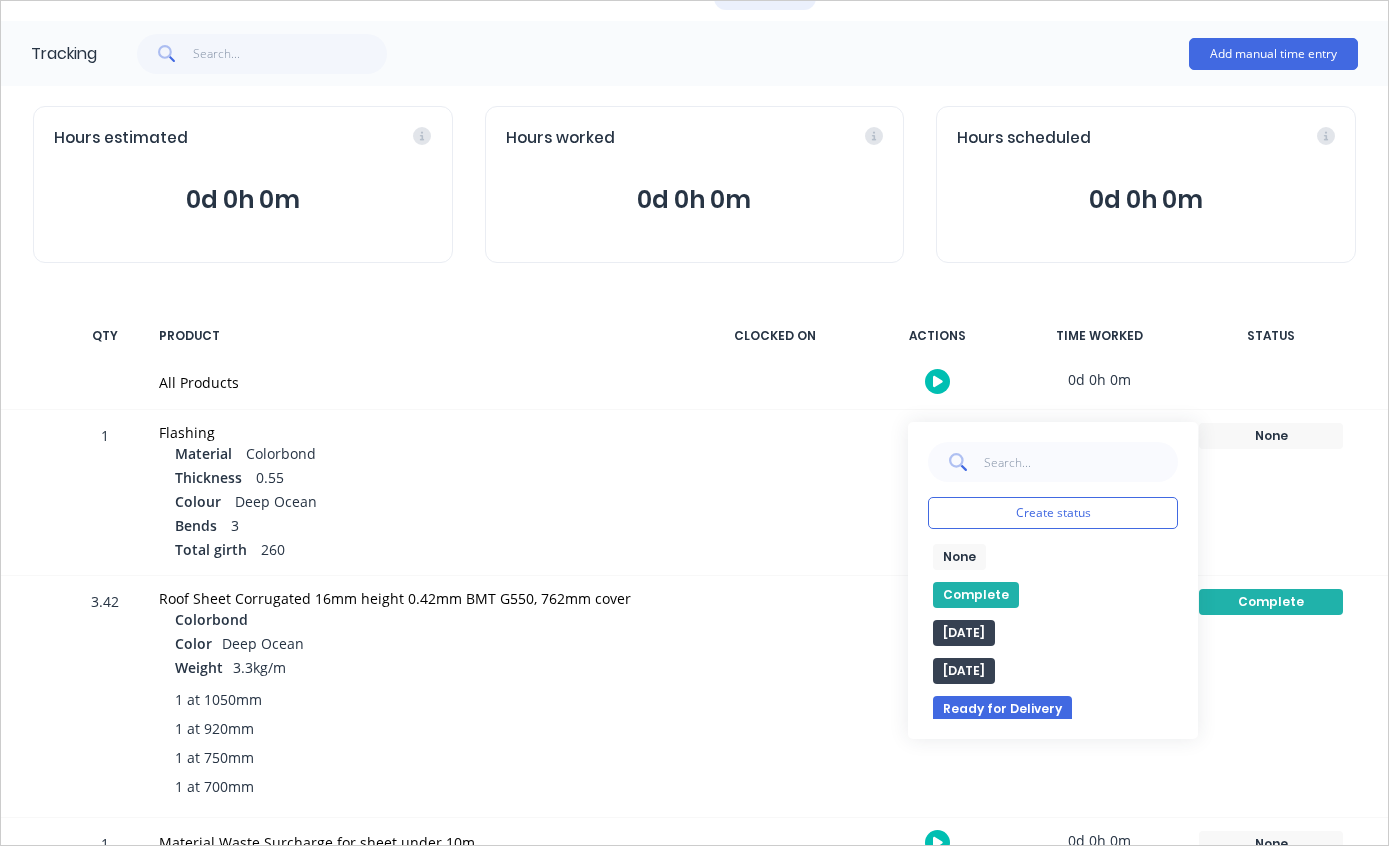 click on "Complete" at bounding box center (976, 595) 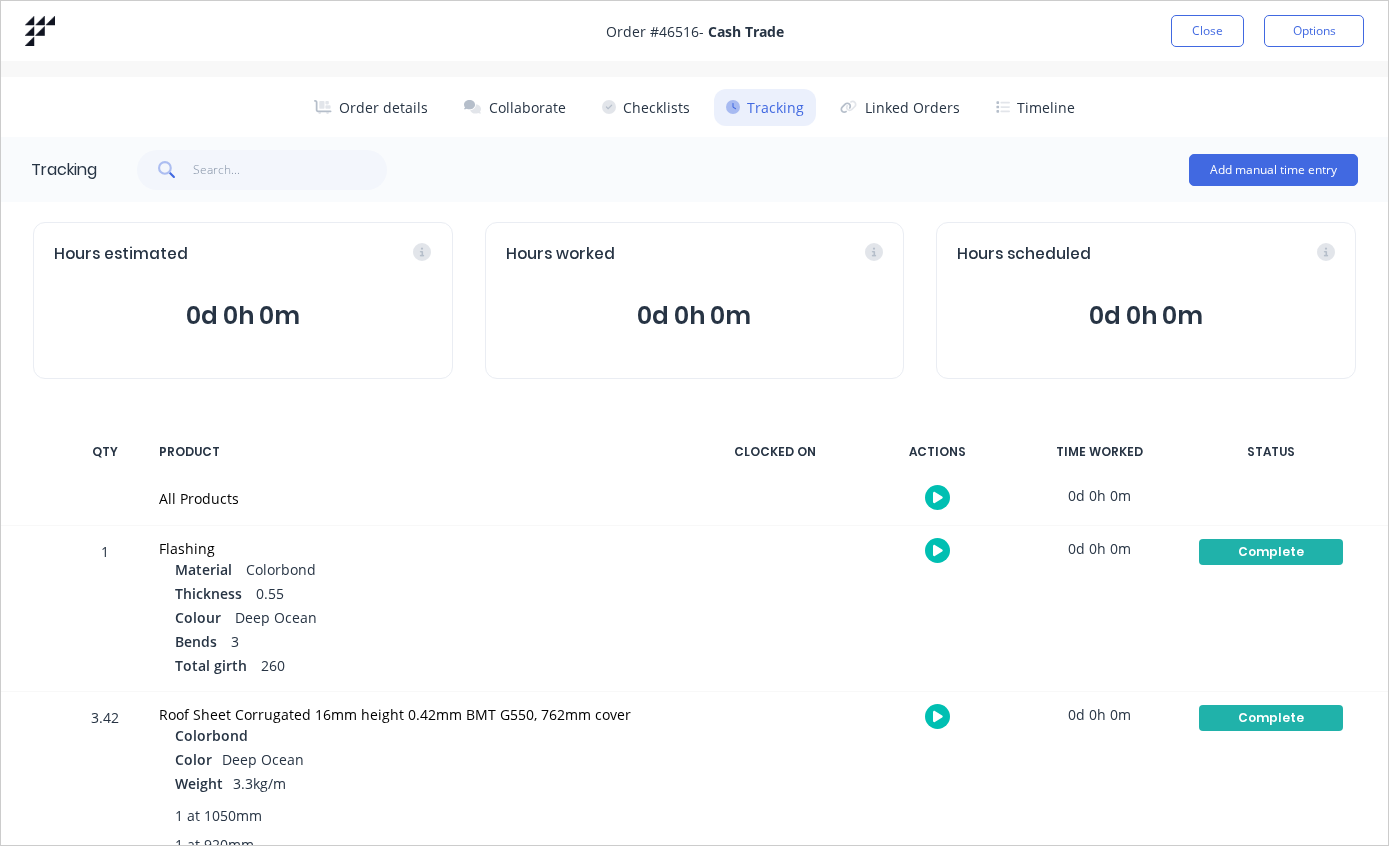 scroll, scrollTop: 0, scrollLeft: 0, axis: both 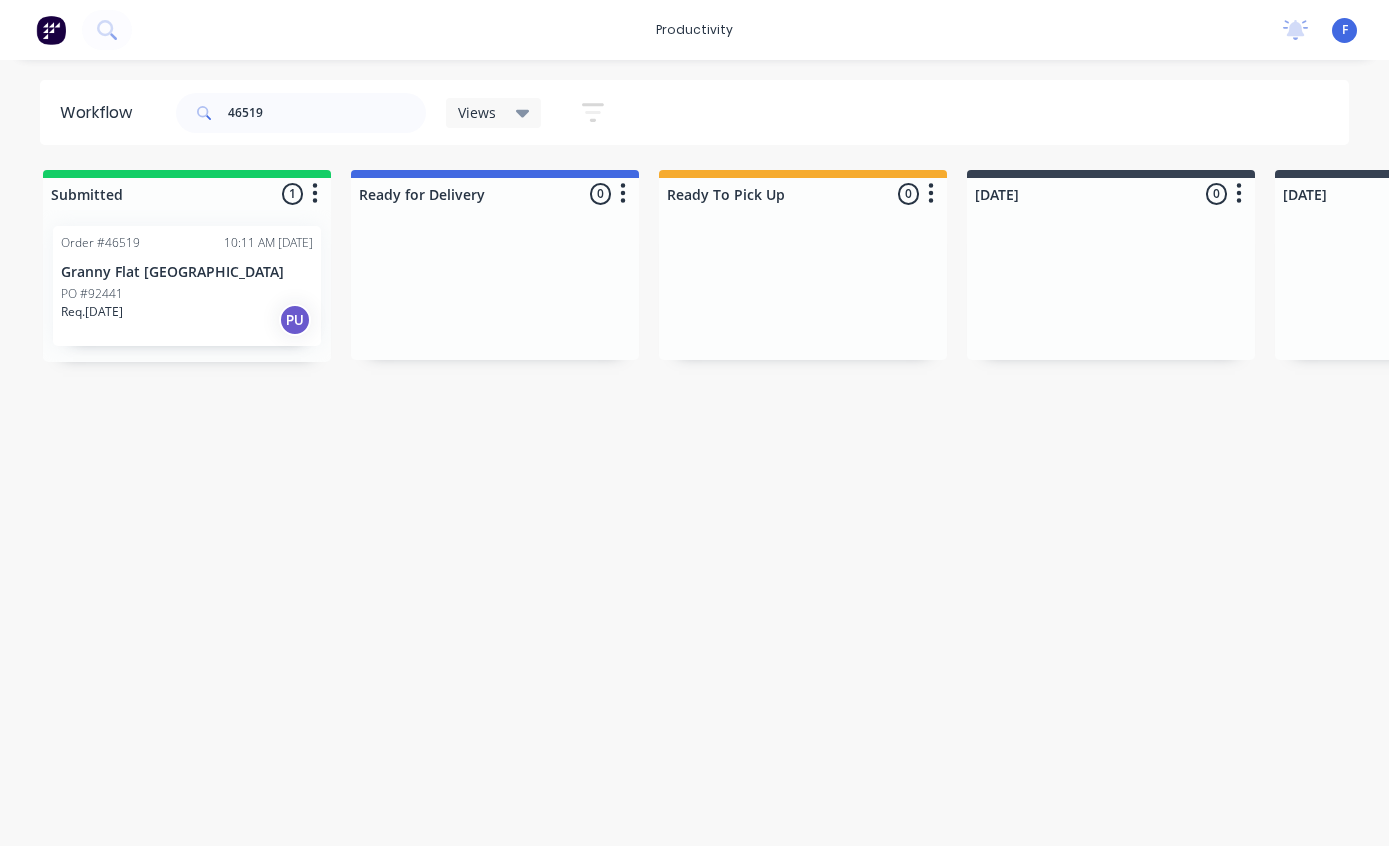 click on "Granny Flat [GEOGRAPHIC_DATA]" at bounding box center [187, 272] 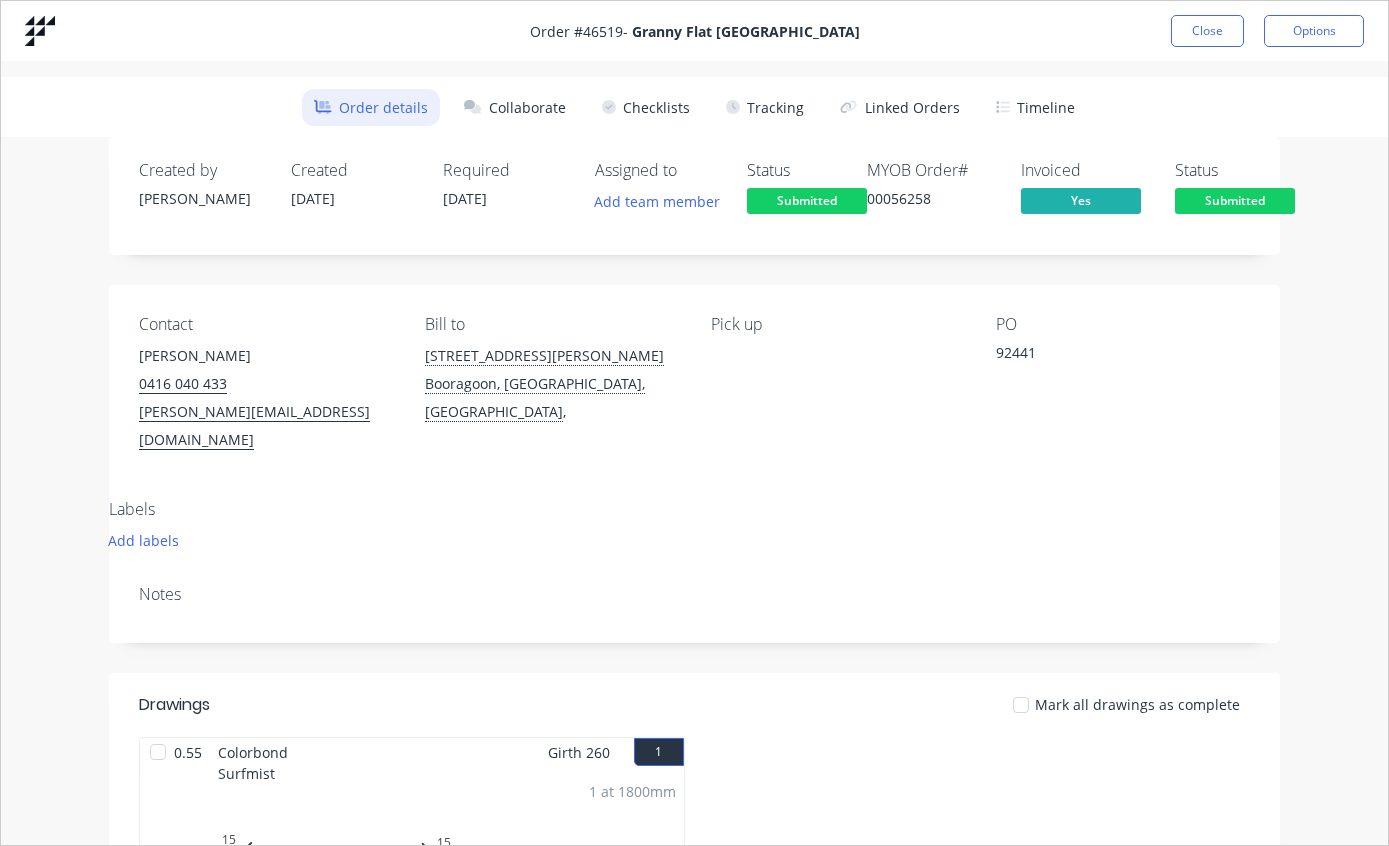 scroll, scrollTop: 0, scrollLeft: 0, axis: both 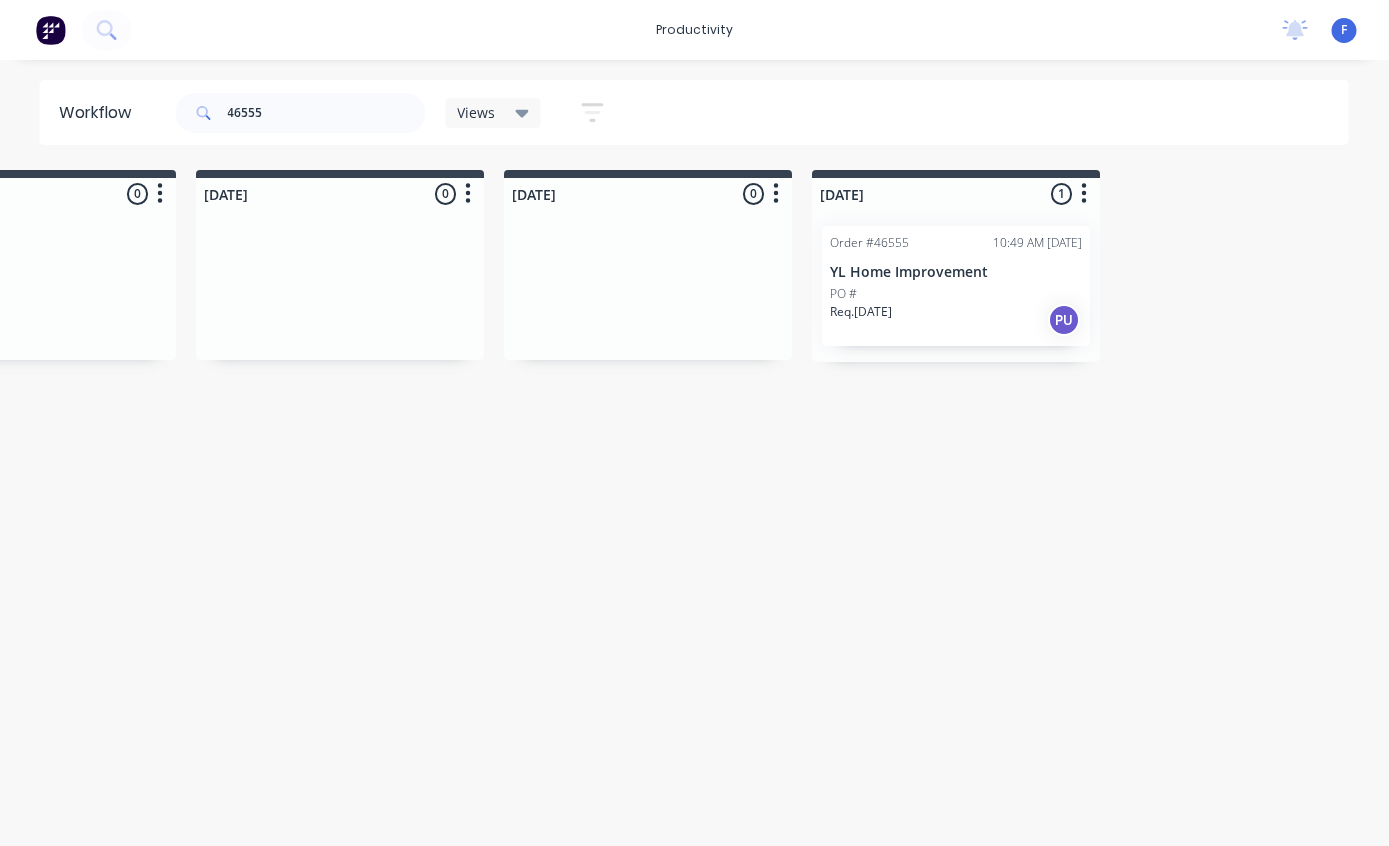 click on "Req. [DATE] PU" at bounding box center [957, 320] 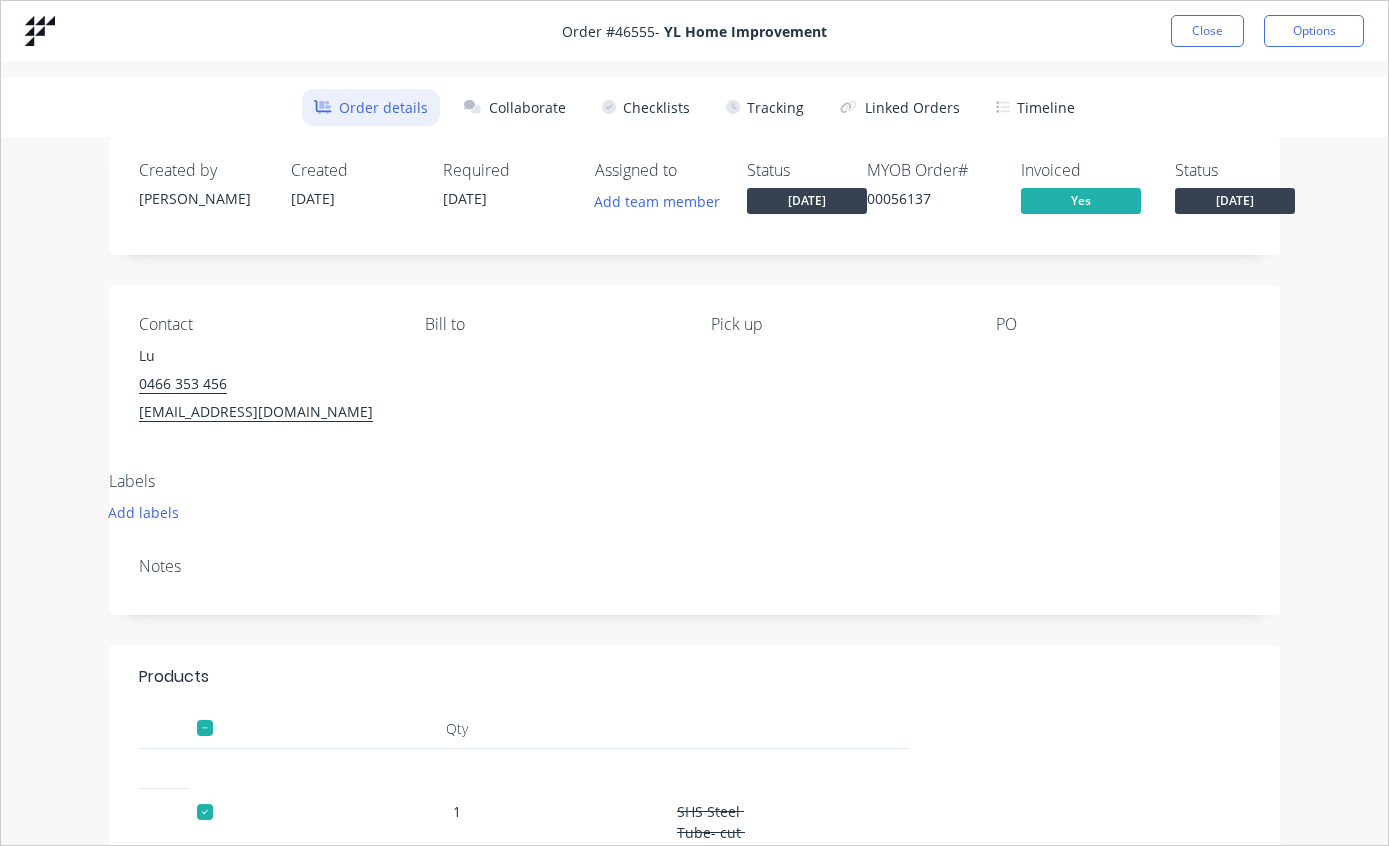 scroll, scrollTop: 0, scrollLeft: 0, axis: both 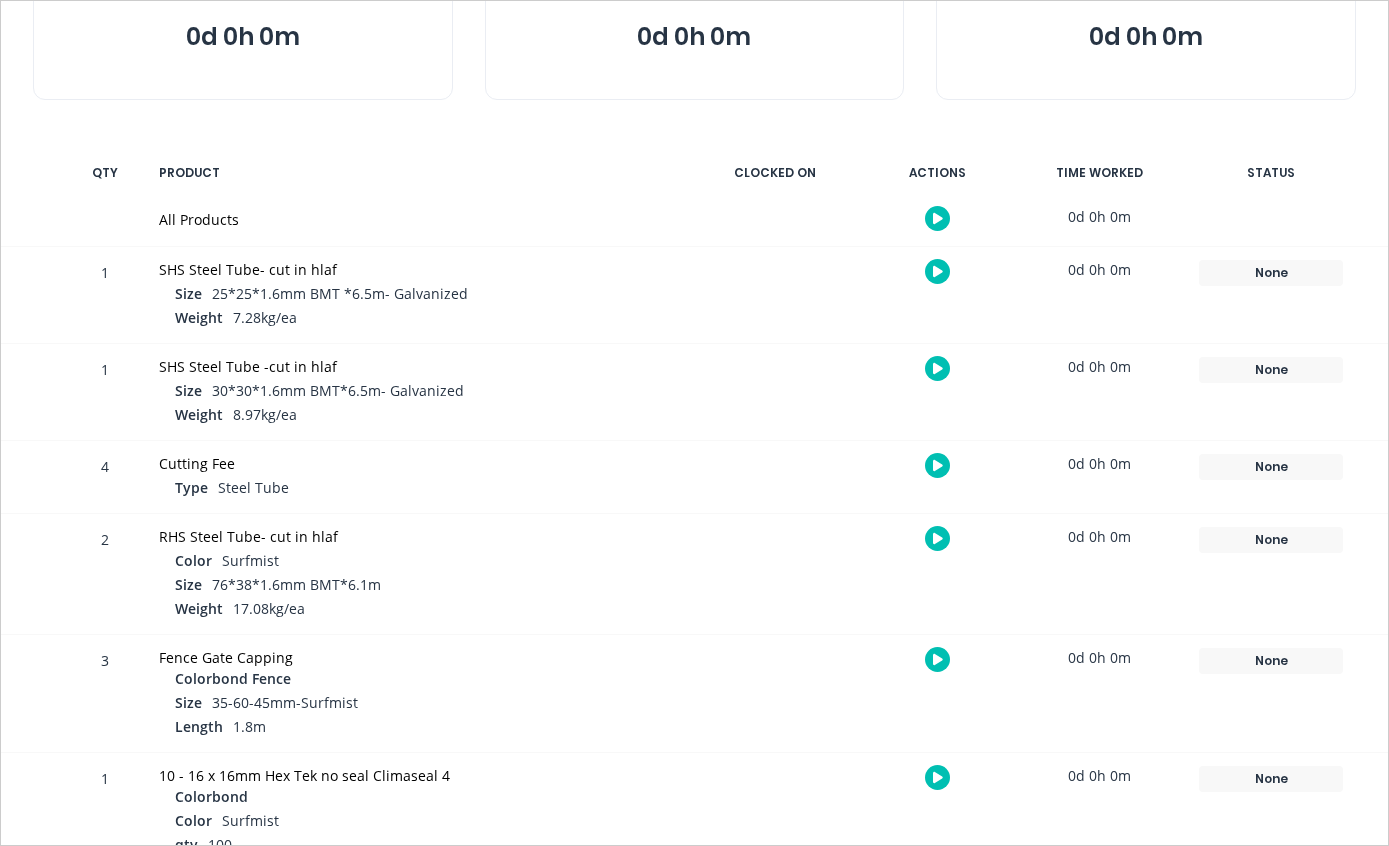 click on "None Create status   None   edit Complete   [DATE]   [DATE]   Ready for Delivery    Ready To Pick Up   Submitted   [DATE]   [DATE]   [DATE]" at bounding box center (1271, 693) 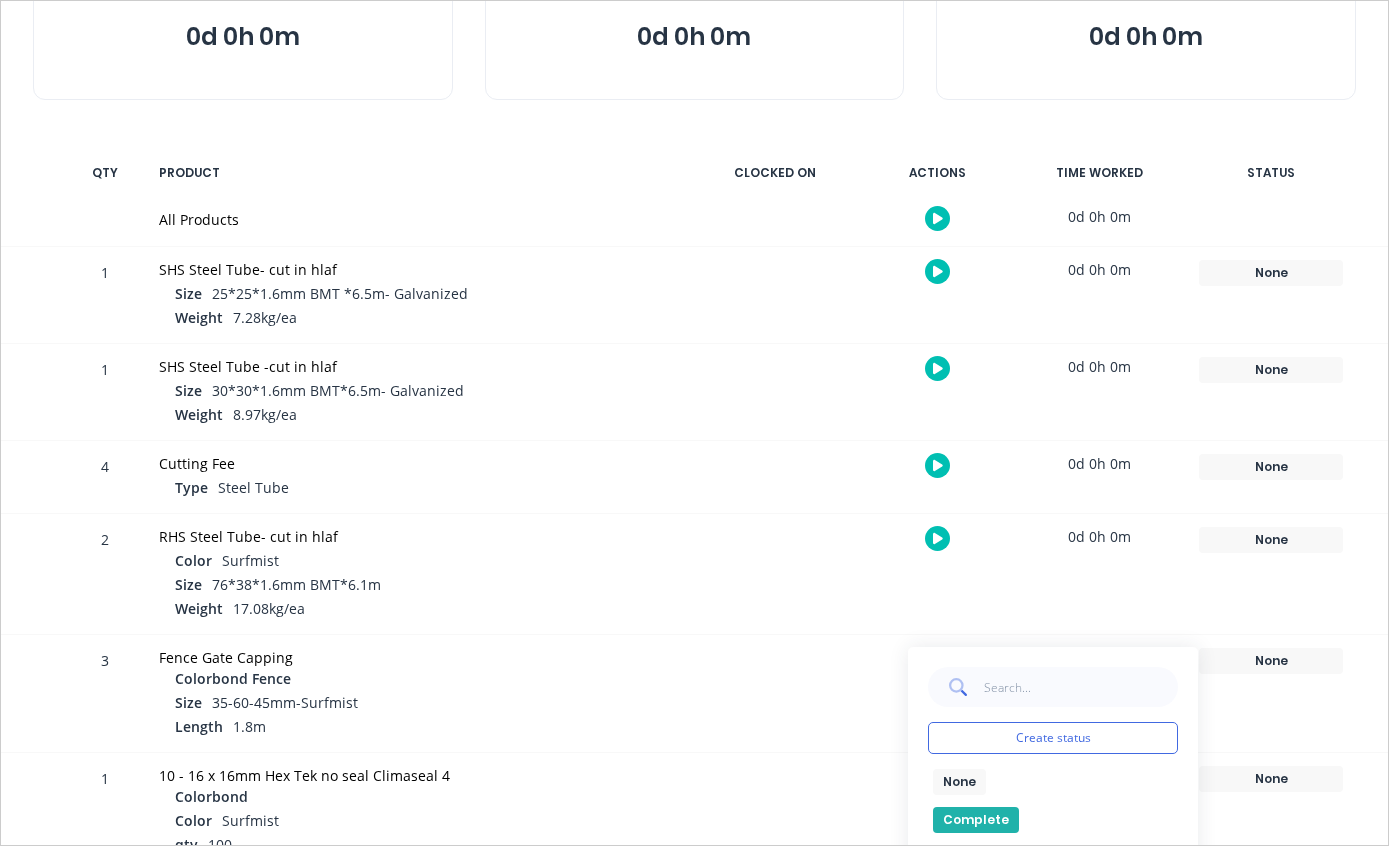 click on "Complete" at bounding box center (976, 820) 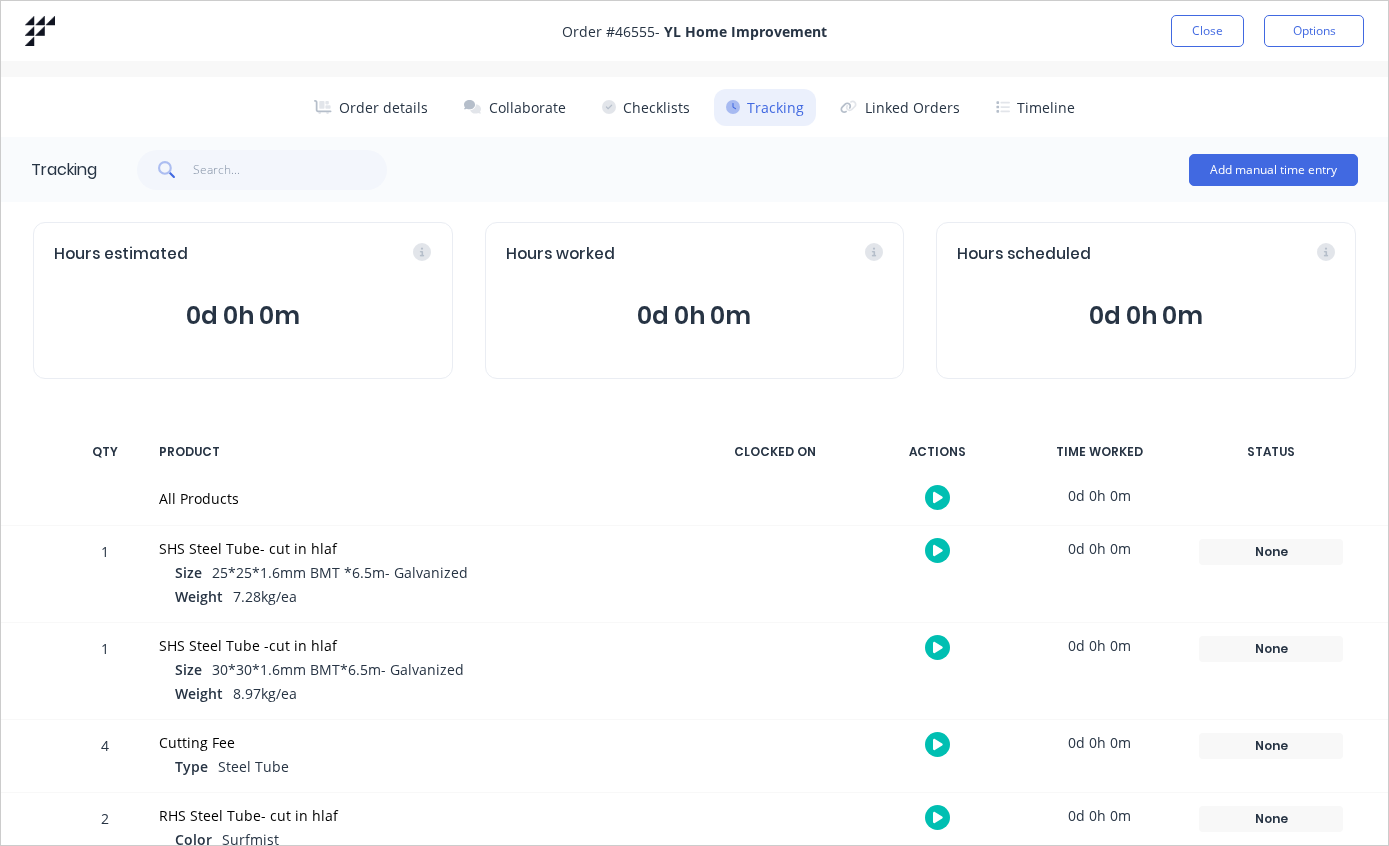 scroll, scrollTop: 0, scrollLeft: 0, axis: both 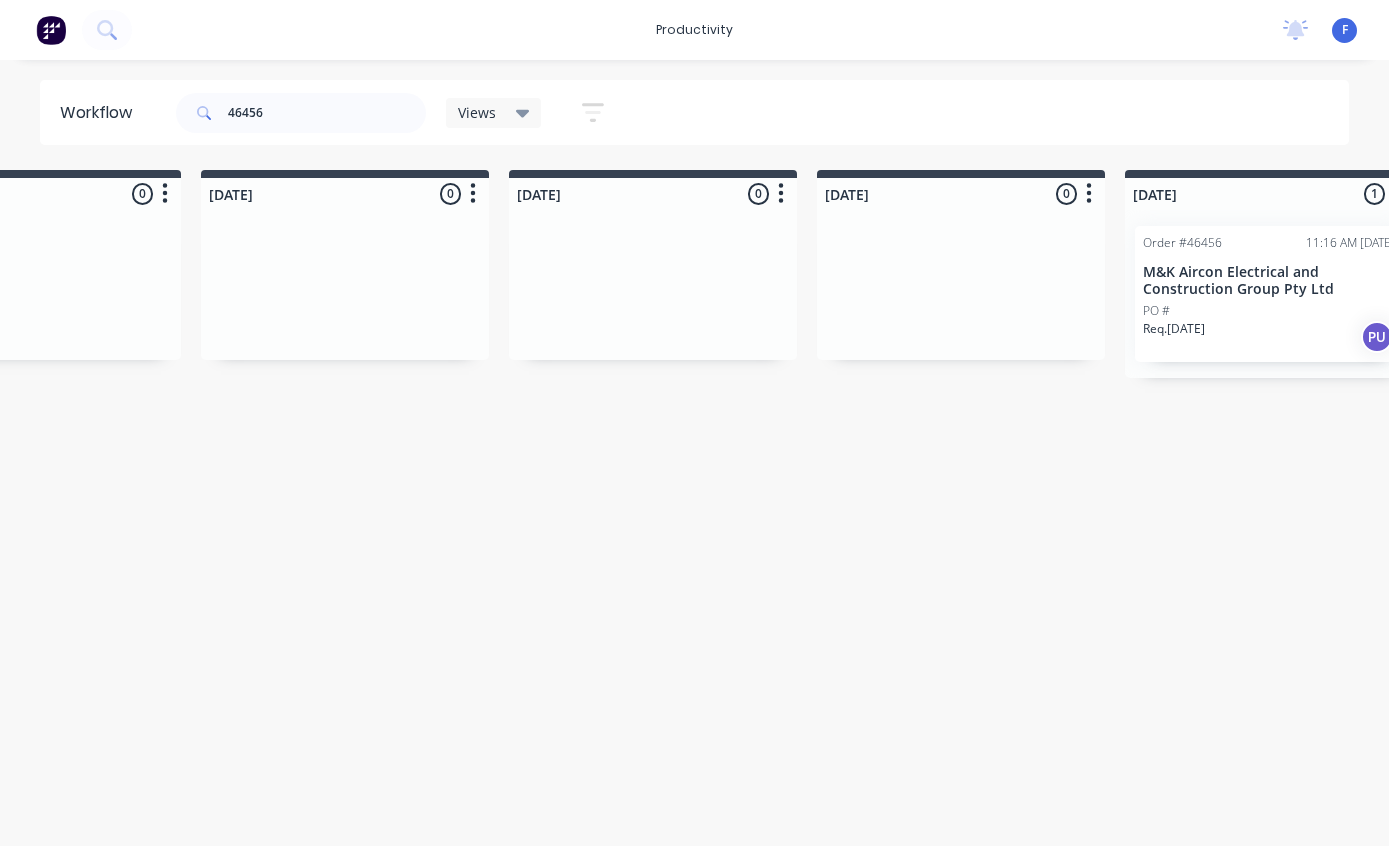 click on "M&K Aircon Electrical and Construction Group Pty Ltd" at bounding box center [1269, 281] 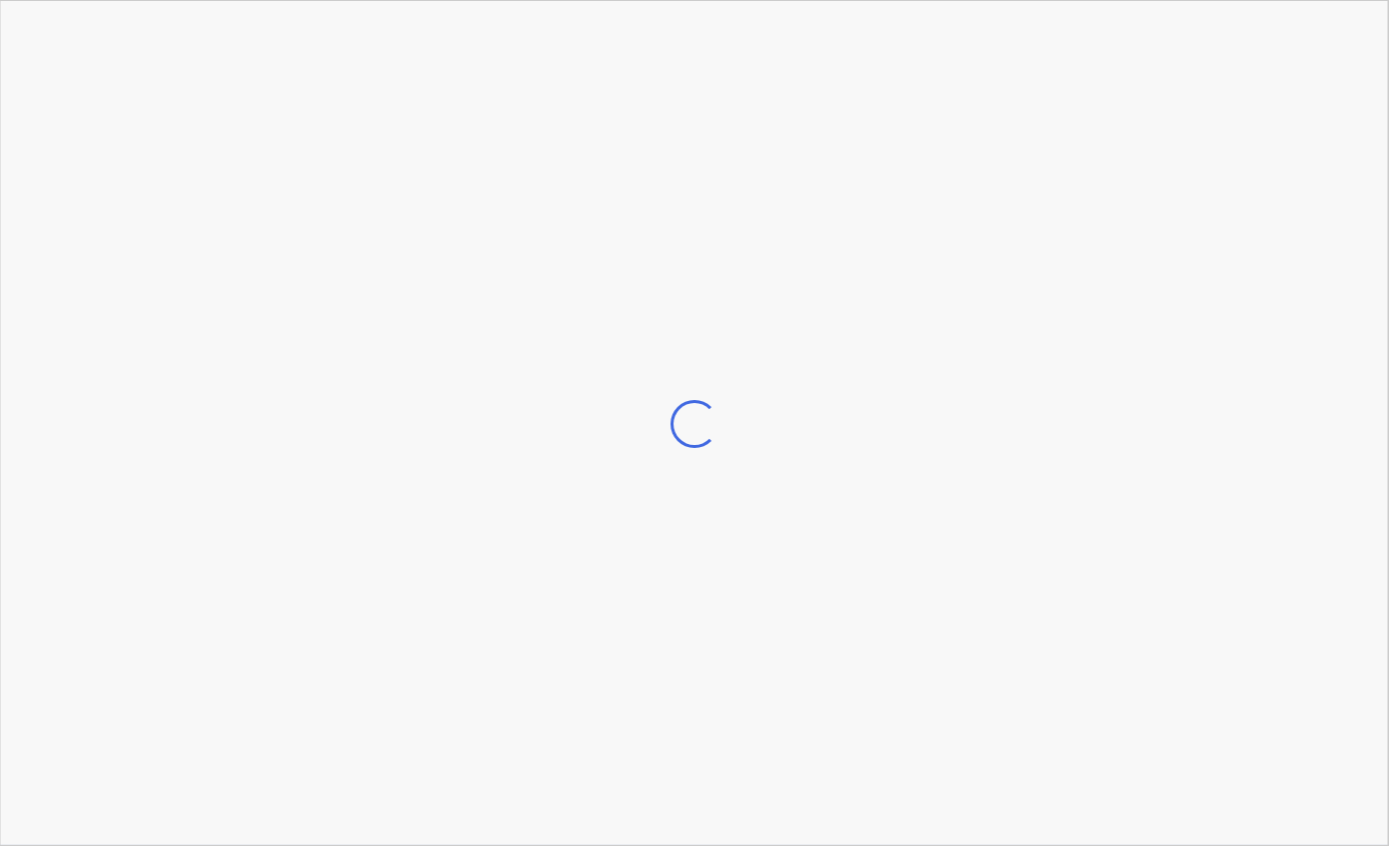 scroll, scrollTop: 1, scrollLeft: 1075, axis: both 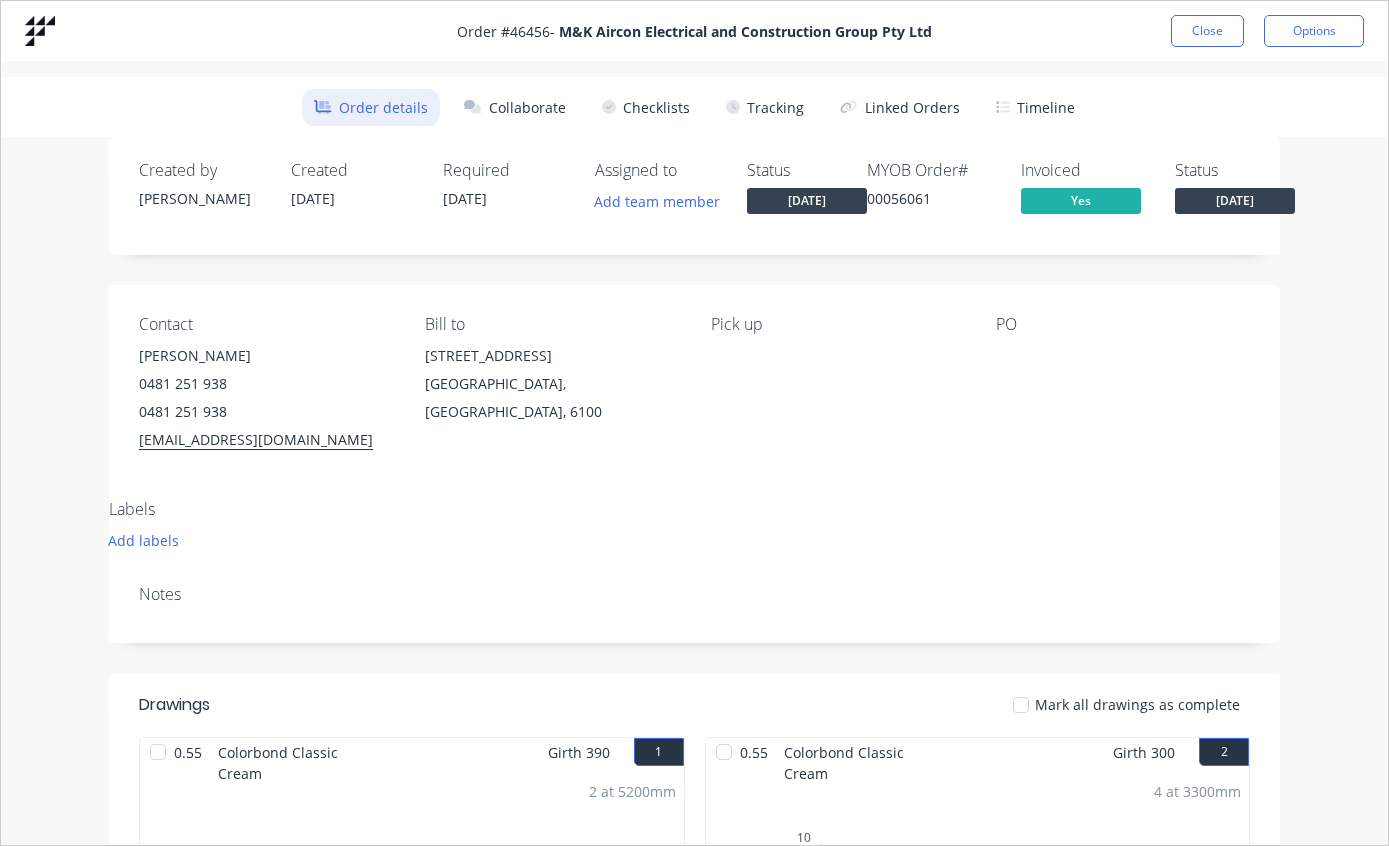 click on "Tracking" at bounding box center [765, 107] 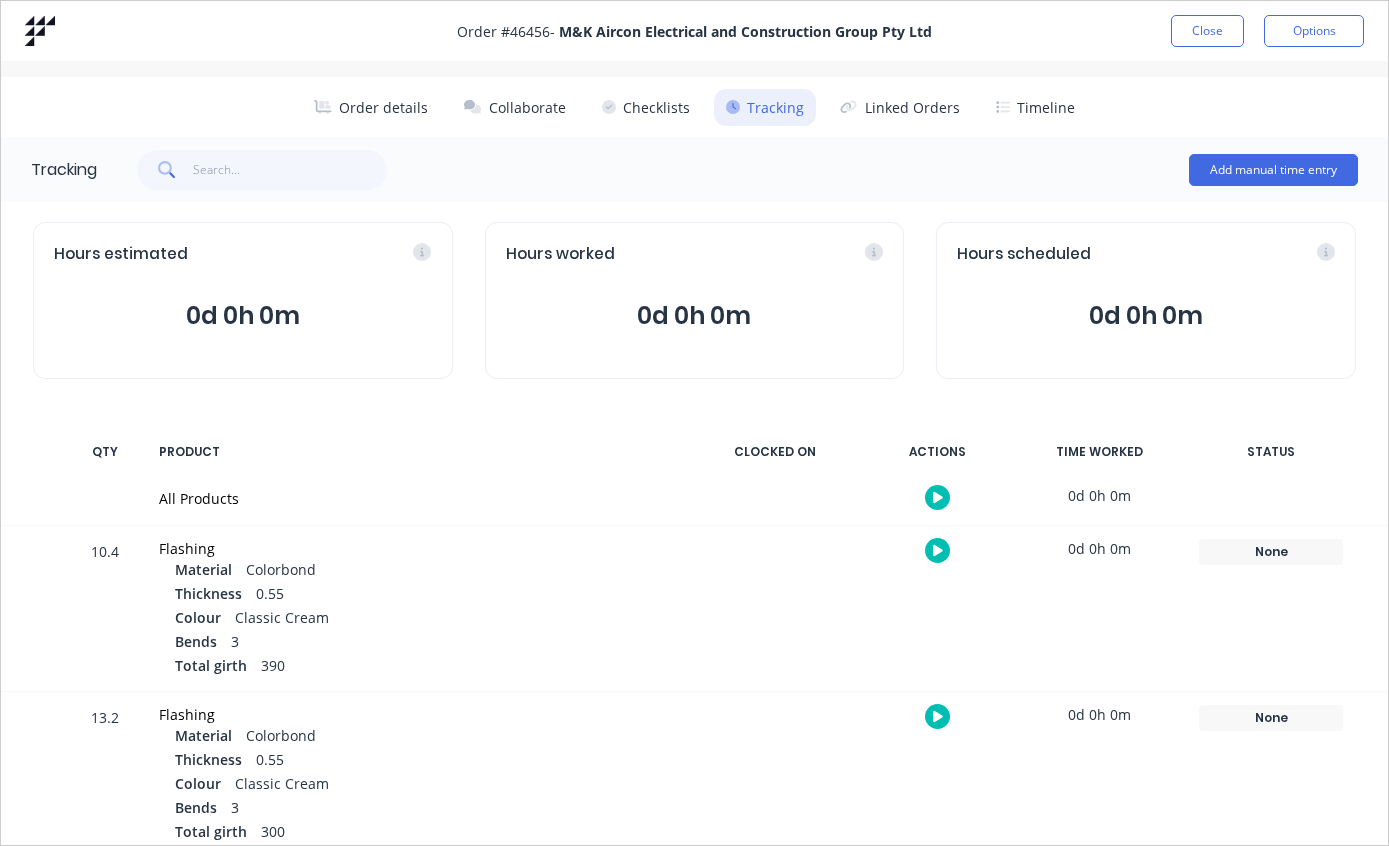 scroll, scrollTop: 0, scrollLeft: 0, axis: both 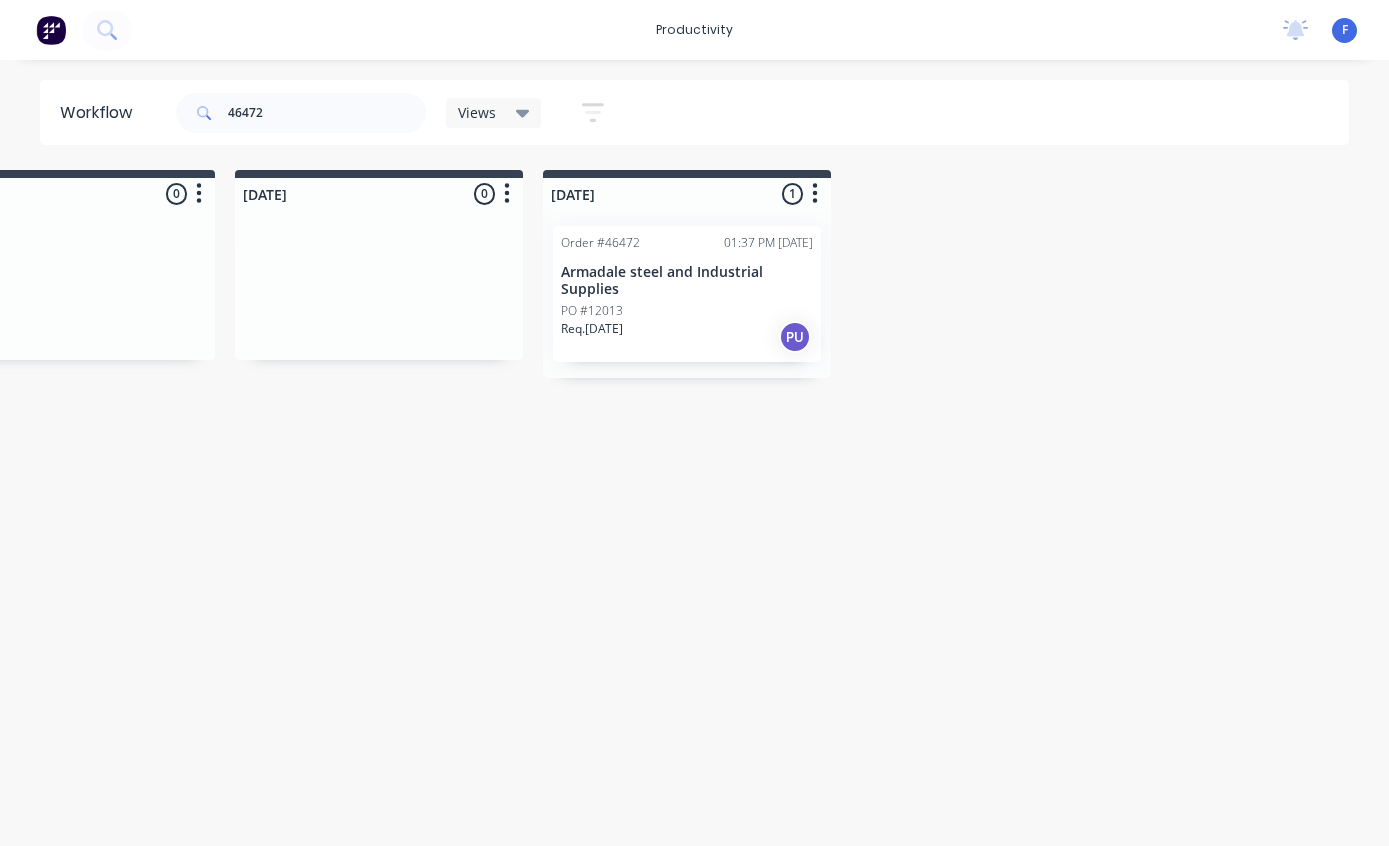 click on "Armadale steel and Industrial Supplies" at bounding box center (687, 281) 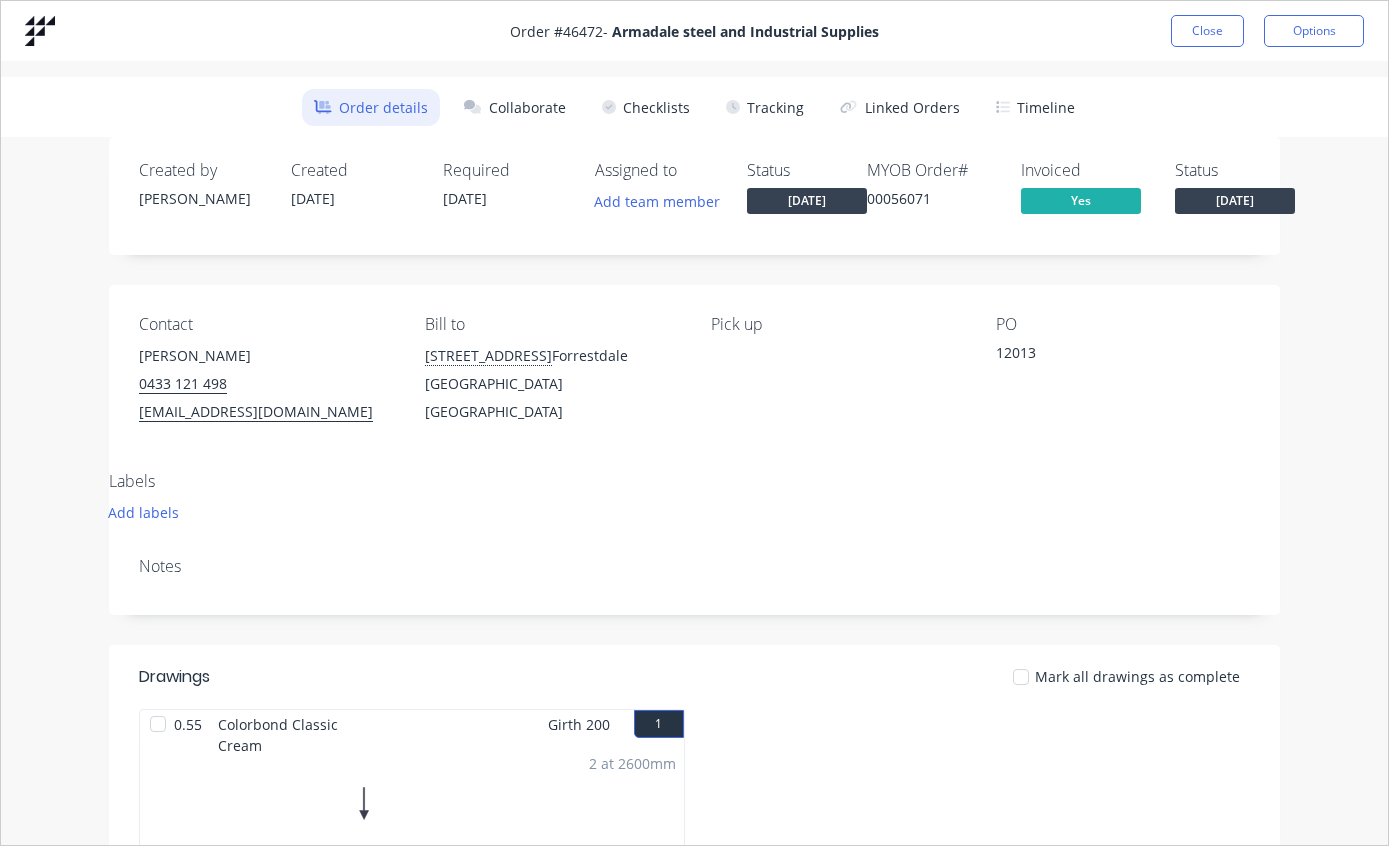 click on "Tracking" at bounding box center (765, 107) 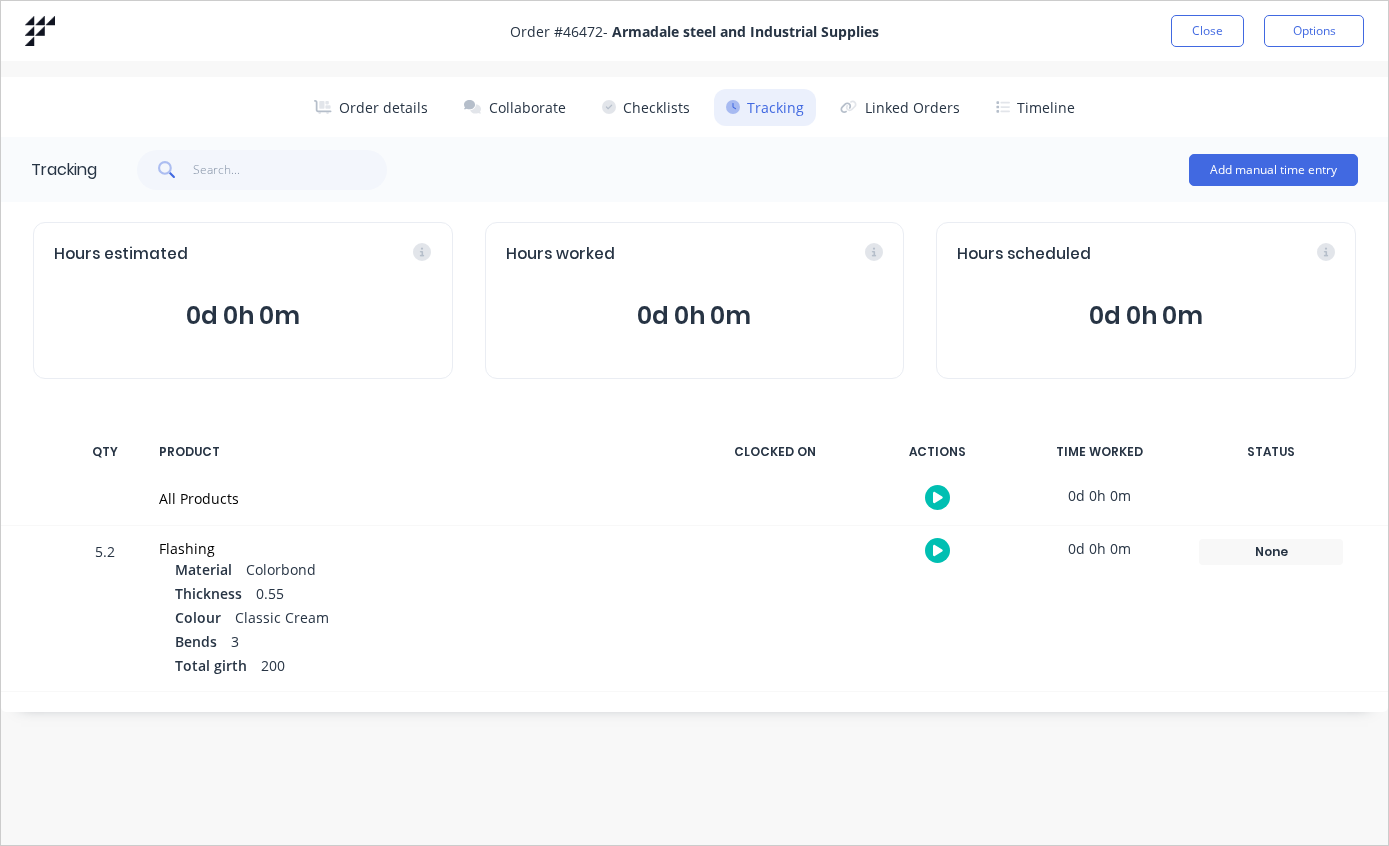 scroll, scrollTop: 0, scrollLeft: 0, axis: both 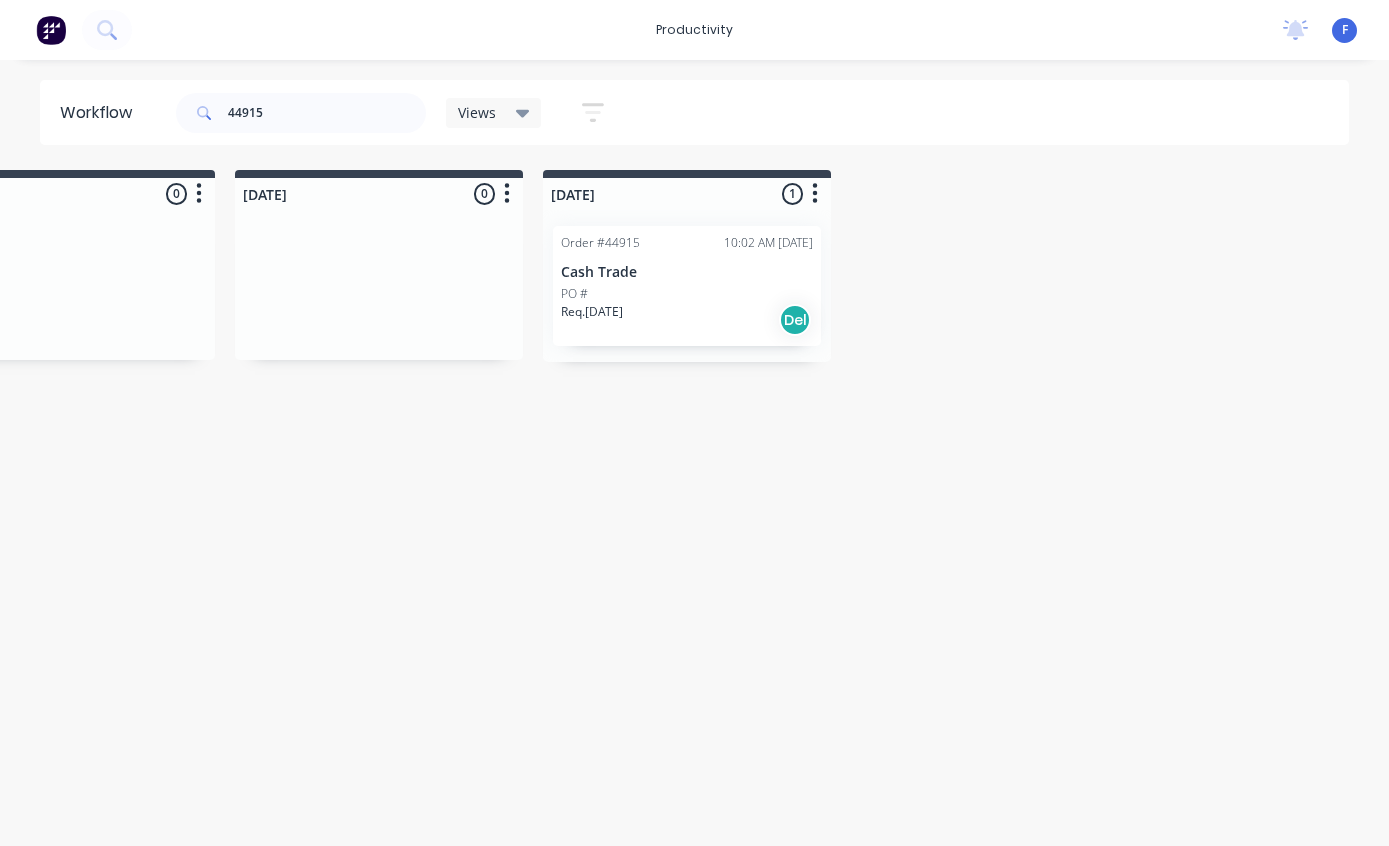 click on "PO #" at bounding box center [687, 294] 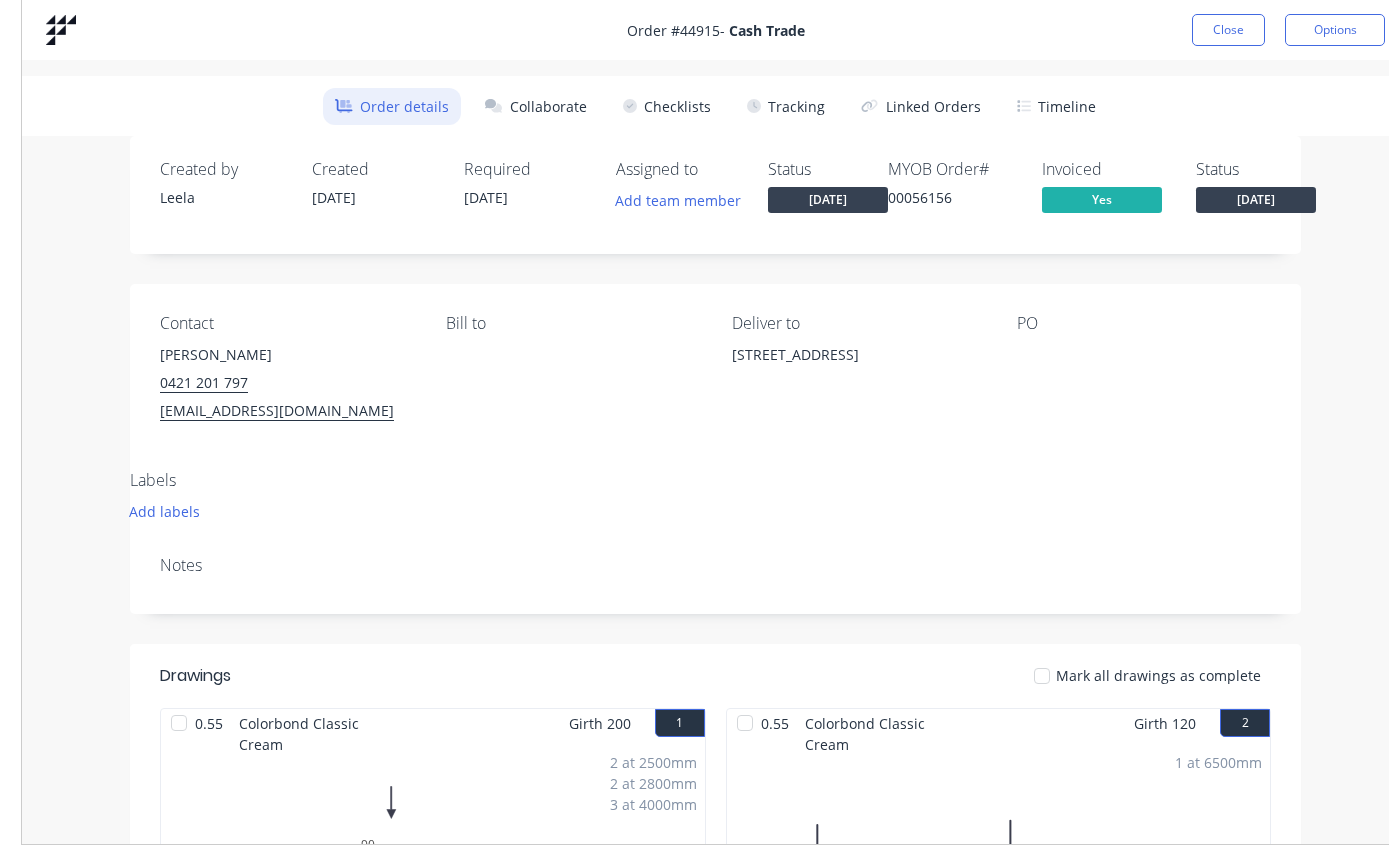 scroll, scrollTop: 0, scrollLeft: 0, axis: both 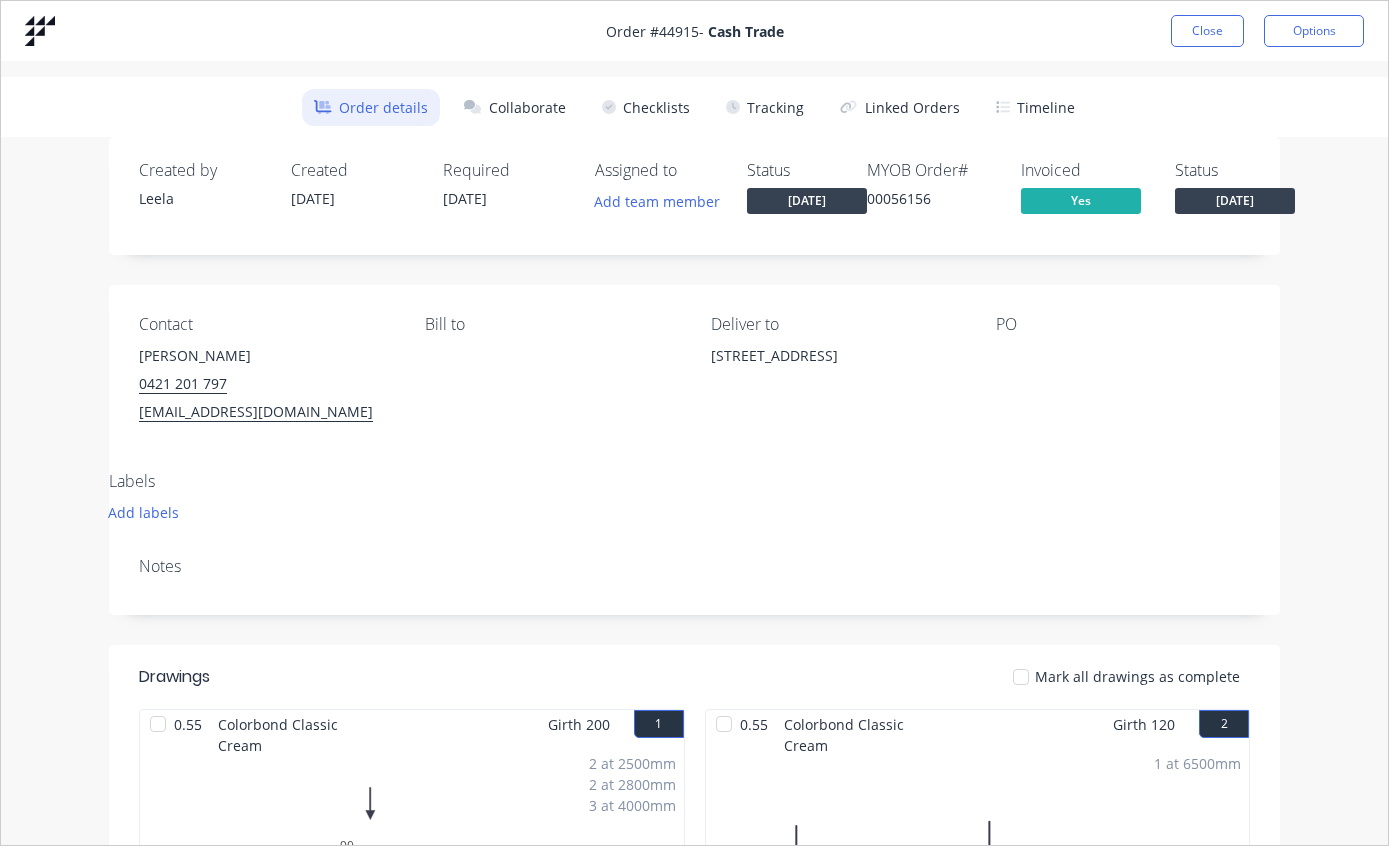 click on "Tracking" at bounding box center (765, 107) 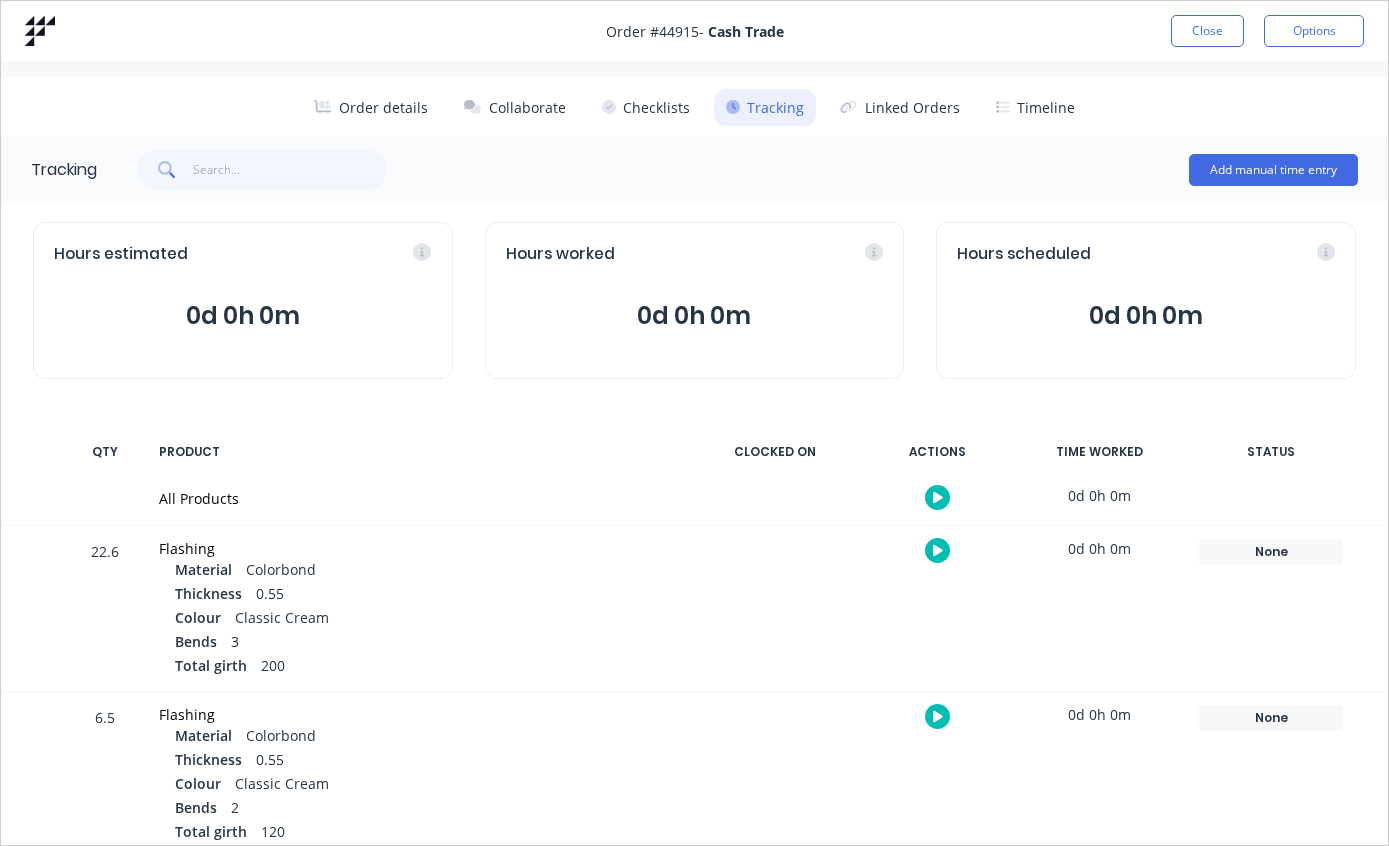 scroll, scrollTop: 0, scrollLeft: 0, axis: both 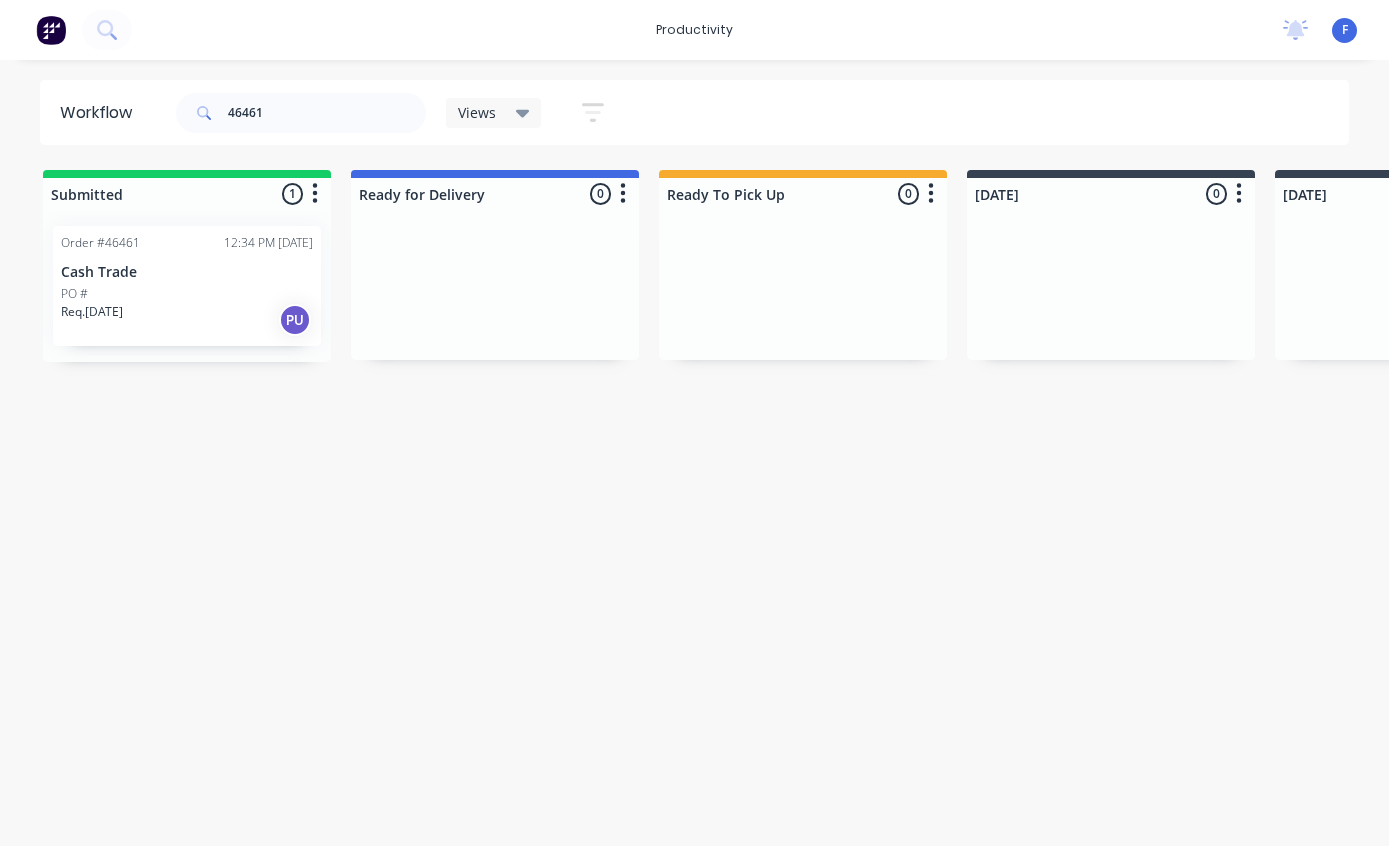 click on "Cash Trade" at bounding box center (187, 272) 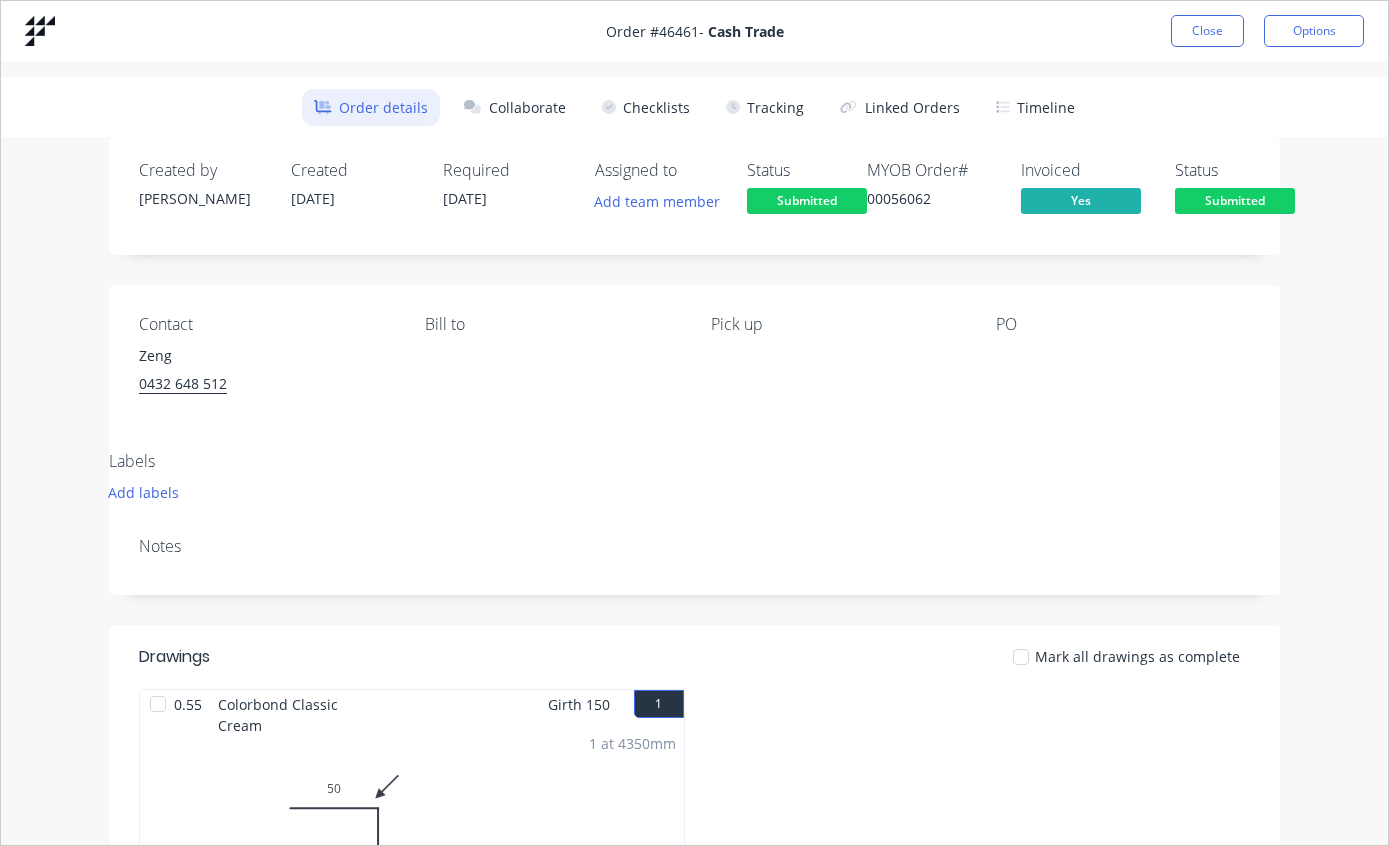 scroll, scrollTop: 0, scrollLeft: 0, axis: both 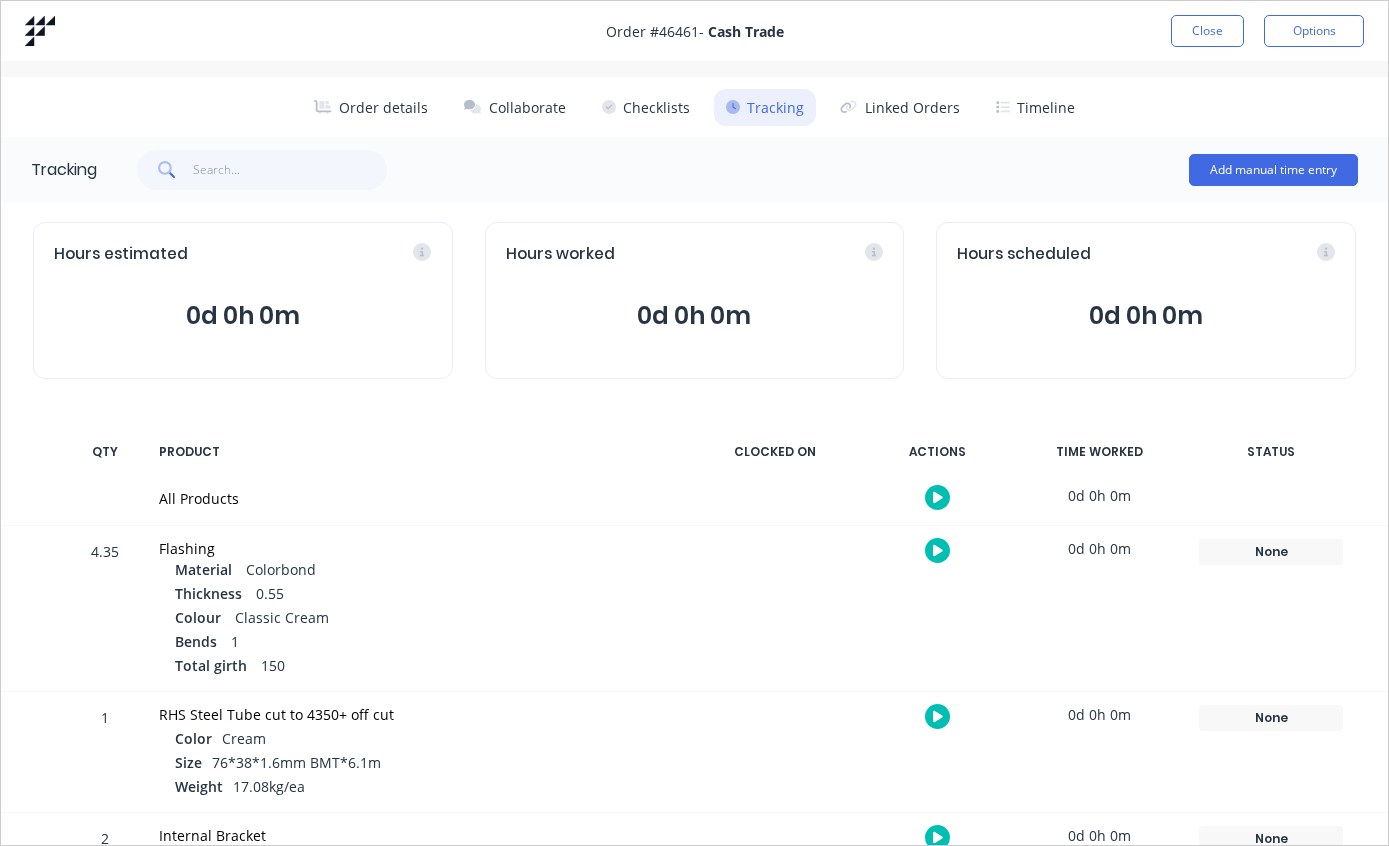 click on "Close" at bounding box center [1207, 31] 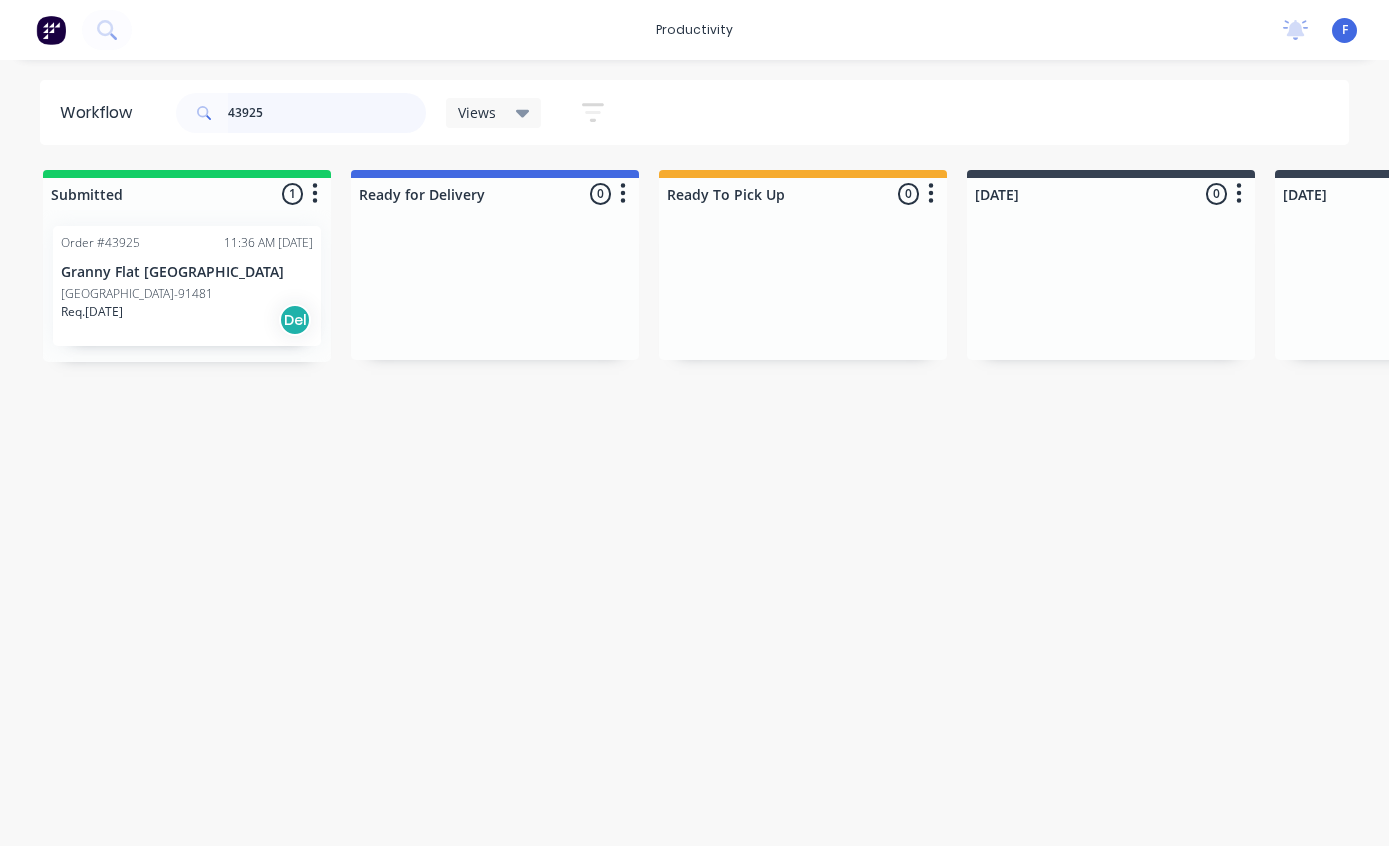 type on "43925" 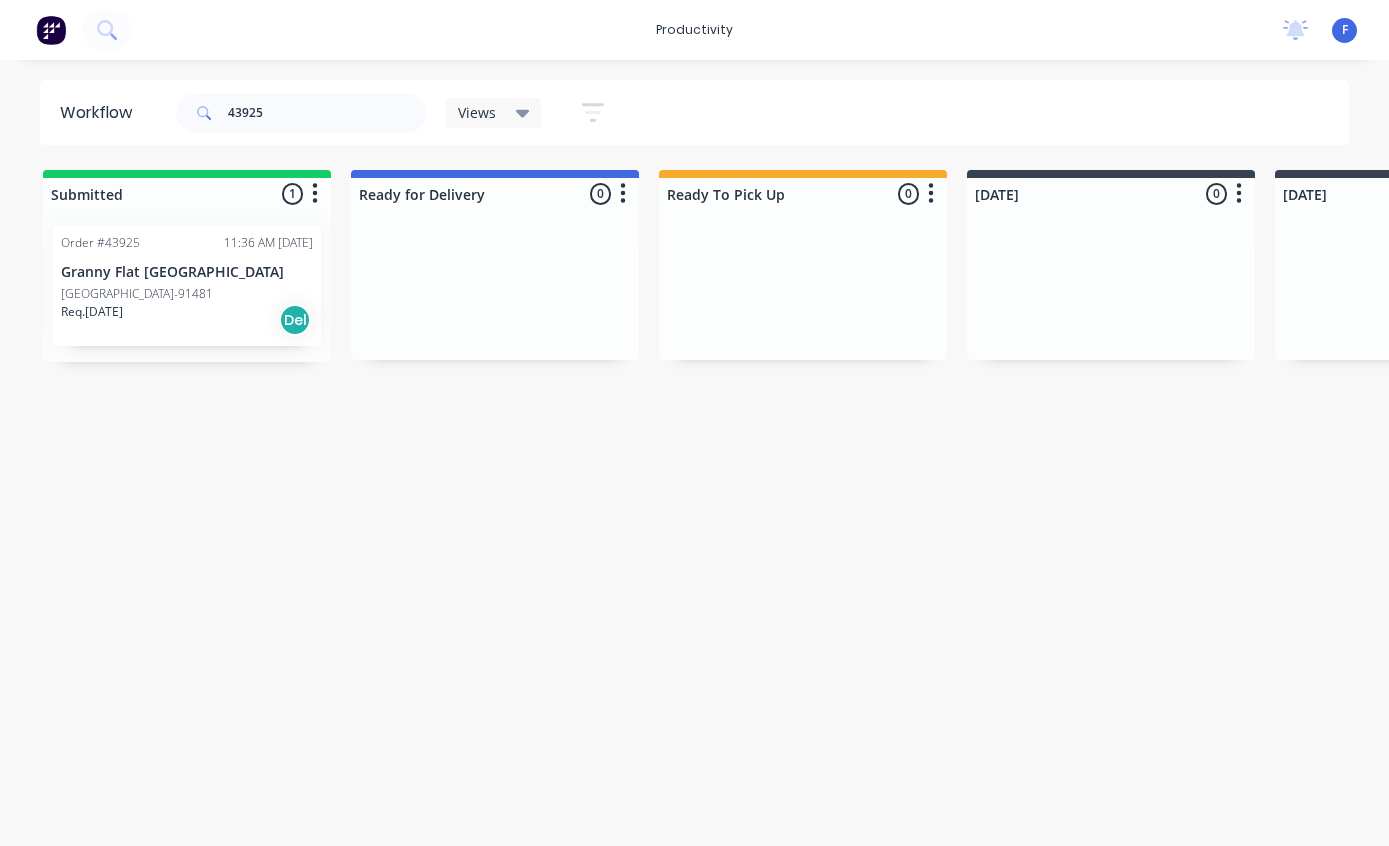 click on "Granny Flat [GEOGRAPHIC_DATA]" at bounding box center [187, 272] 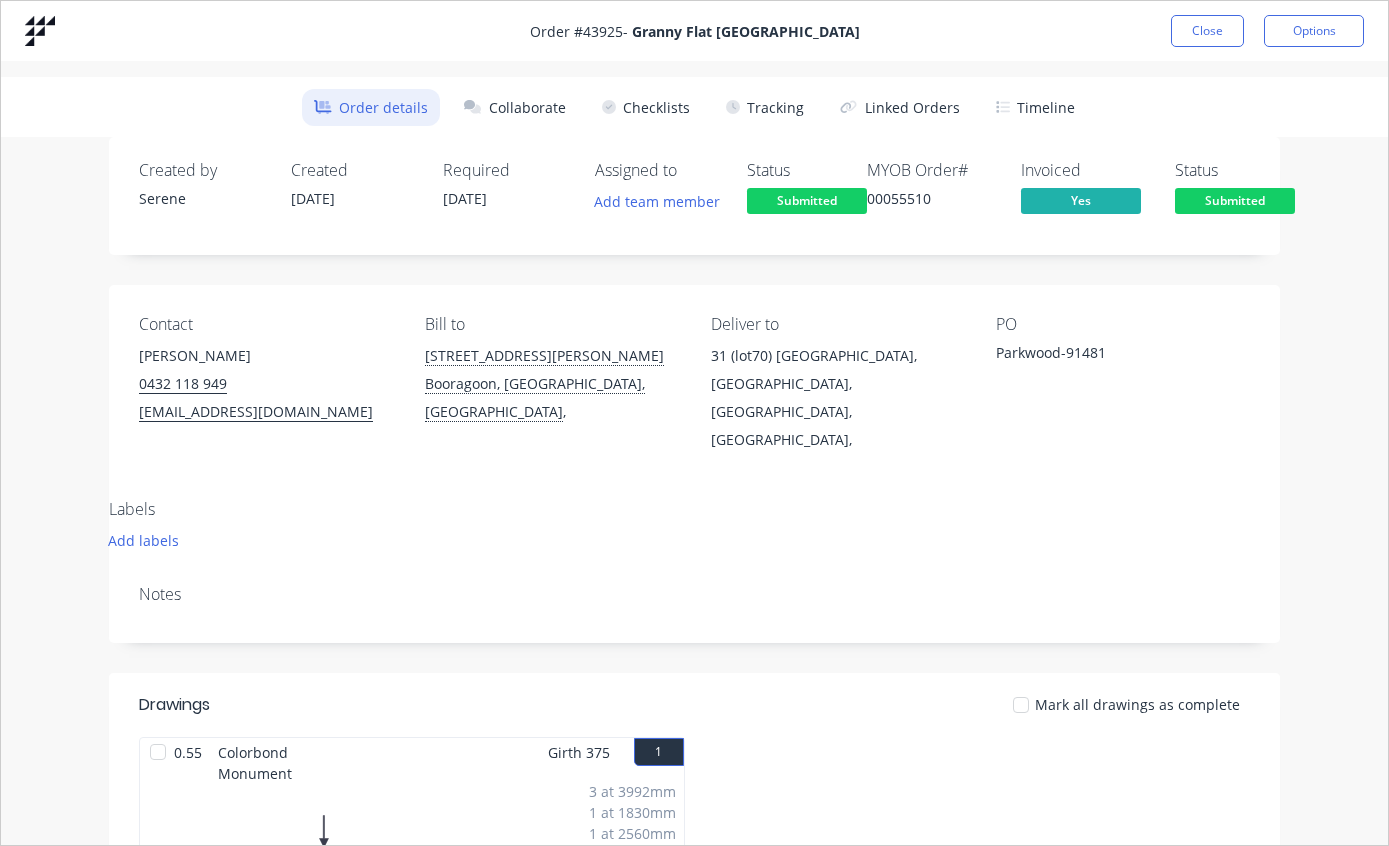 scroll, scrollTop: -1, scrollLeft: 0, axis: vertical 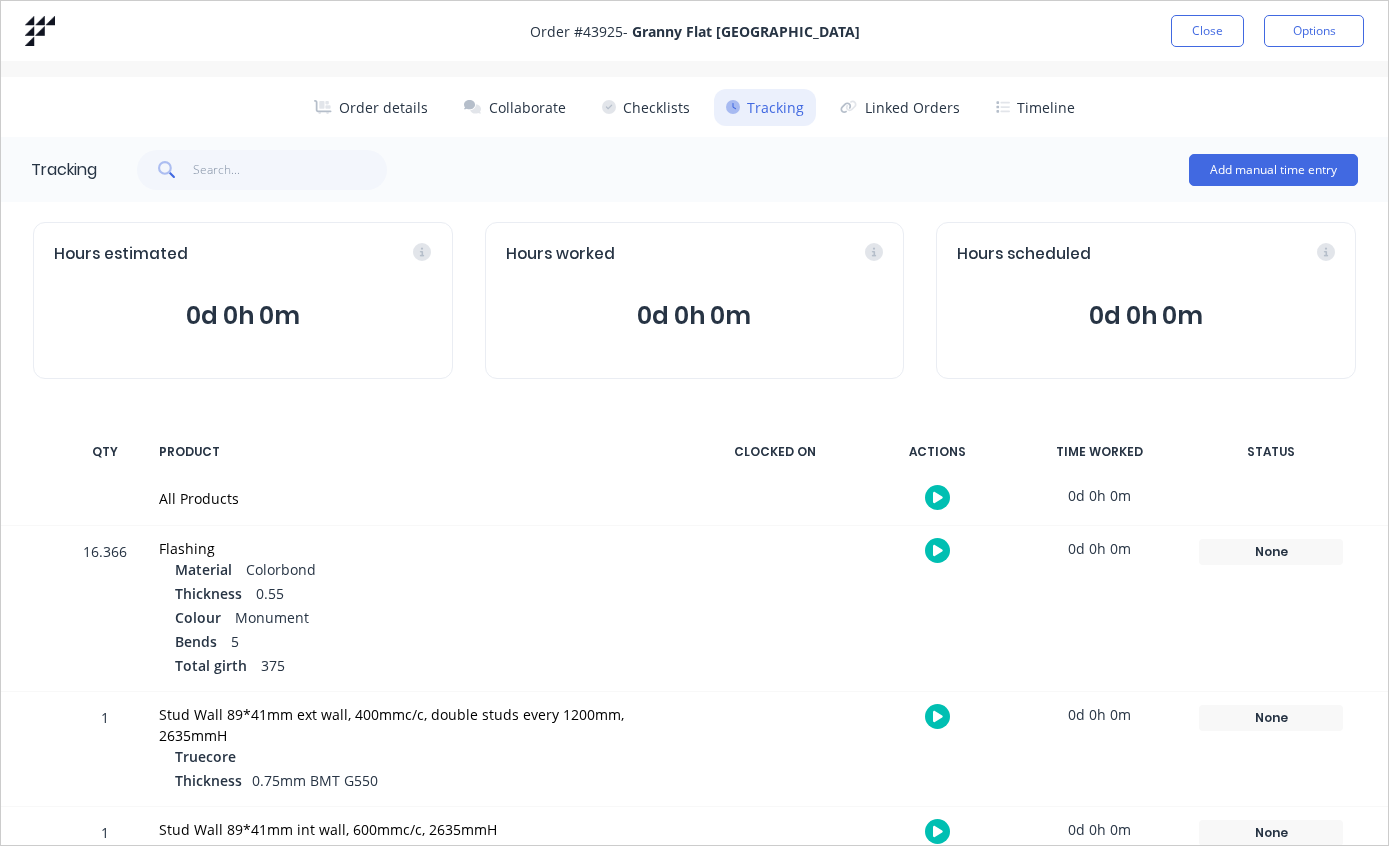 click on "Close" at bounding box center [1207, 31] 